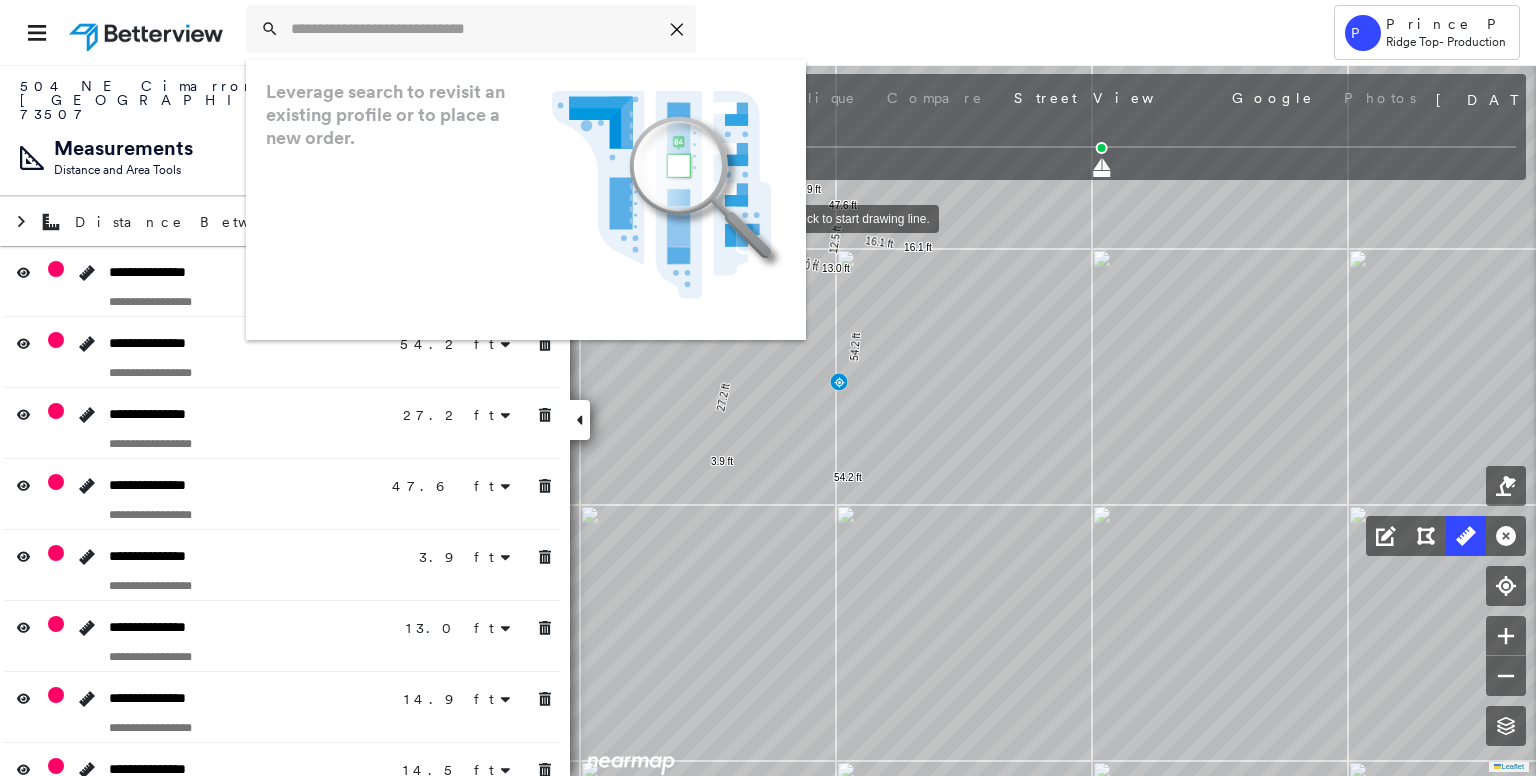 scroll, scrollTop: 0, scrollLeft: 0, axis: both 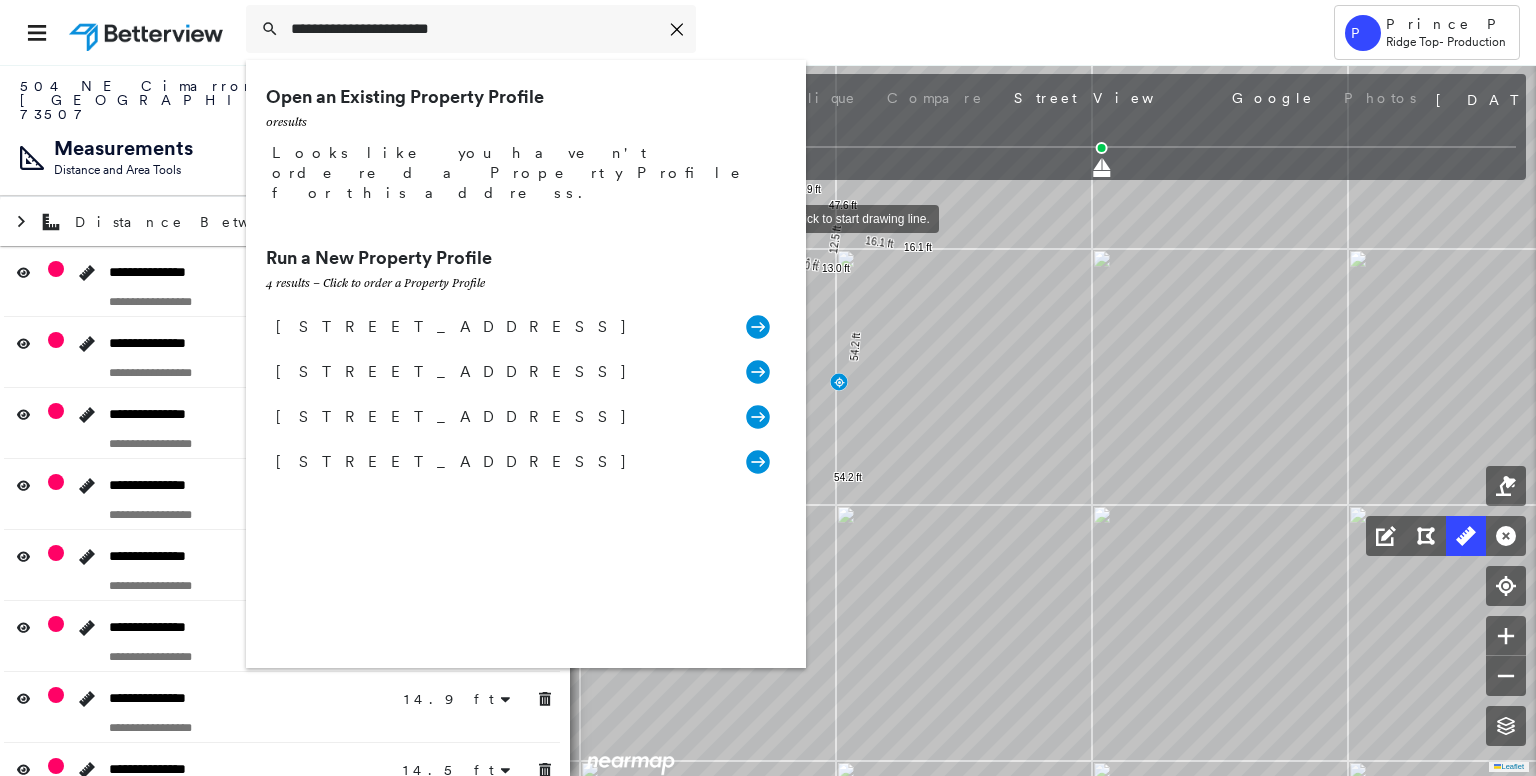 type on "**********" 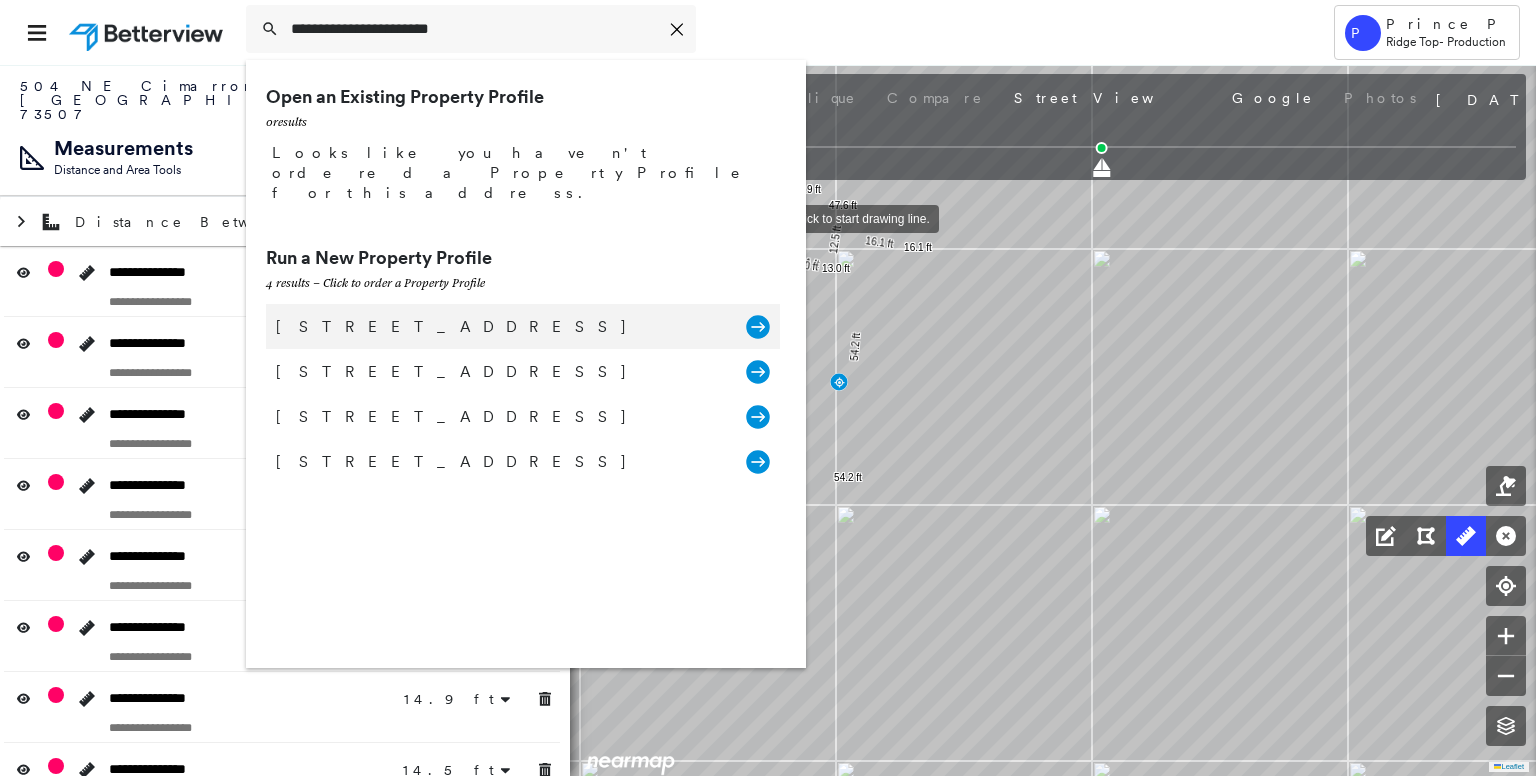 click 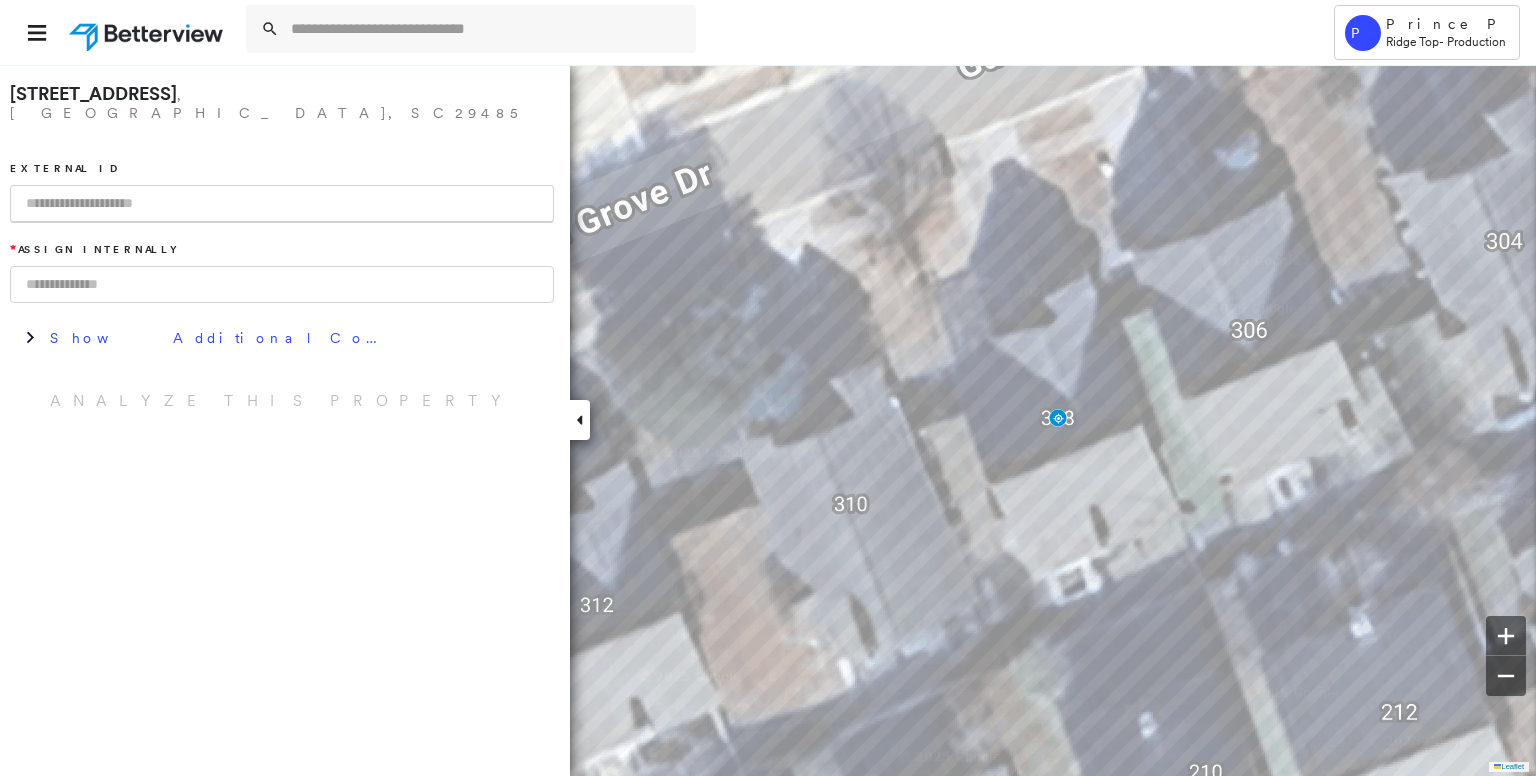 click at bounding box center (282, 204) 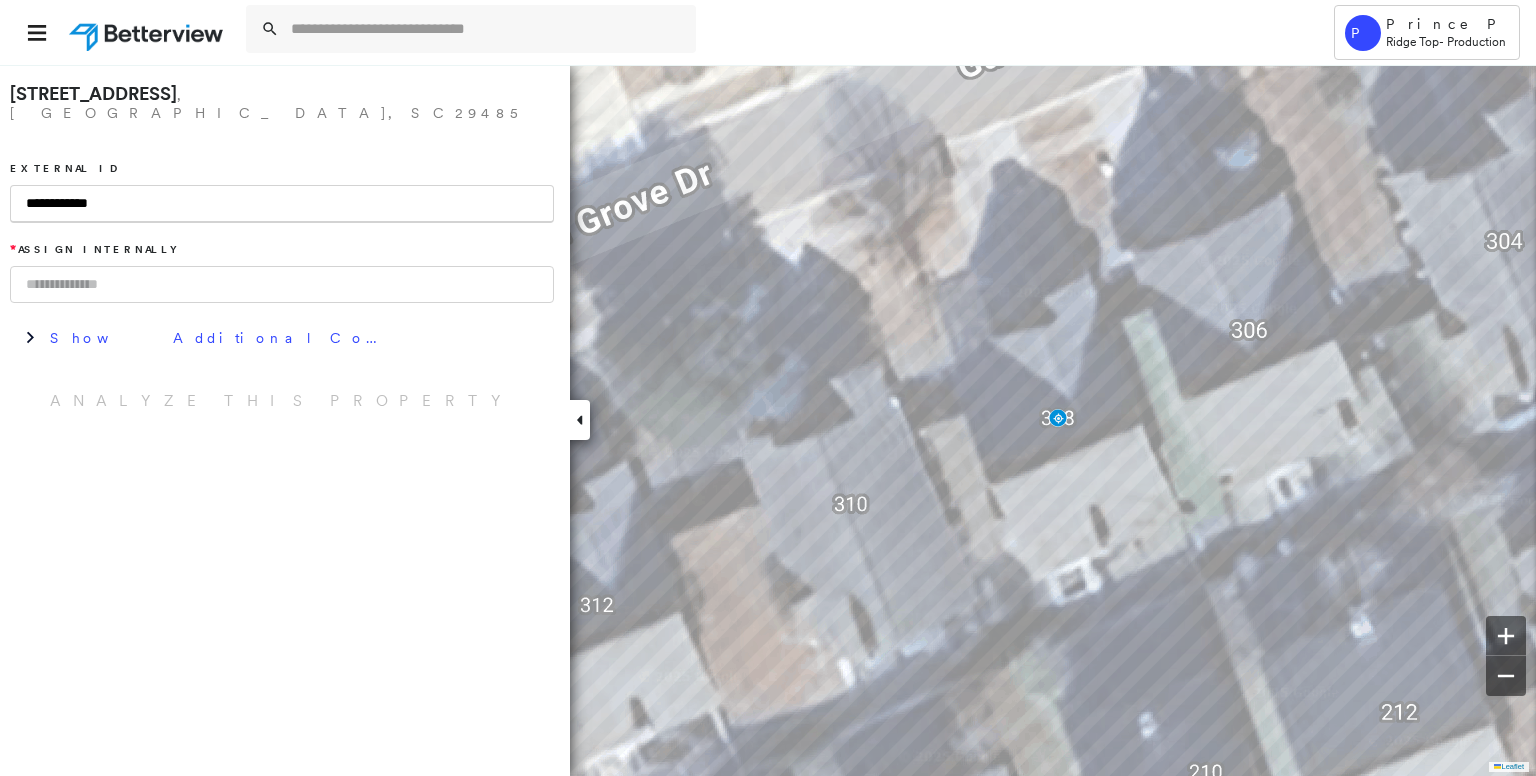 type on "**********" 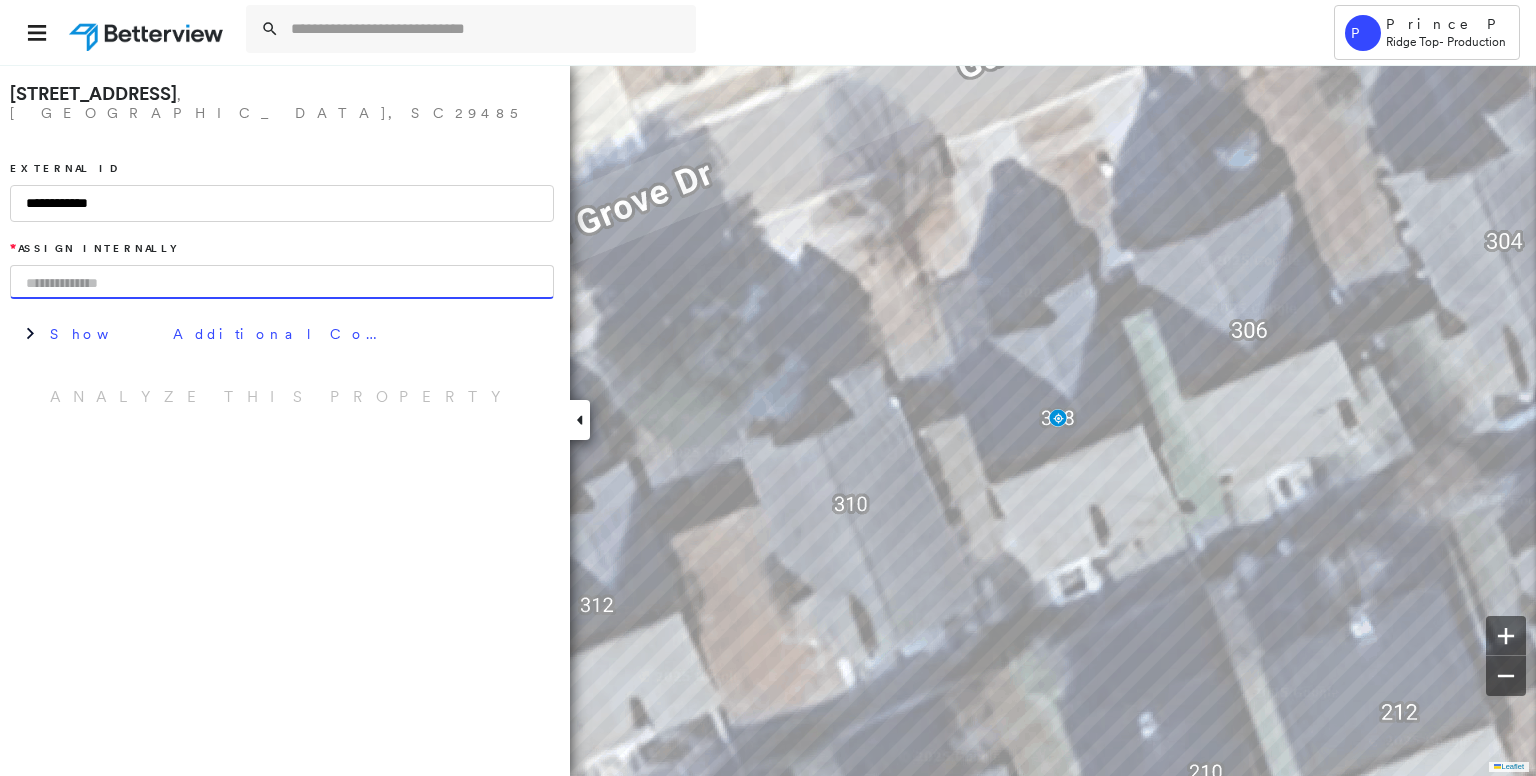 click at bounding box center [282, 282] 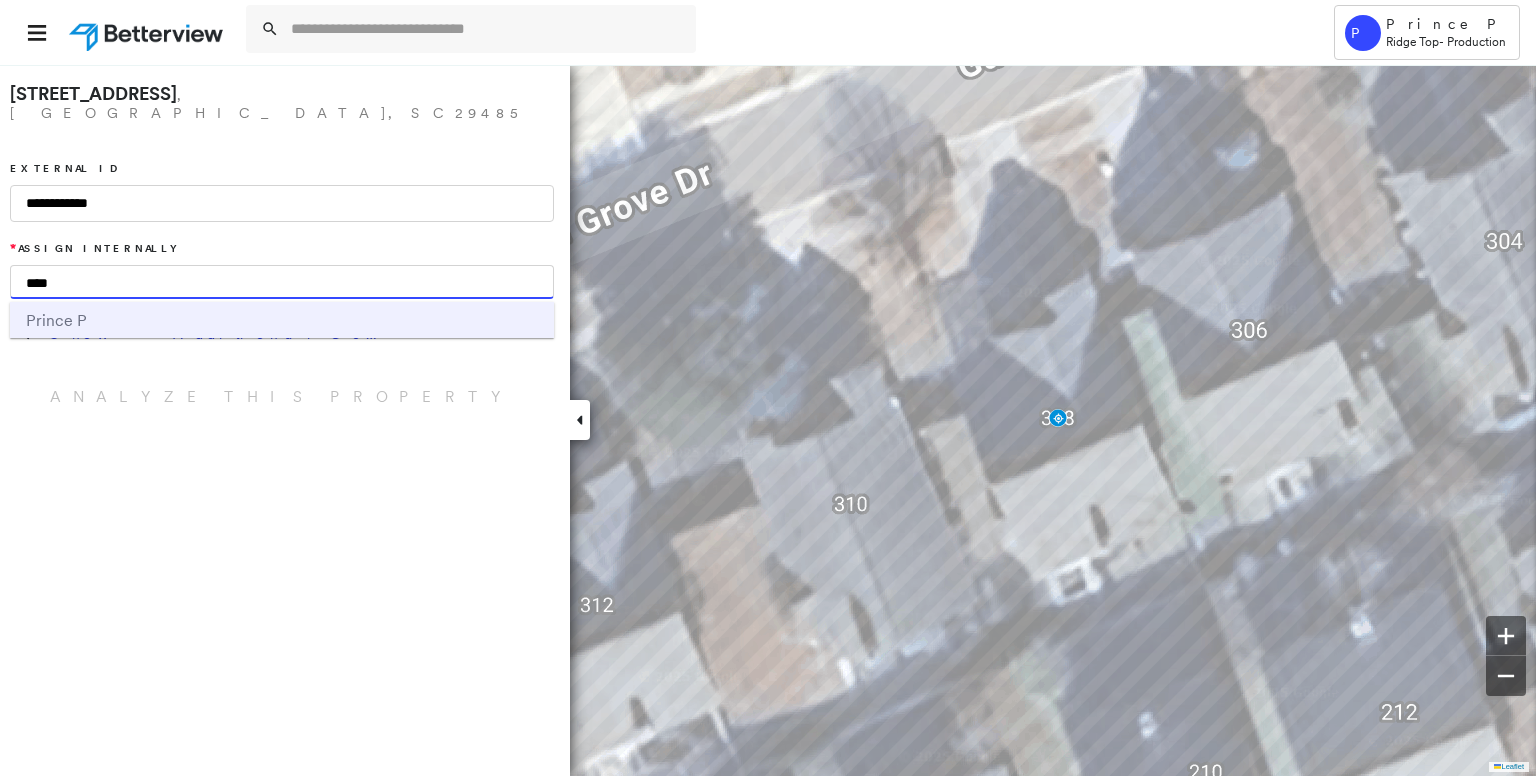 type on "****" 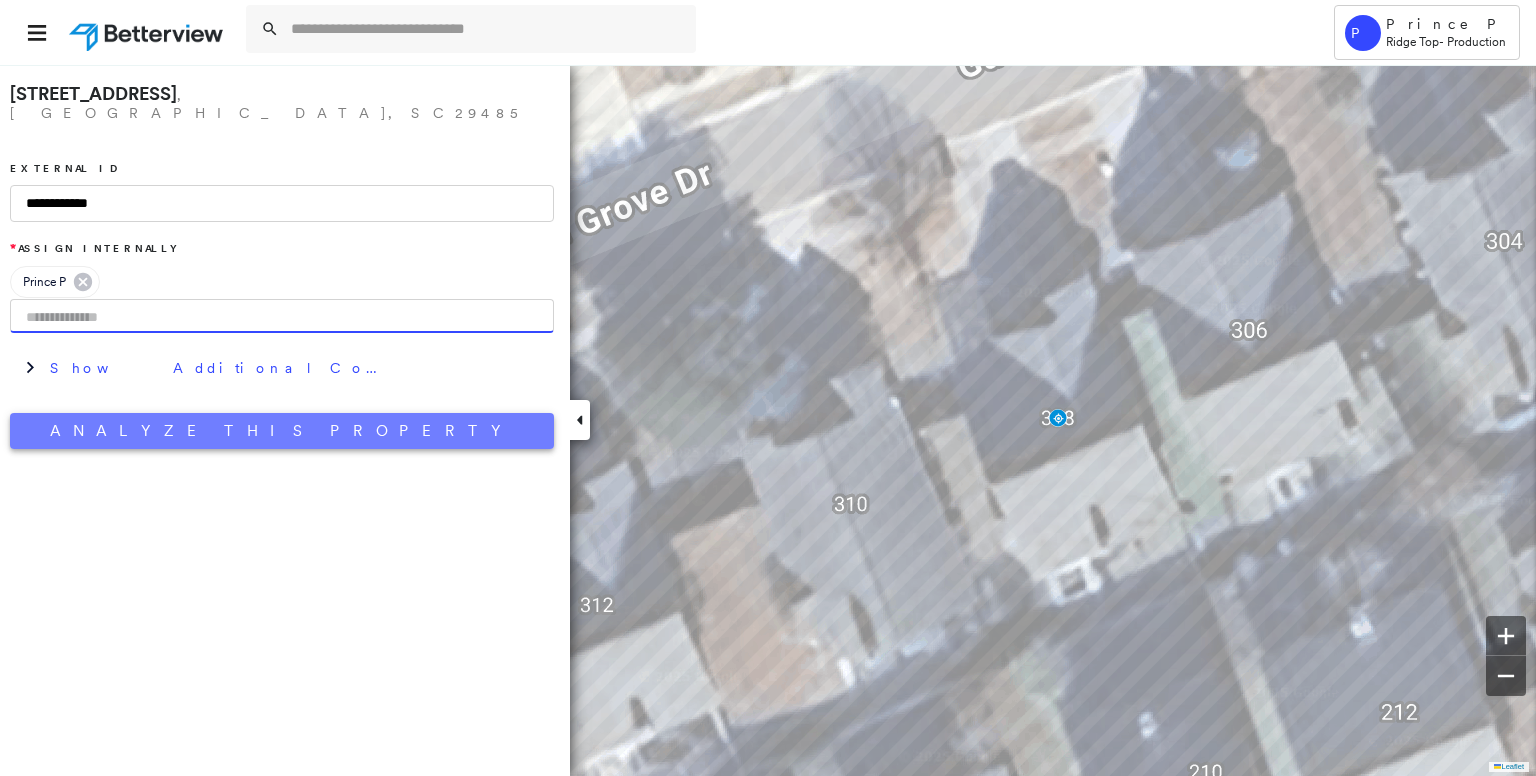 click on "Analyze This Property" at bounding box center [282, 431] 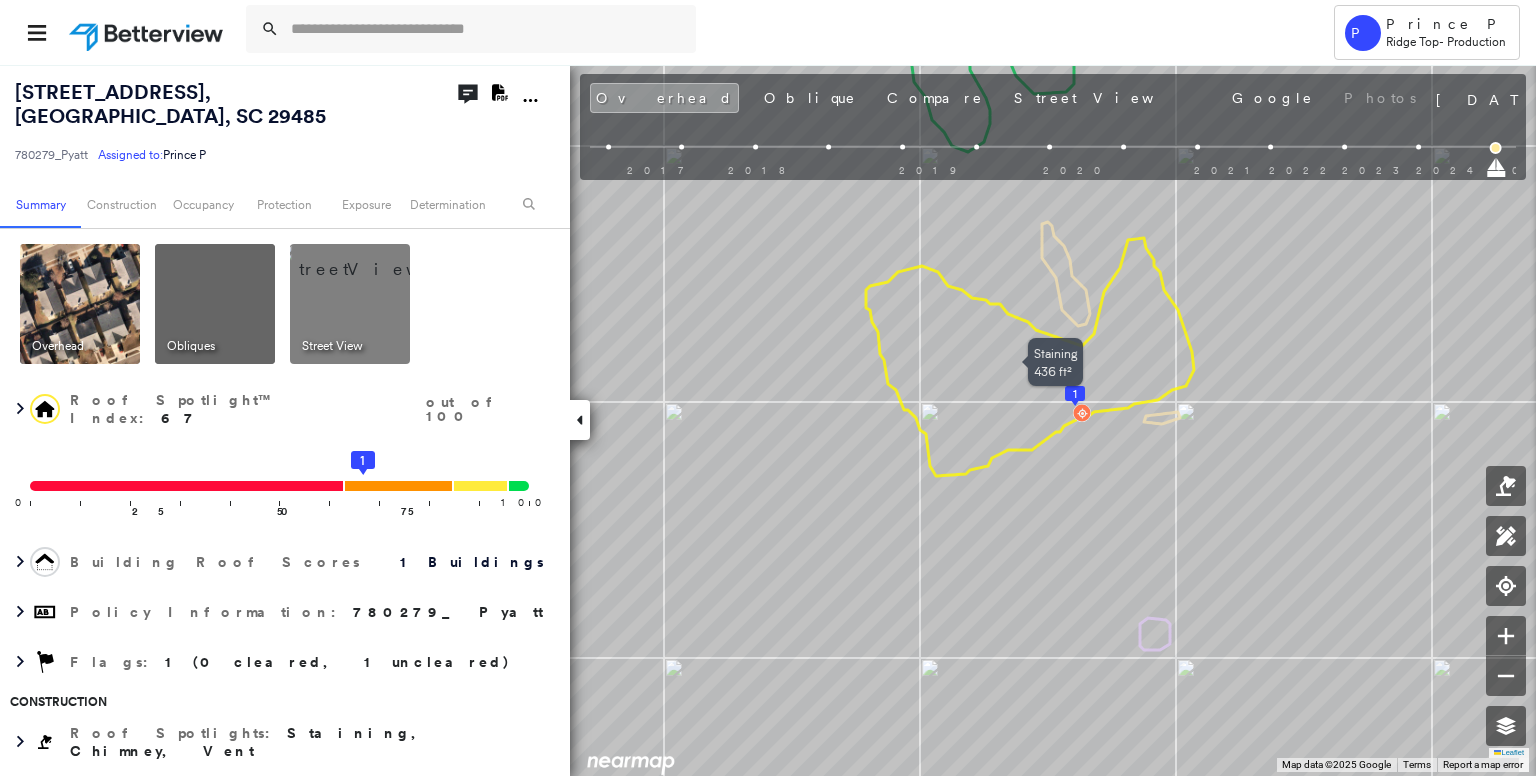 drag, startPoint x: 1063, startPoint y: 451, endPoint x: 1034, endPoint y: 425, distance: 38.948685 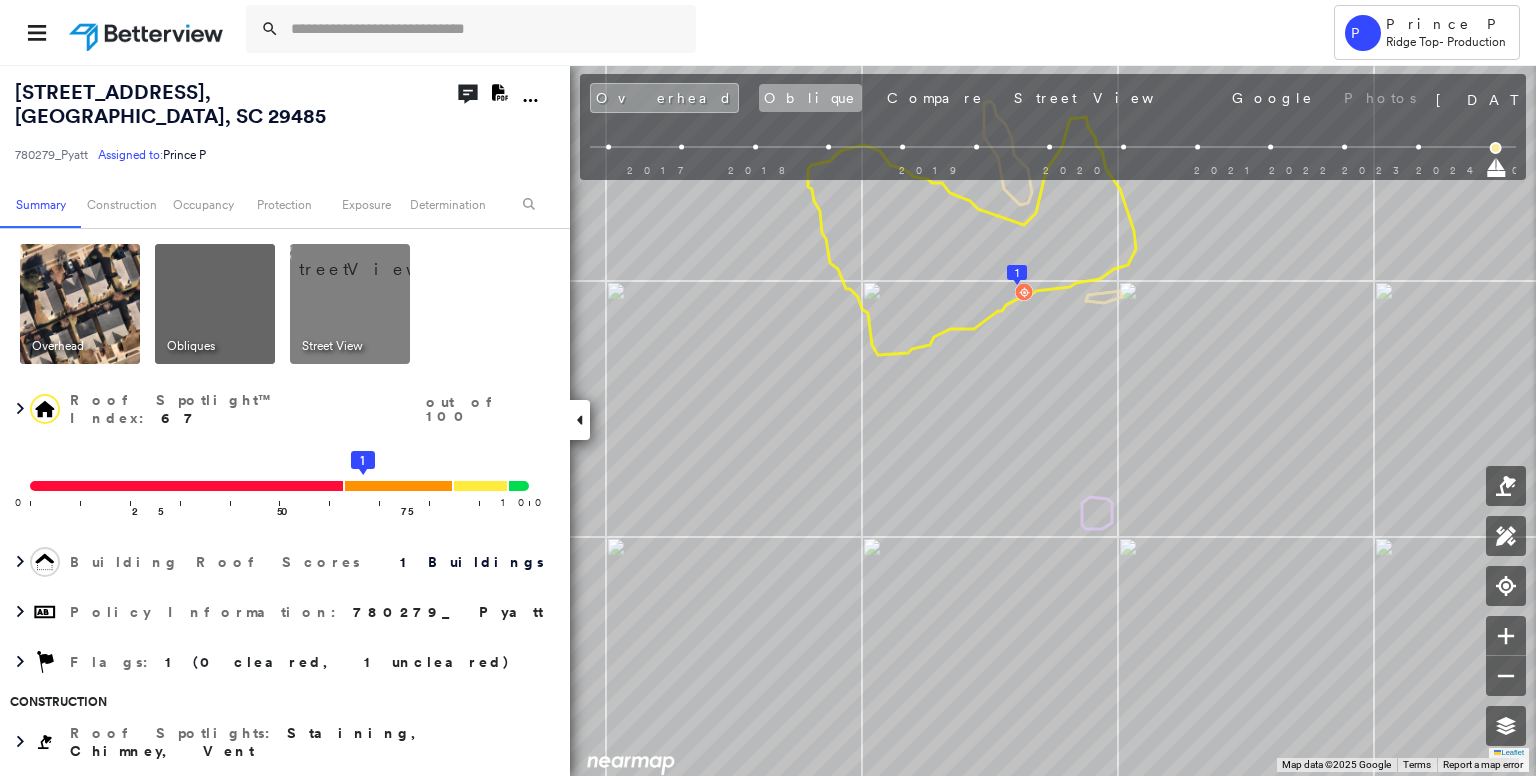 click on "Oblique" at bounding box center [810, 98] 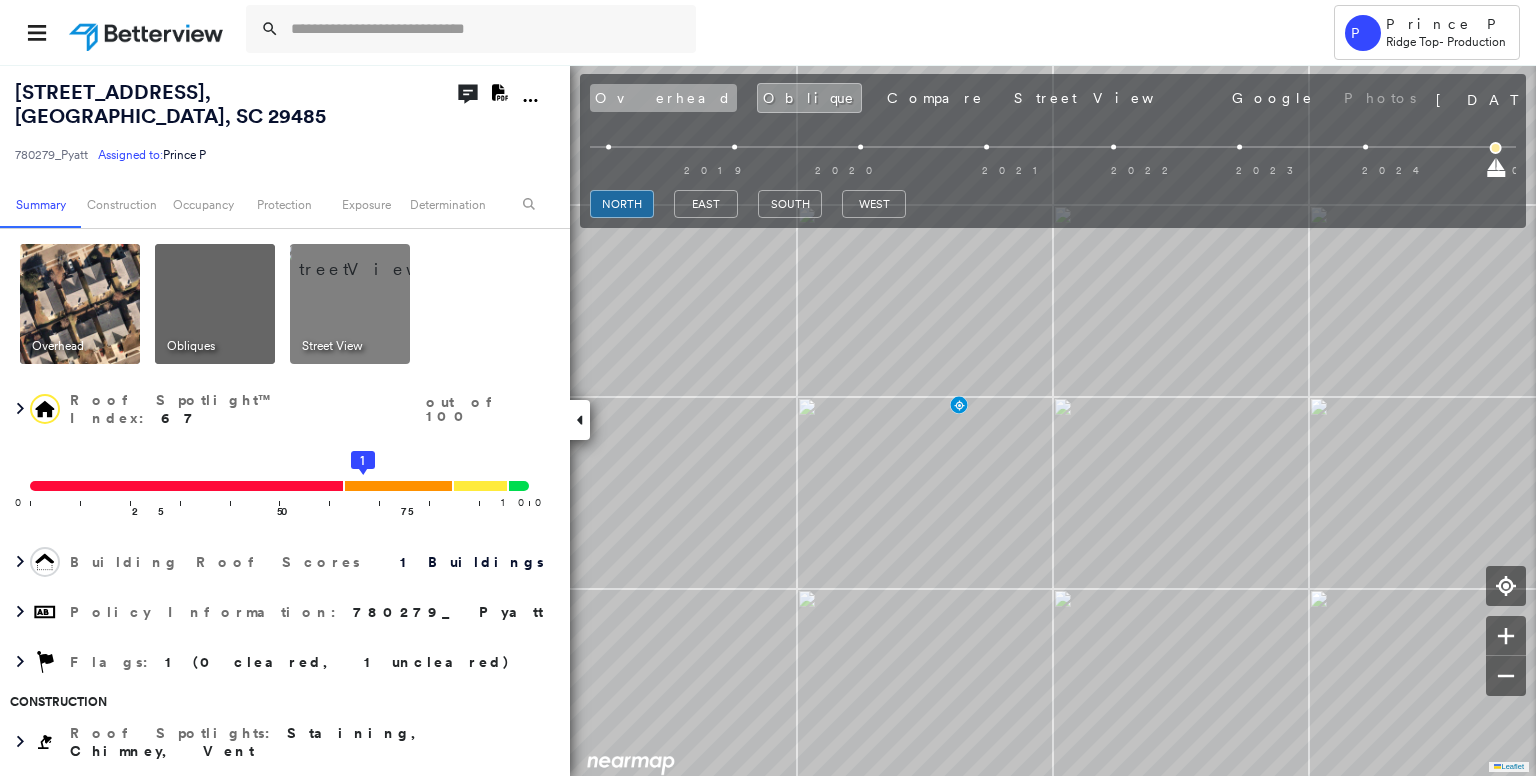 click on "Overhead" at bounding box center [663, 98] 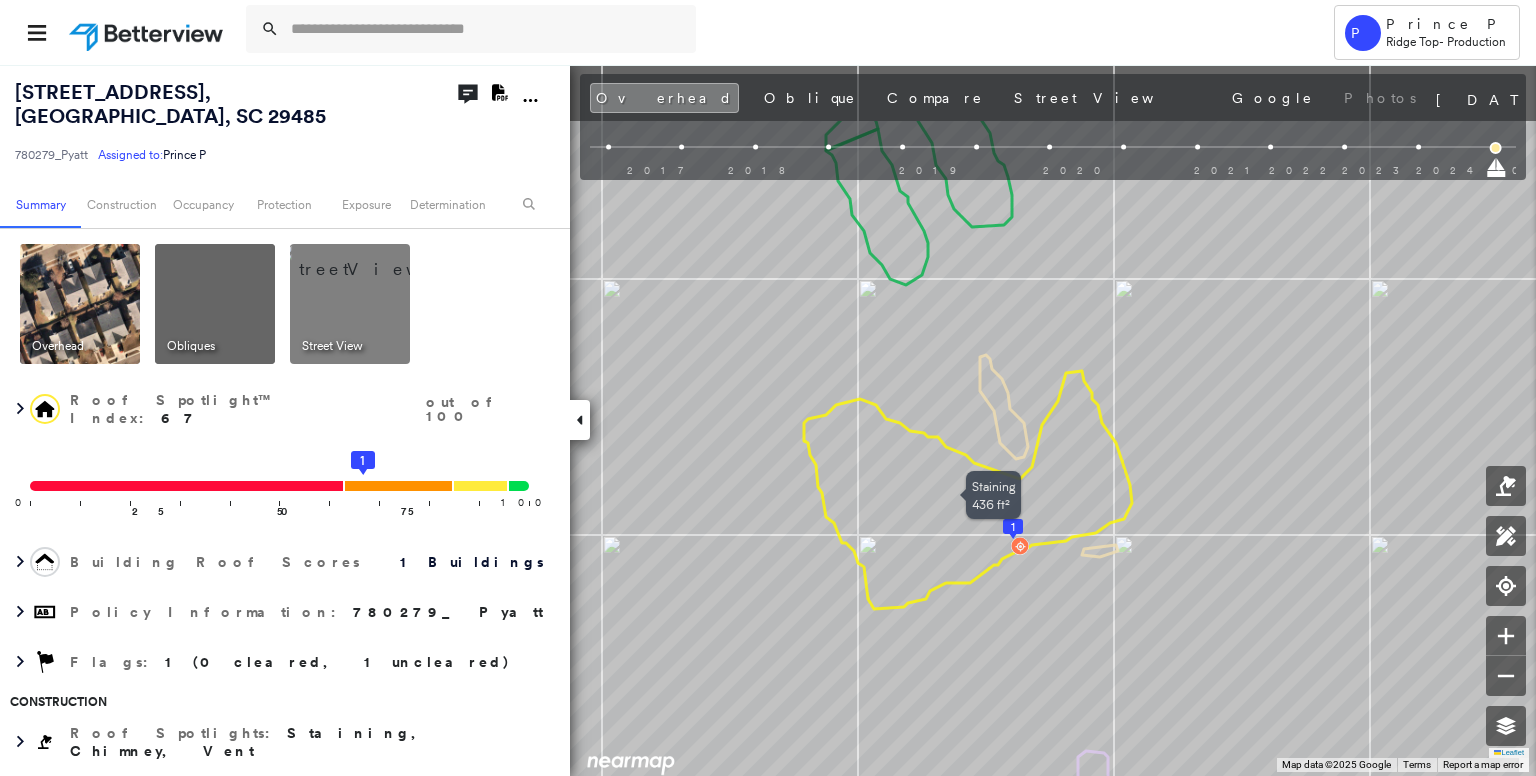 drag, startPoint x: 956, startPoint y: 415, endPoint x: 956, endPoint y: 527, distance: 112 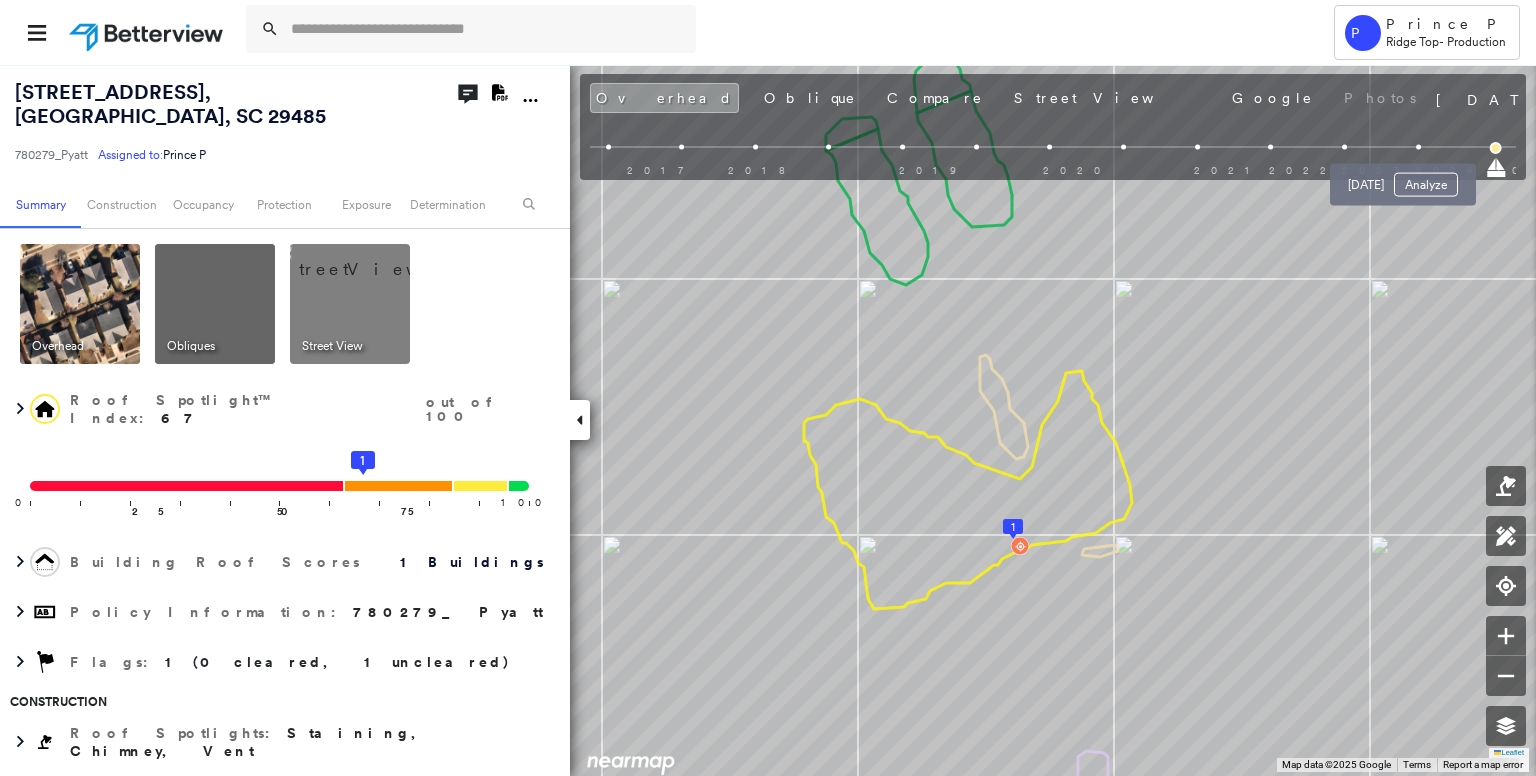 click on "[DATE] Analyze" at bounding box center [1403, 179] 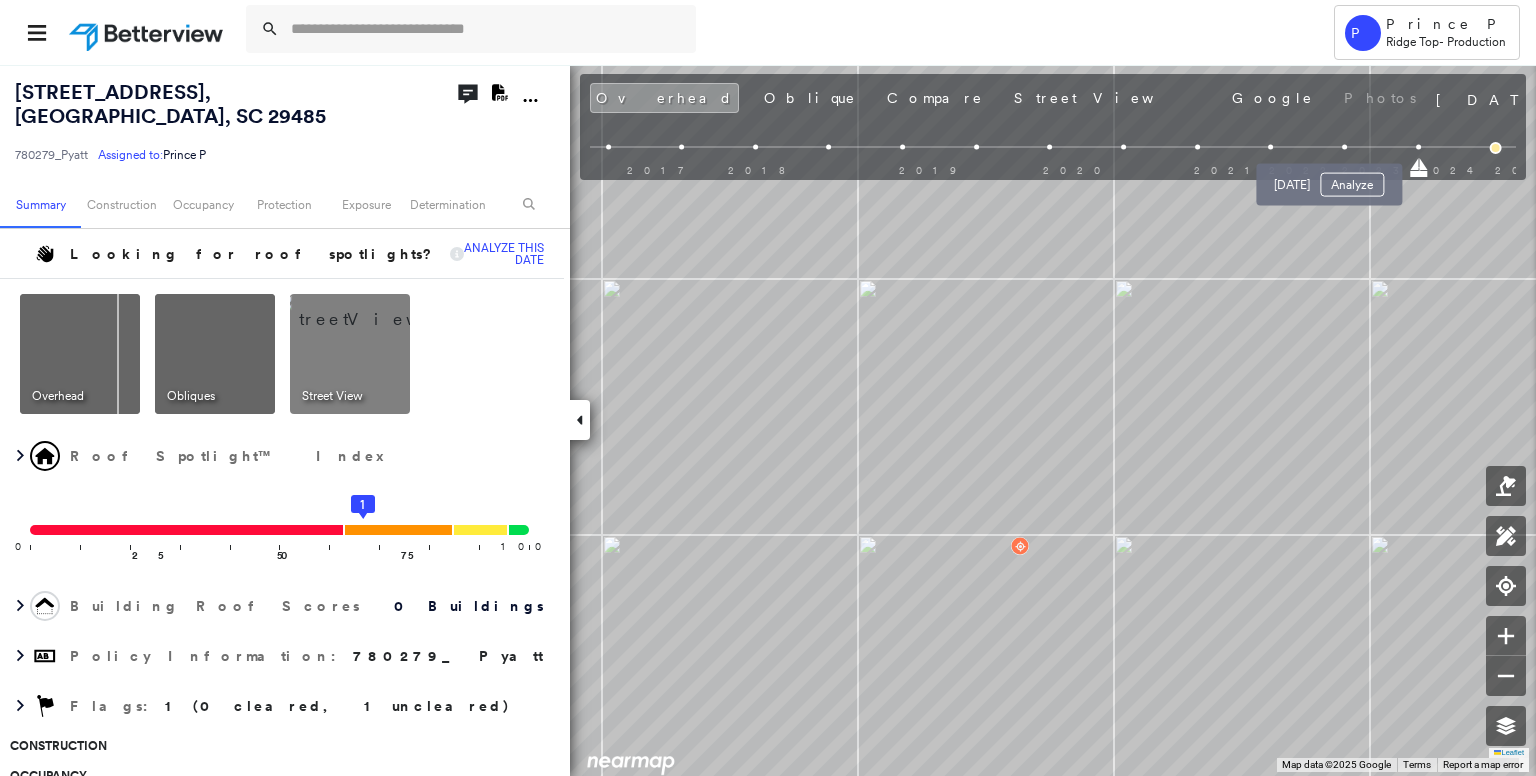 click at bounding box center [1344, 147] 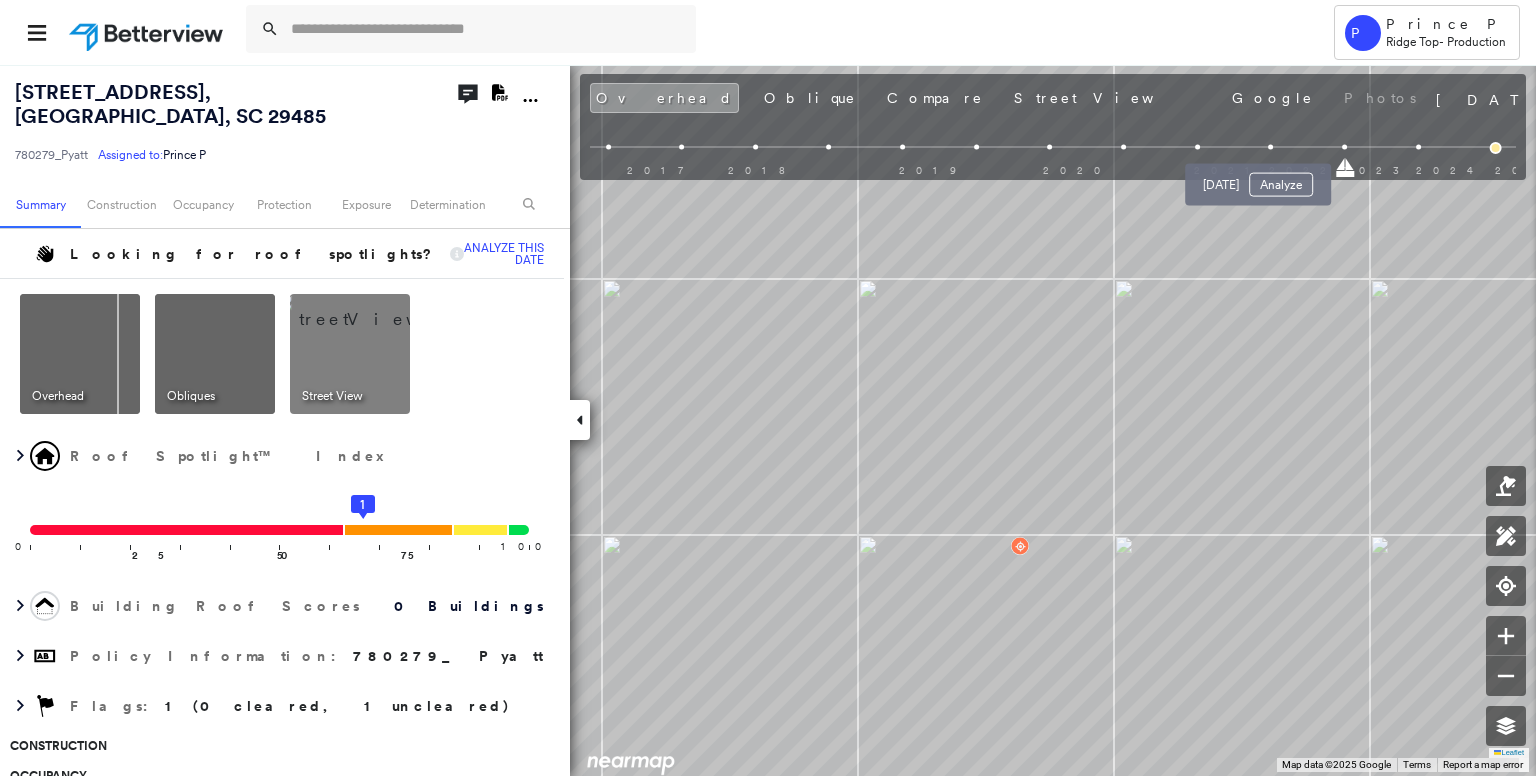 click at bounding box center [1271, 147] 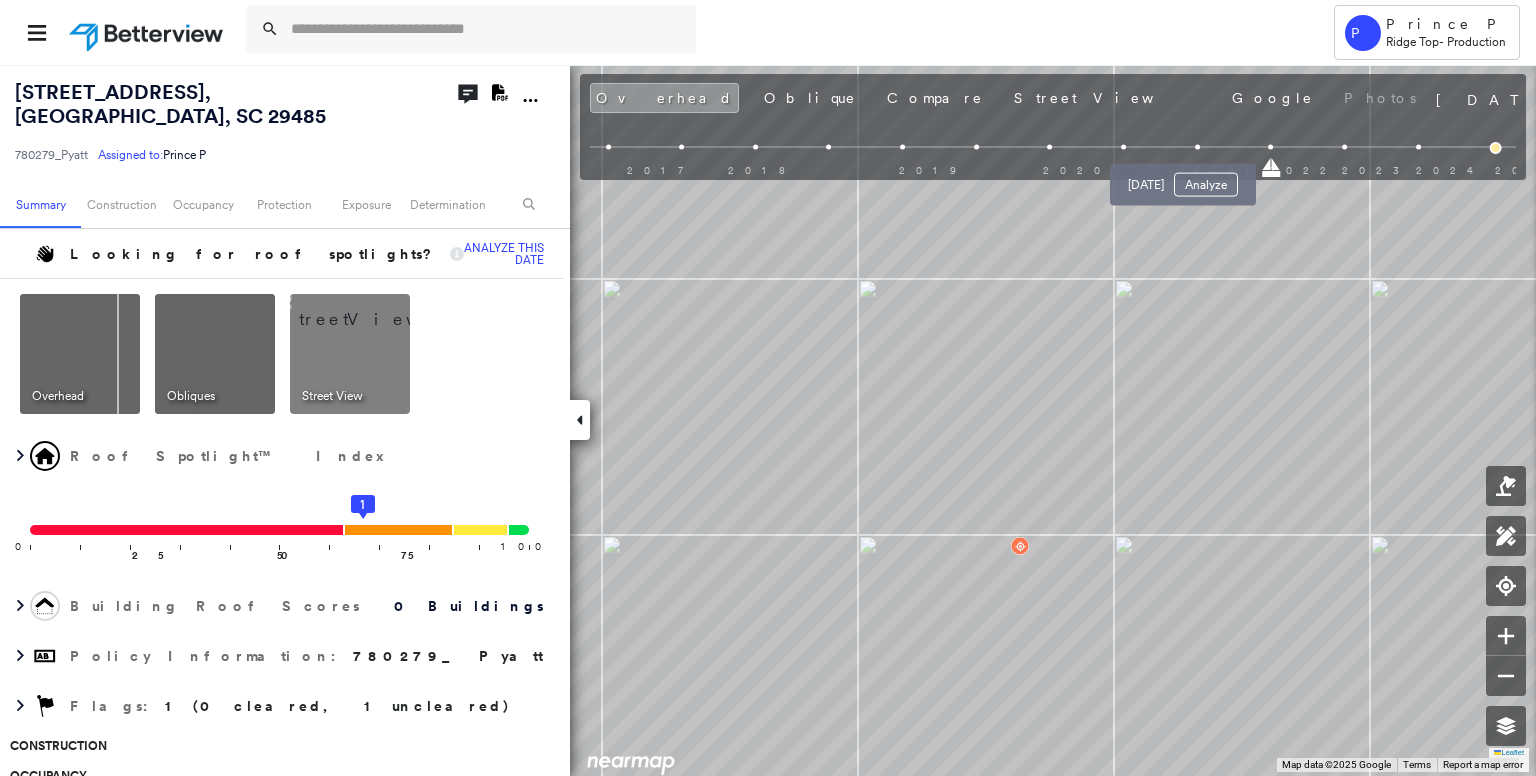 click at bounding box center [1197, 147] 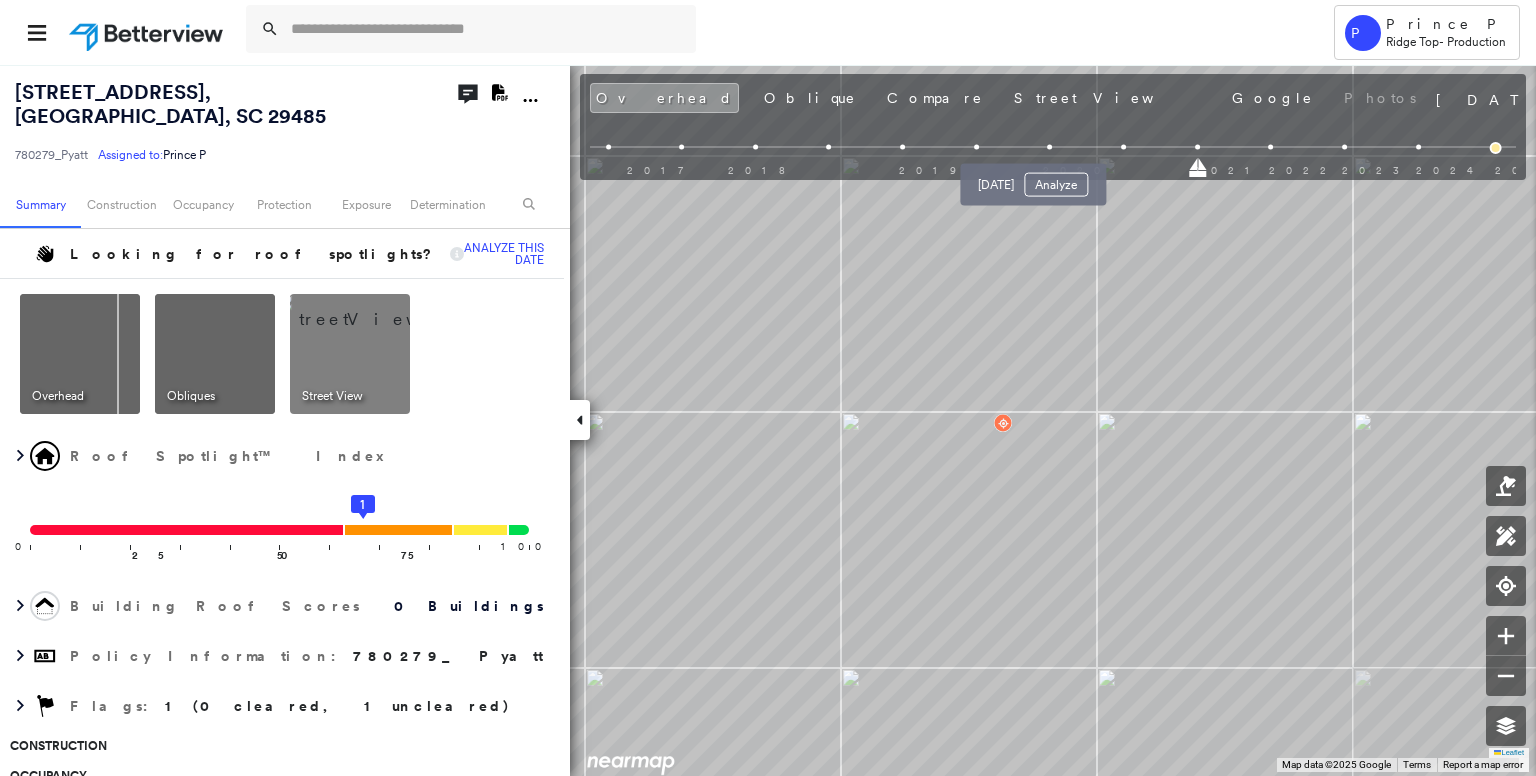 click on "[DATE] Analyze" at bounding box center [1033, 179] 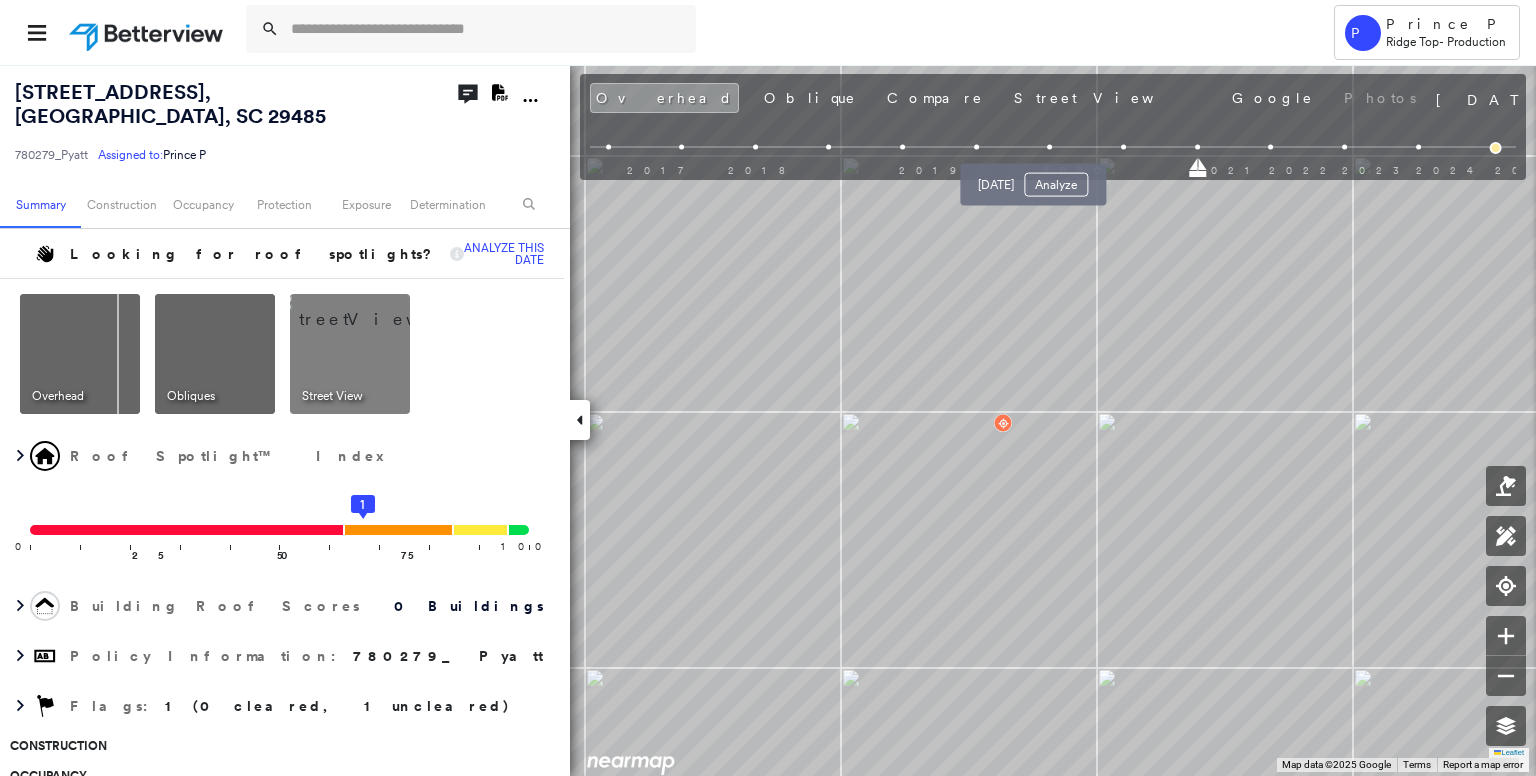 click on "[DATE] Analyze" at bounding box center [1033, 179] 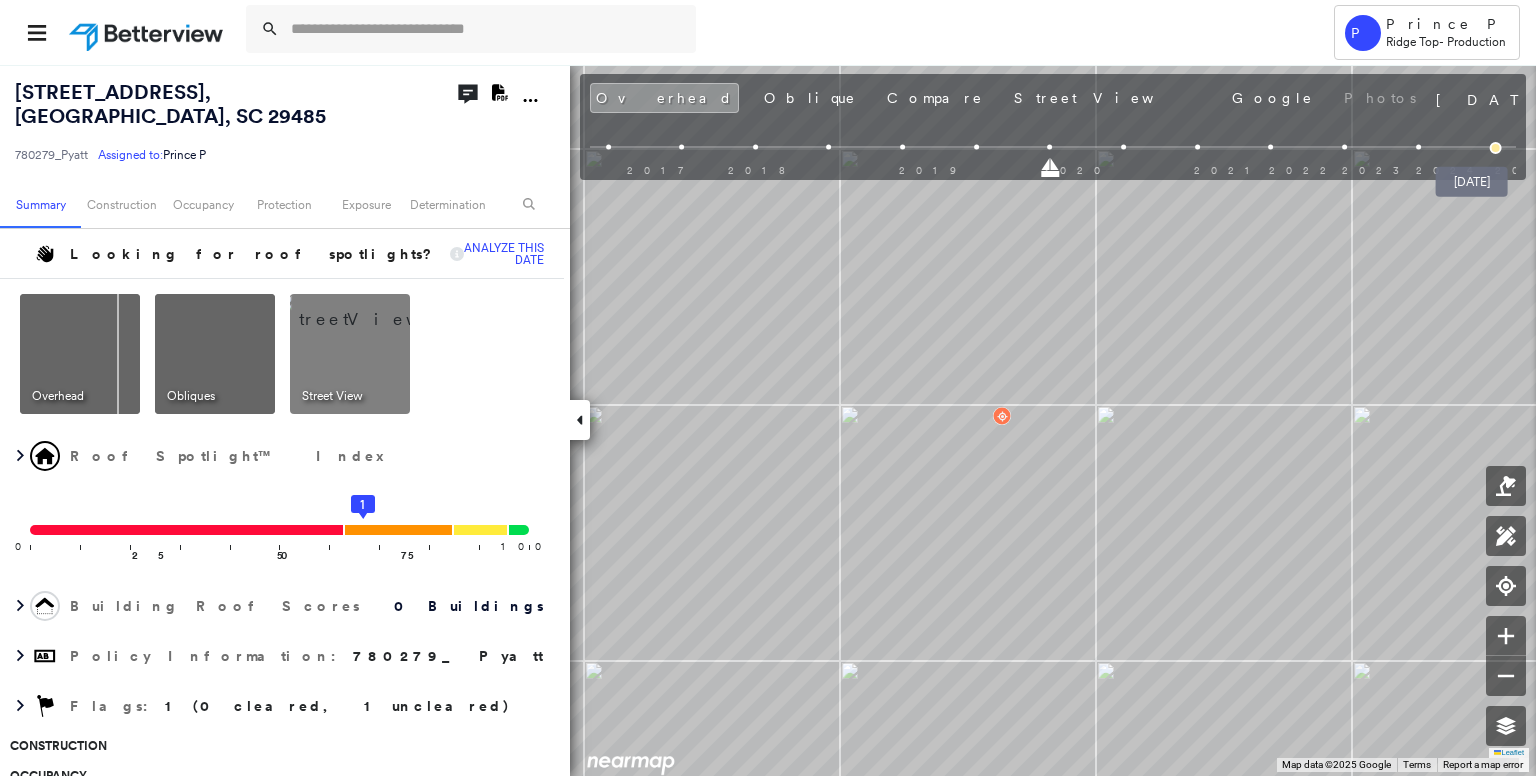 click at bounding box center (1496, 148) 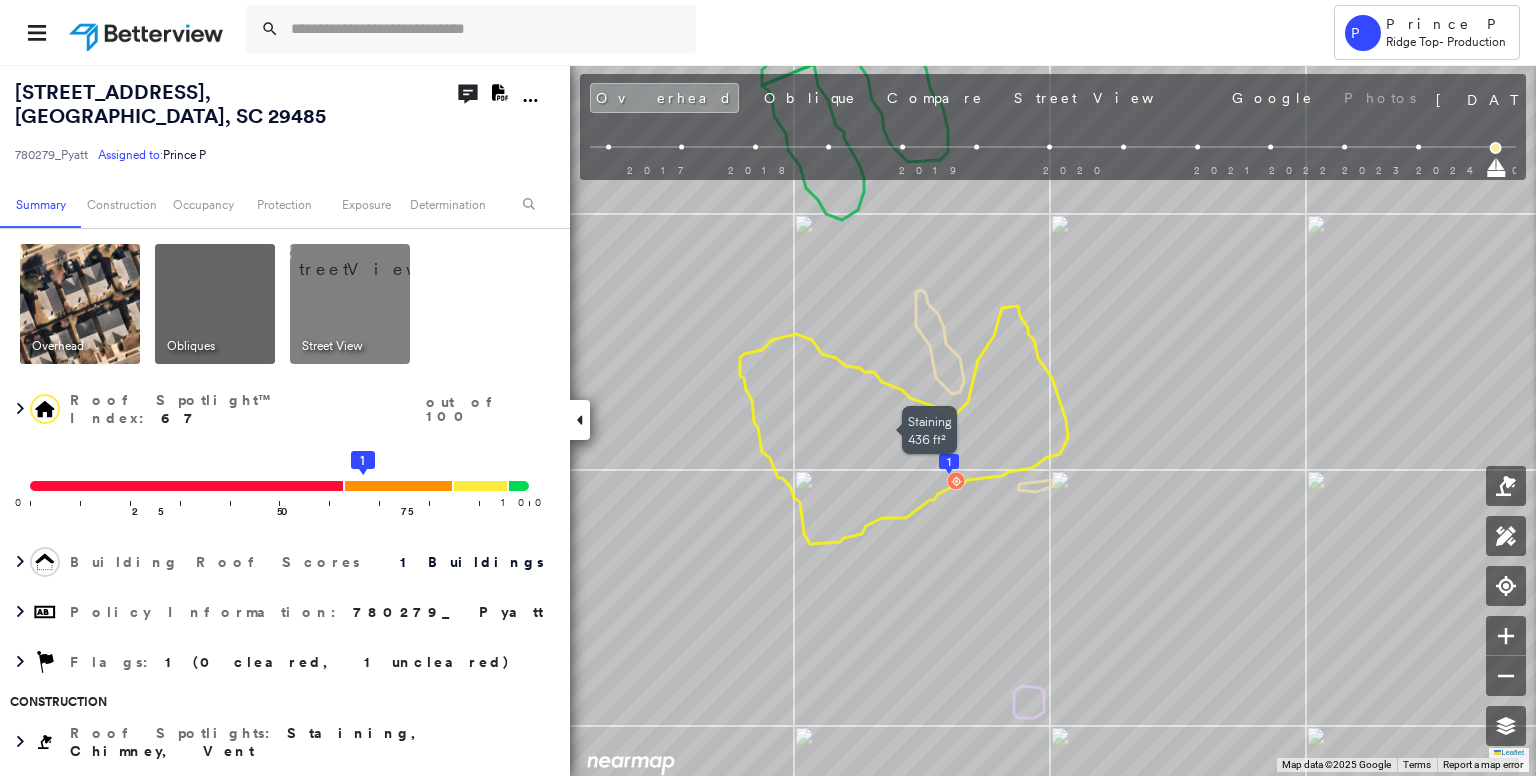 drag, startPoint x: 1067, startPoint y: 437, endPoint x: 1056, endPoint y: 402, distance: 36.687874 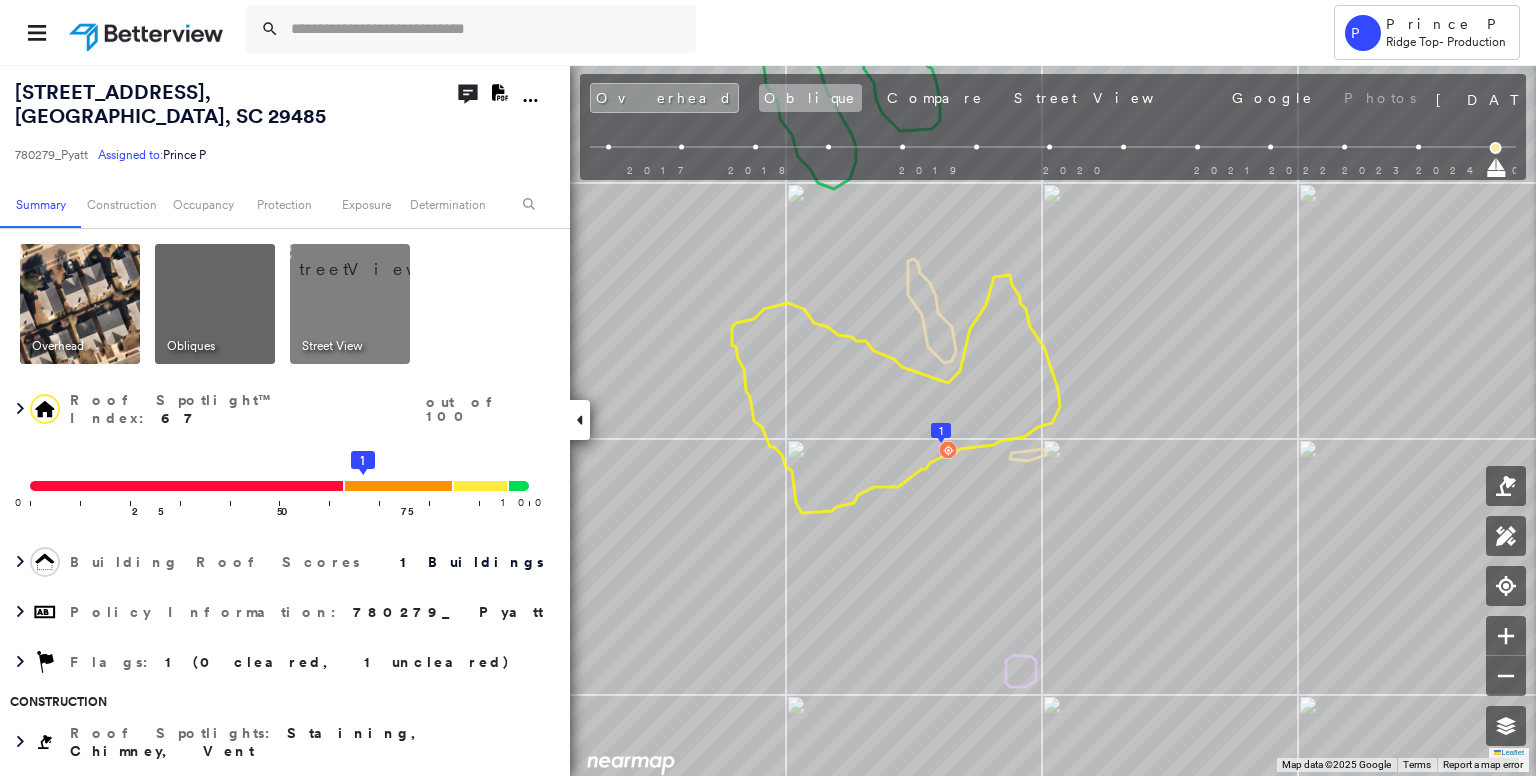 click on "Oblique" at bounding box center [810, 98] 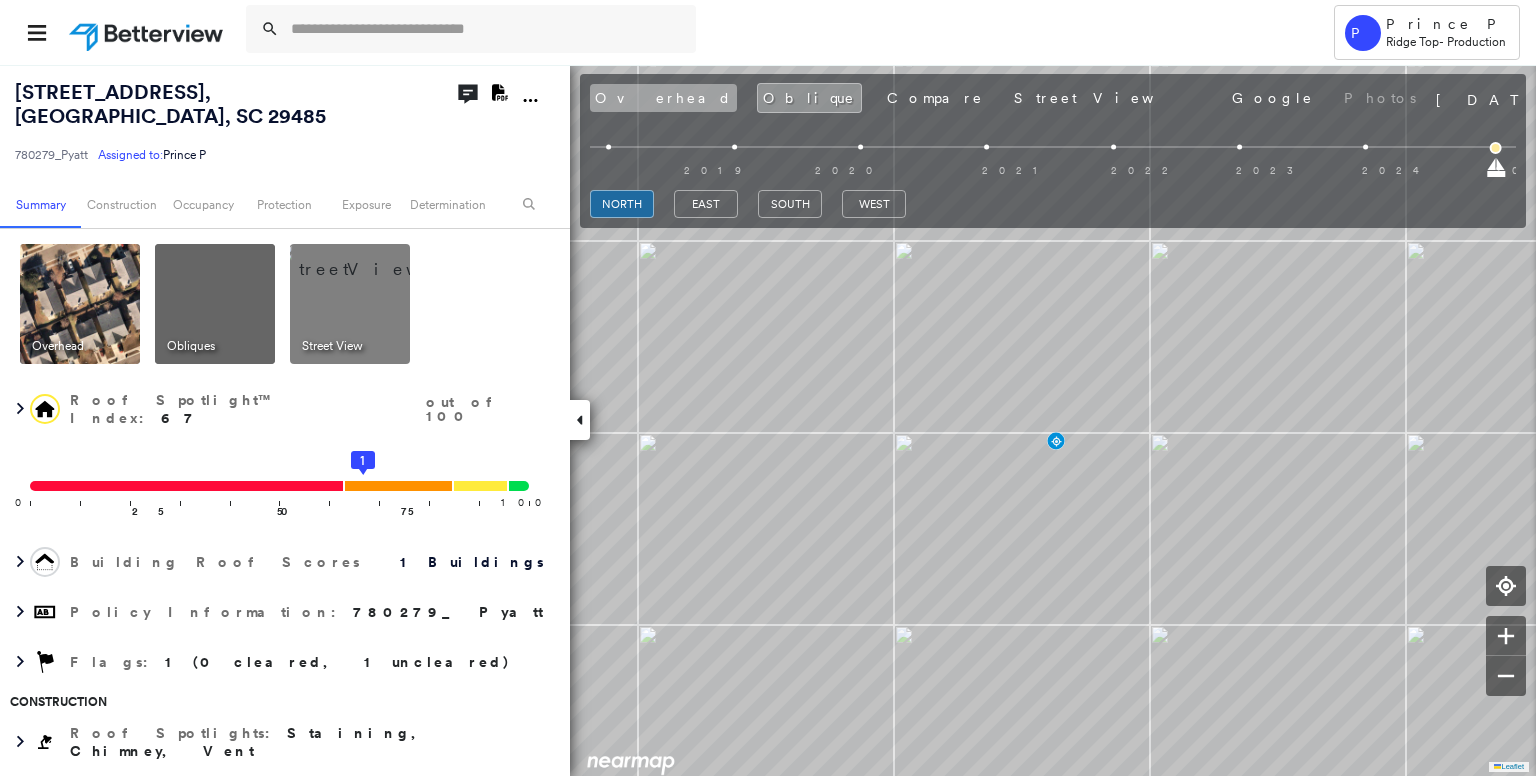 click on "Overhead" at bounding box center (663, 98) 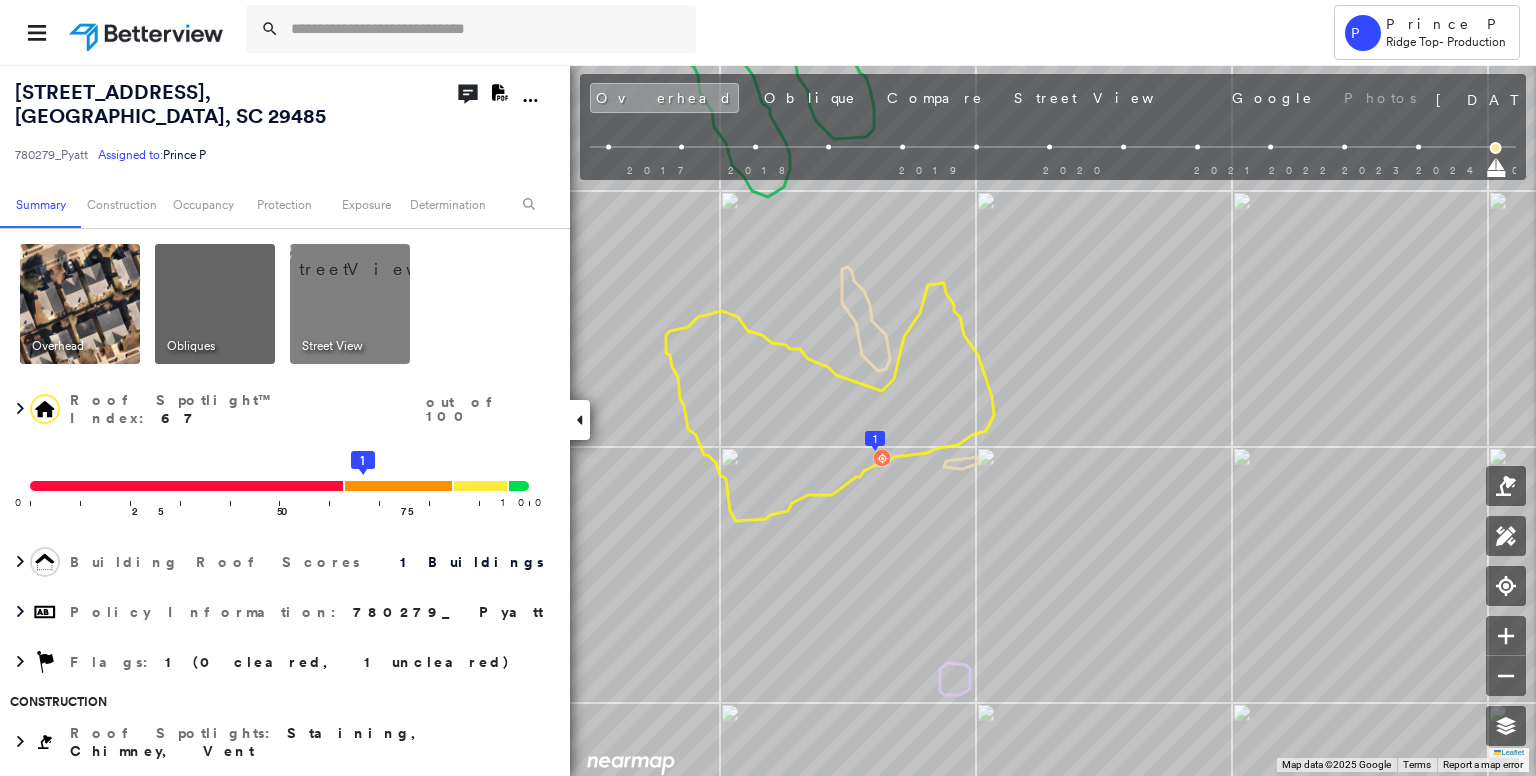 click at bounding box center (1506, 531) 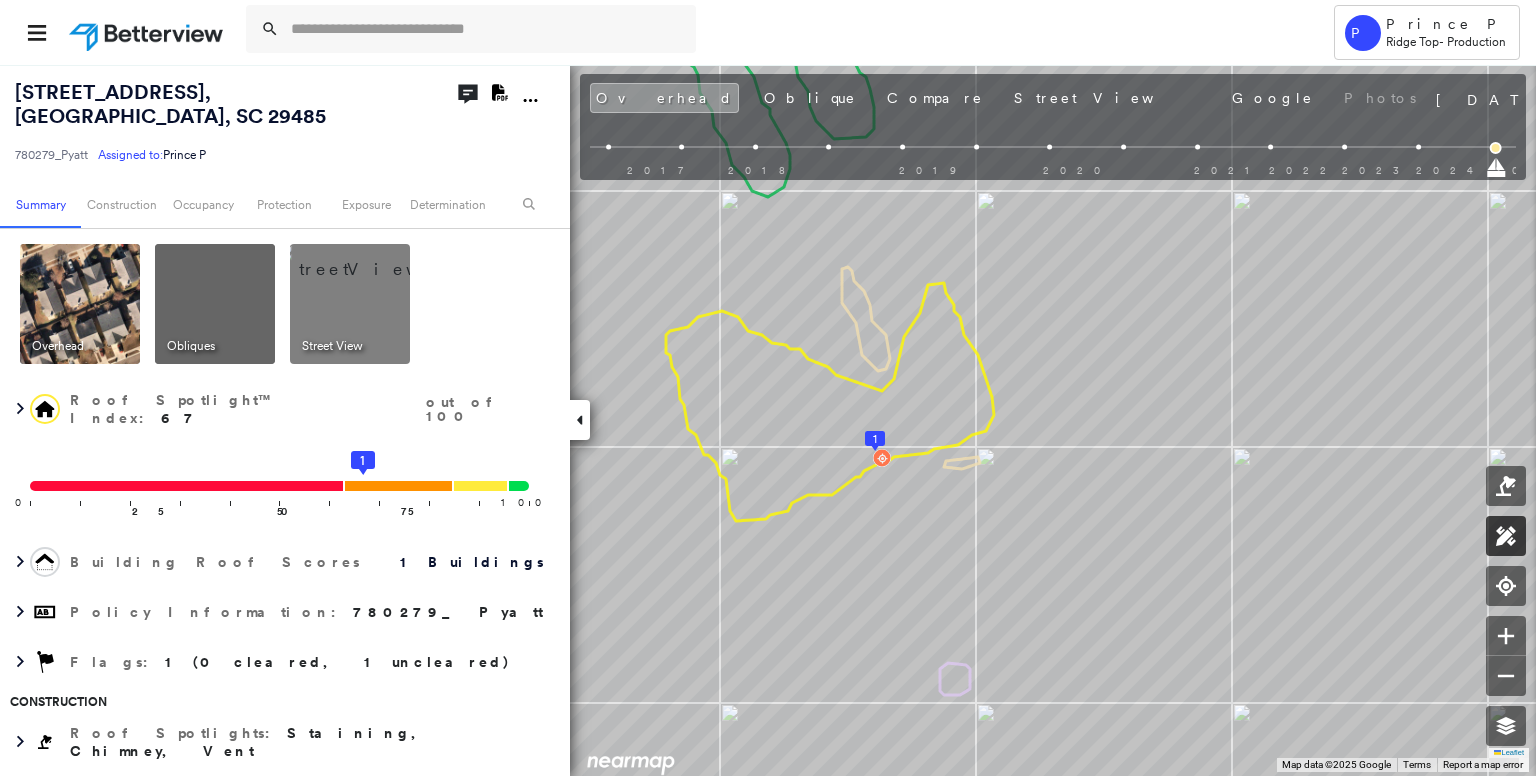click at bounding box center (1506, 536) 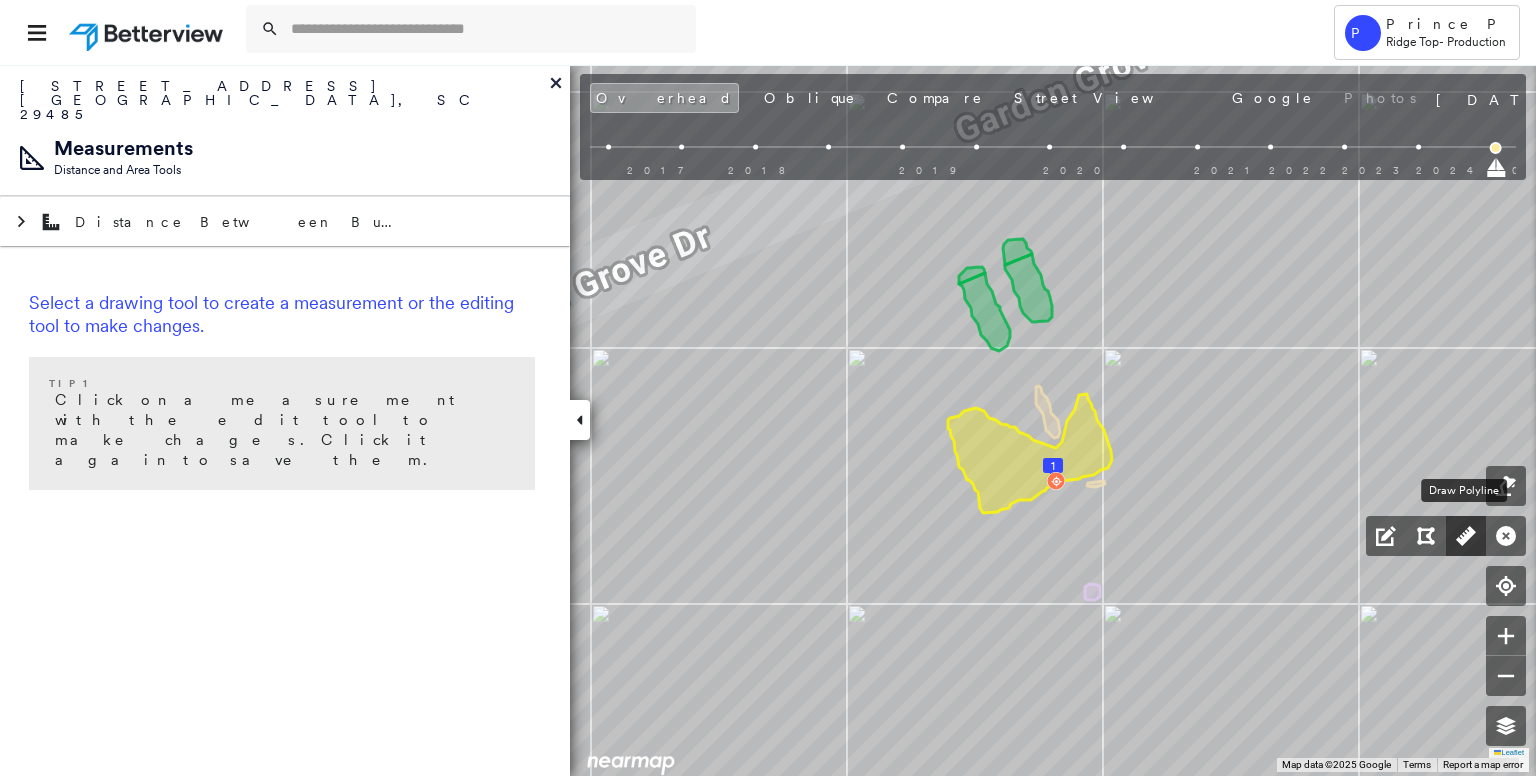 click at bounding box center (1466, 536) 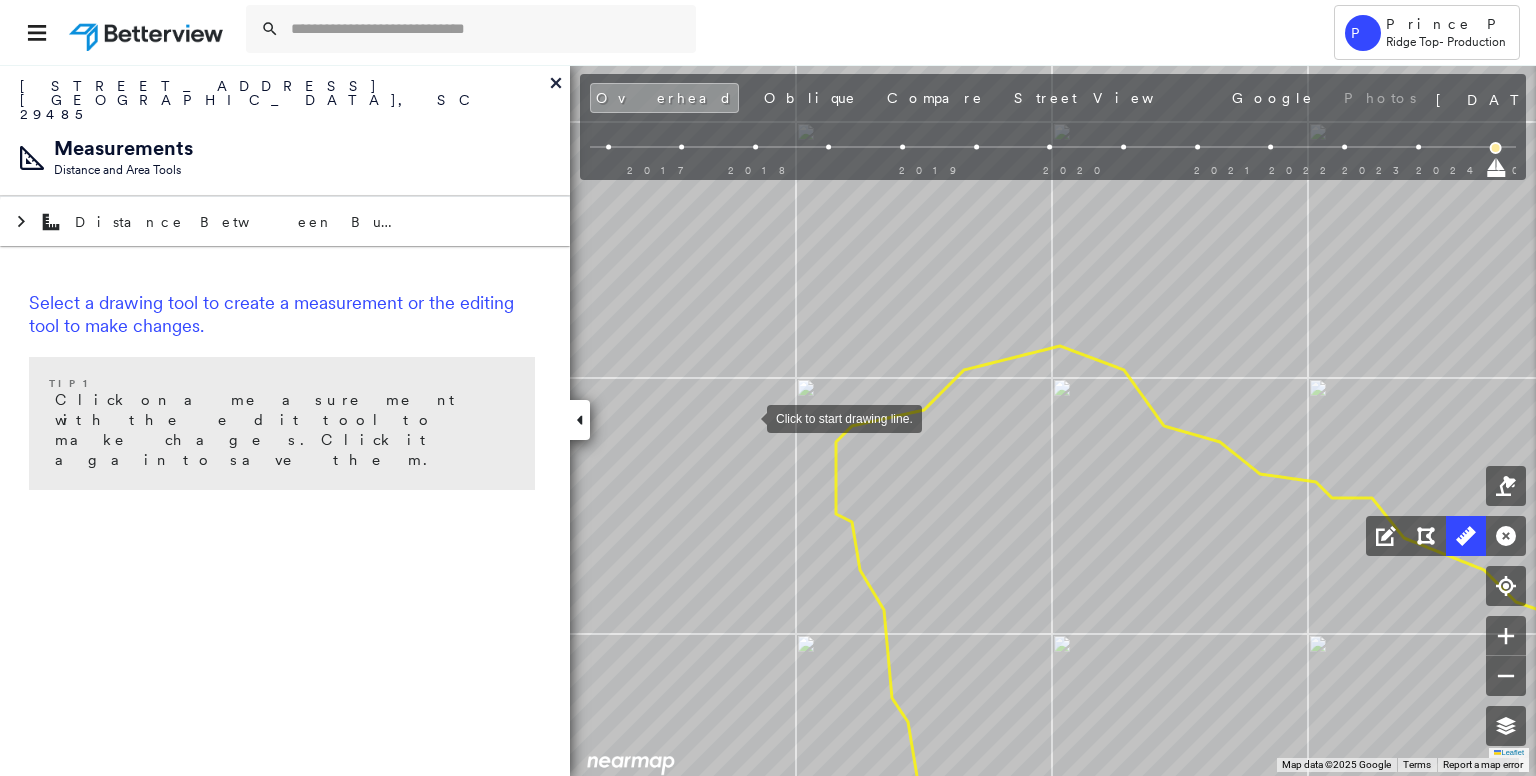 click at bounding box center [747, 417] 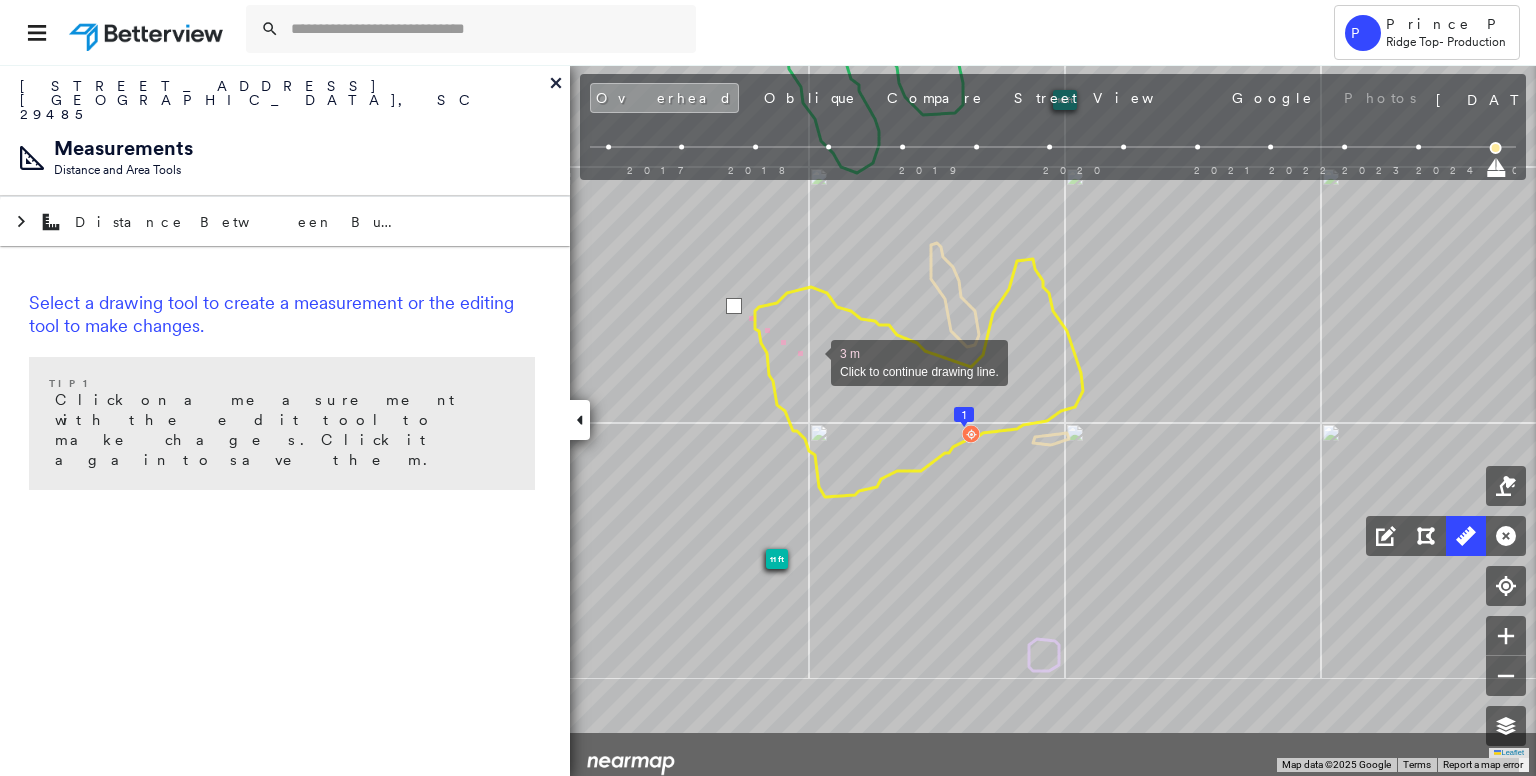 drag, startPoint x: 823, startPoint y: 478, endPoint x: 828, endPoint y: 380, distance: 98.12747 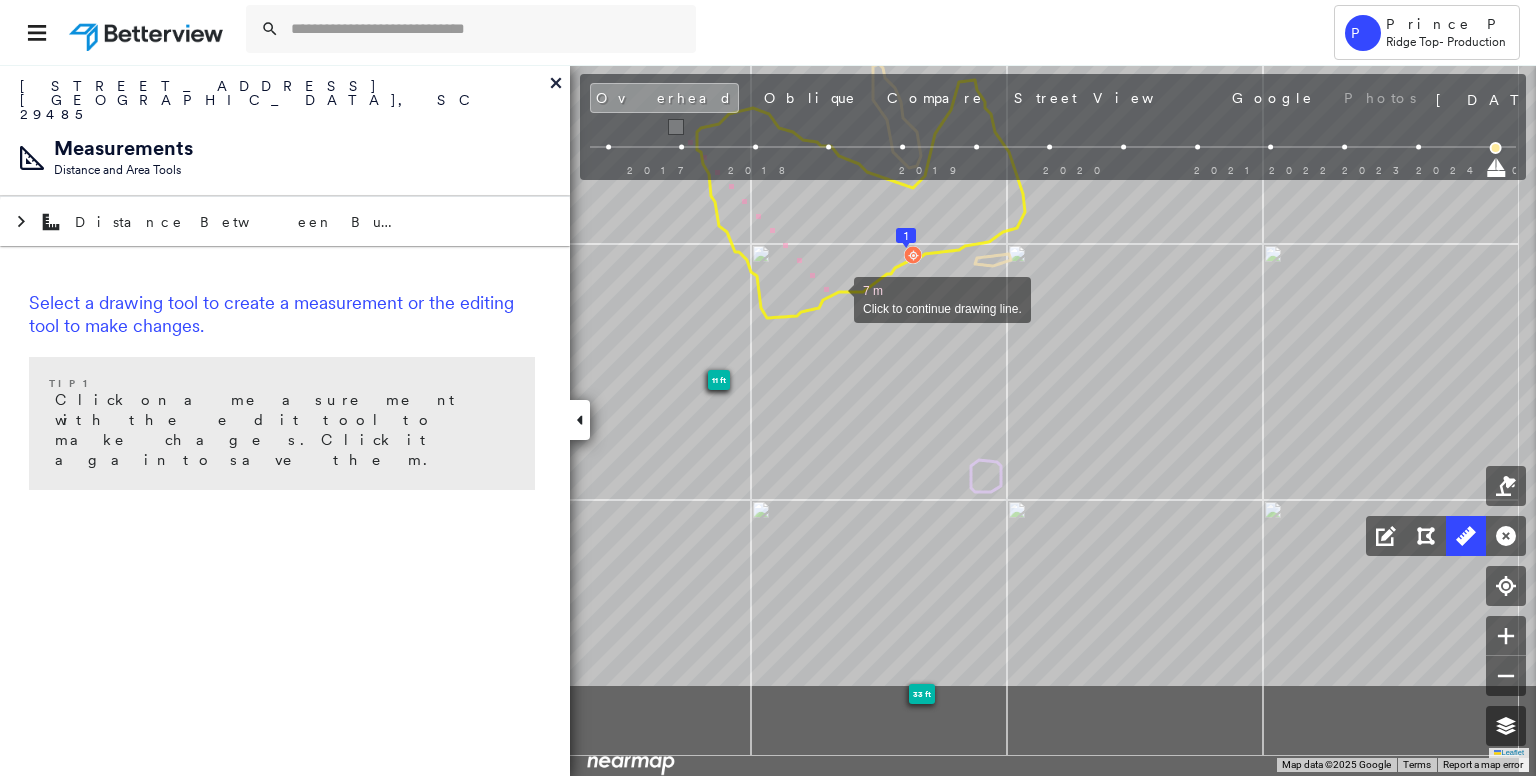 drag, startPoint x: 838, startPoint y: 328, endPoint x: 834, endPoint y: 290, distance: 38.209946 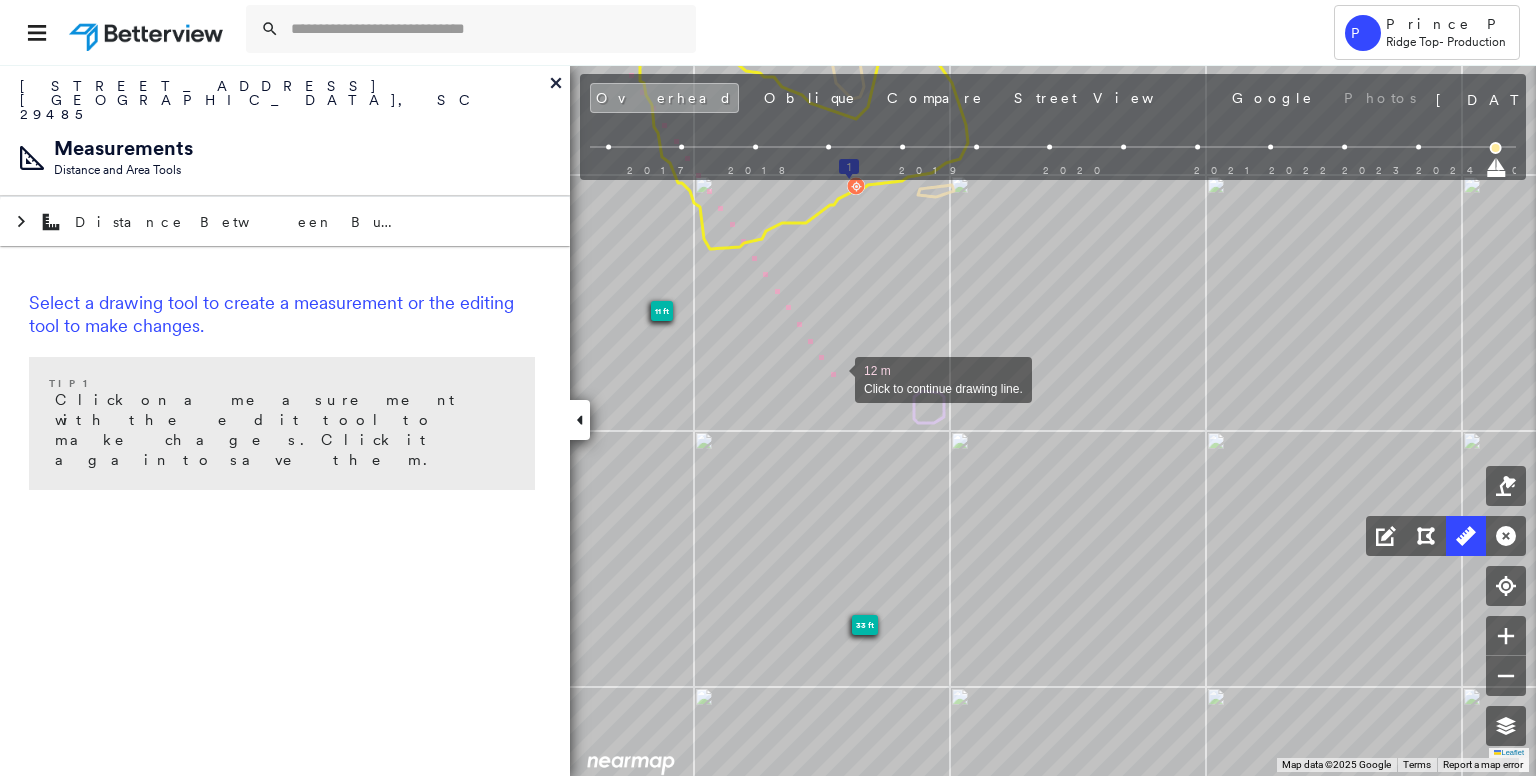 drag, startPoint x: 851, startPoint y: 413, endPoint x: 835, endPoint y: 377, distance: 39.39543 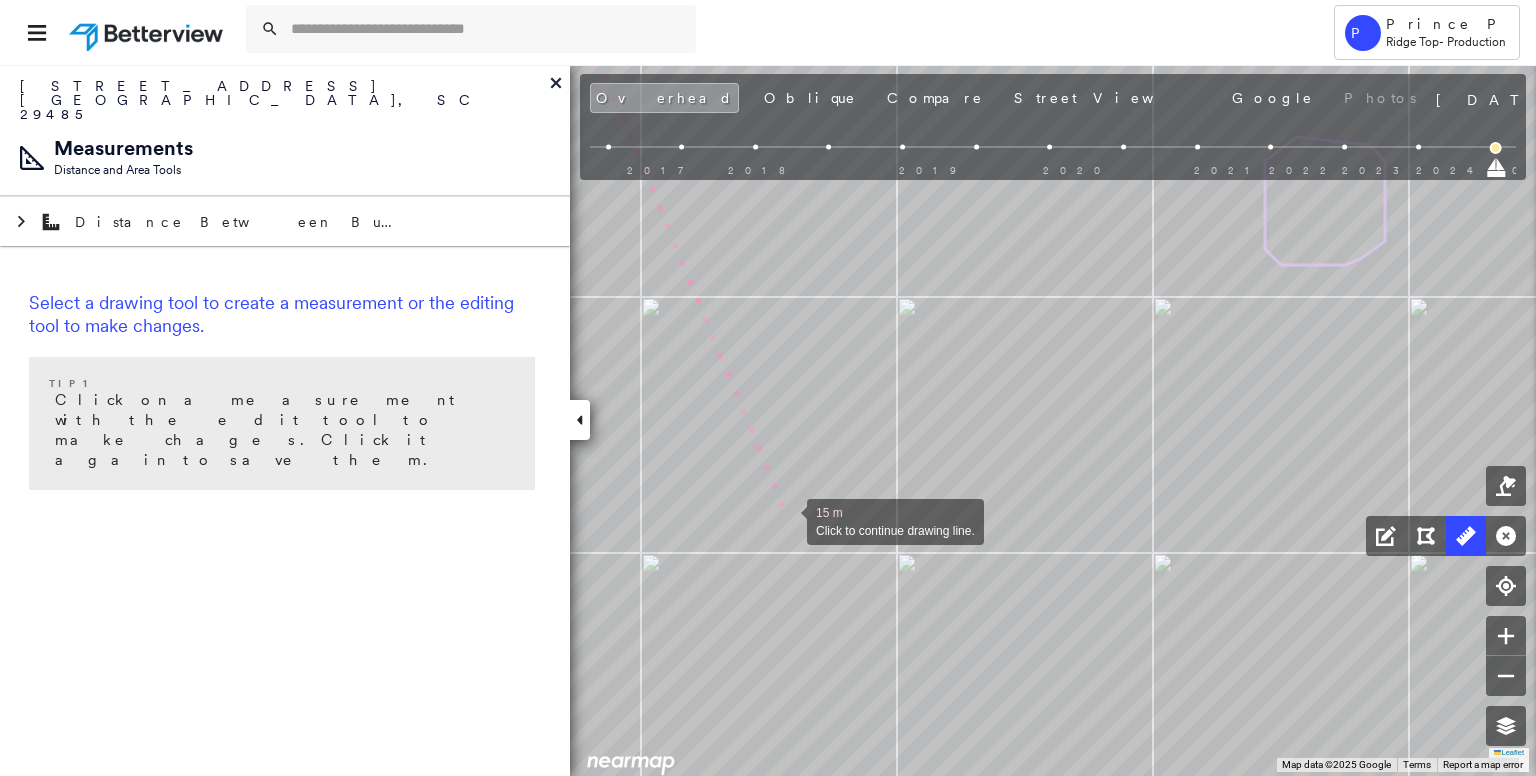click at bounding box center (787, 520) 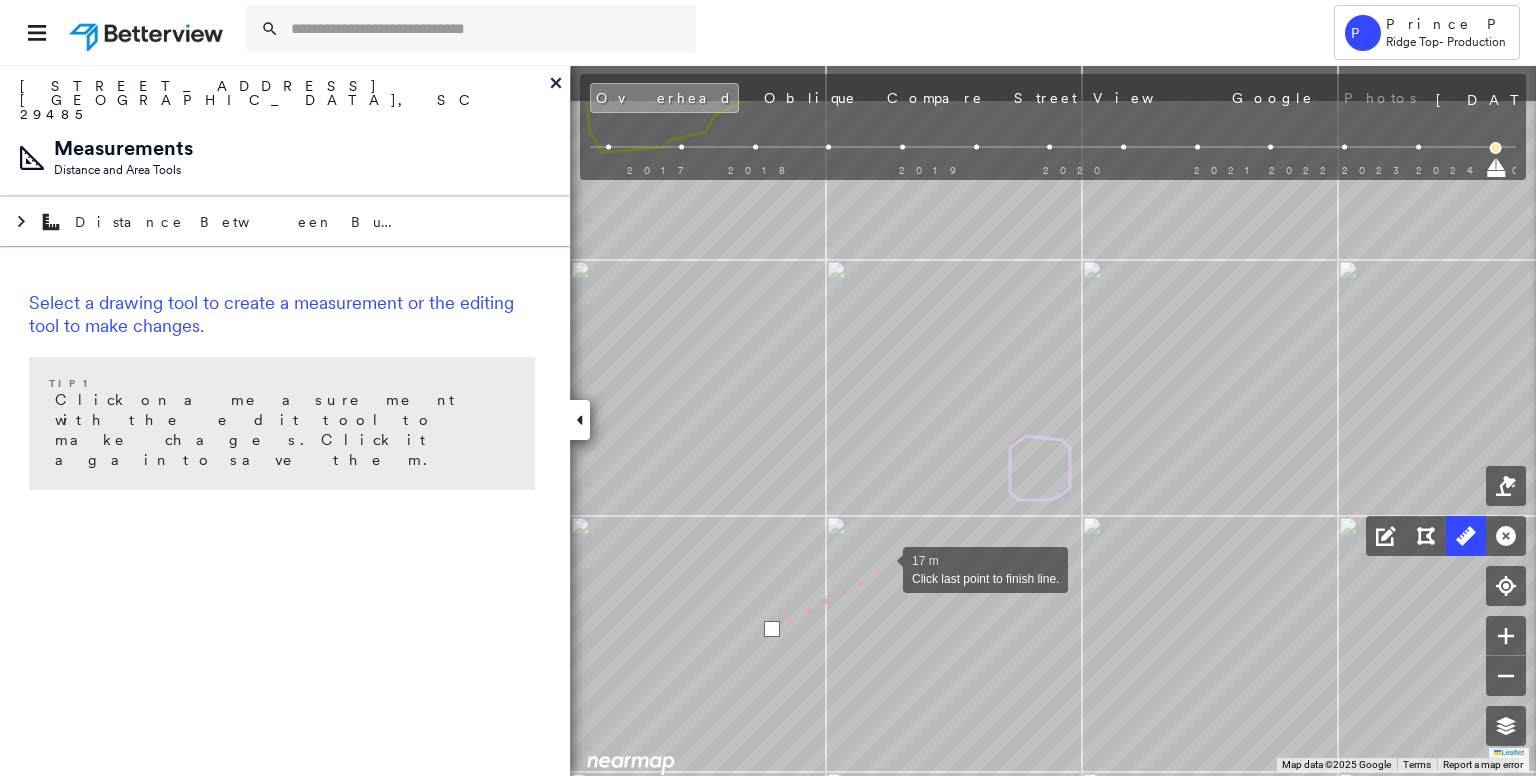 drag, startPoint x: 895, startPoint y: 457, endPoint x: 927, endPoint y: 535, distance: 84.30895 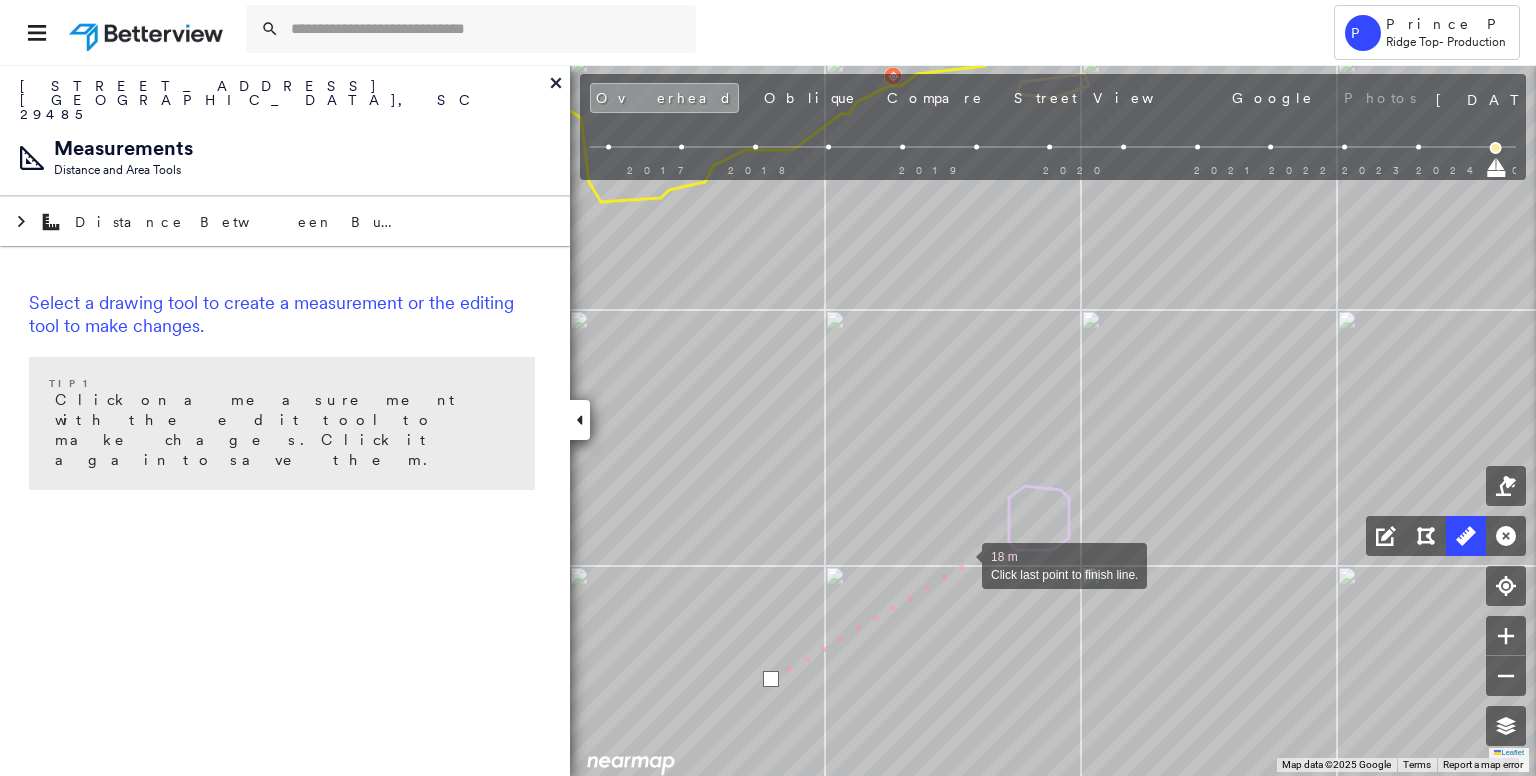 drag, startPoint x: 962, startPoint y: 513, endPoint x: 955, endPoint y: 560, distance: 47.518417 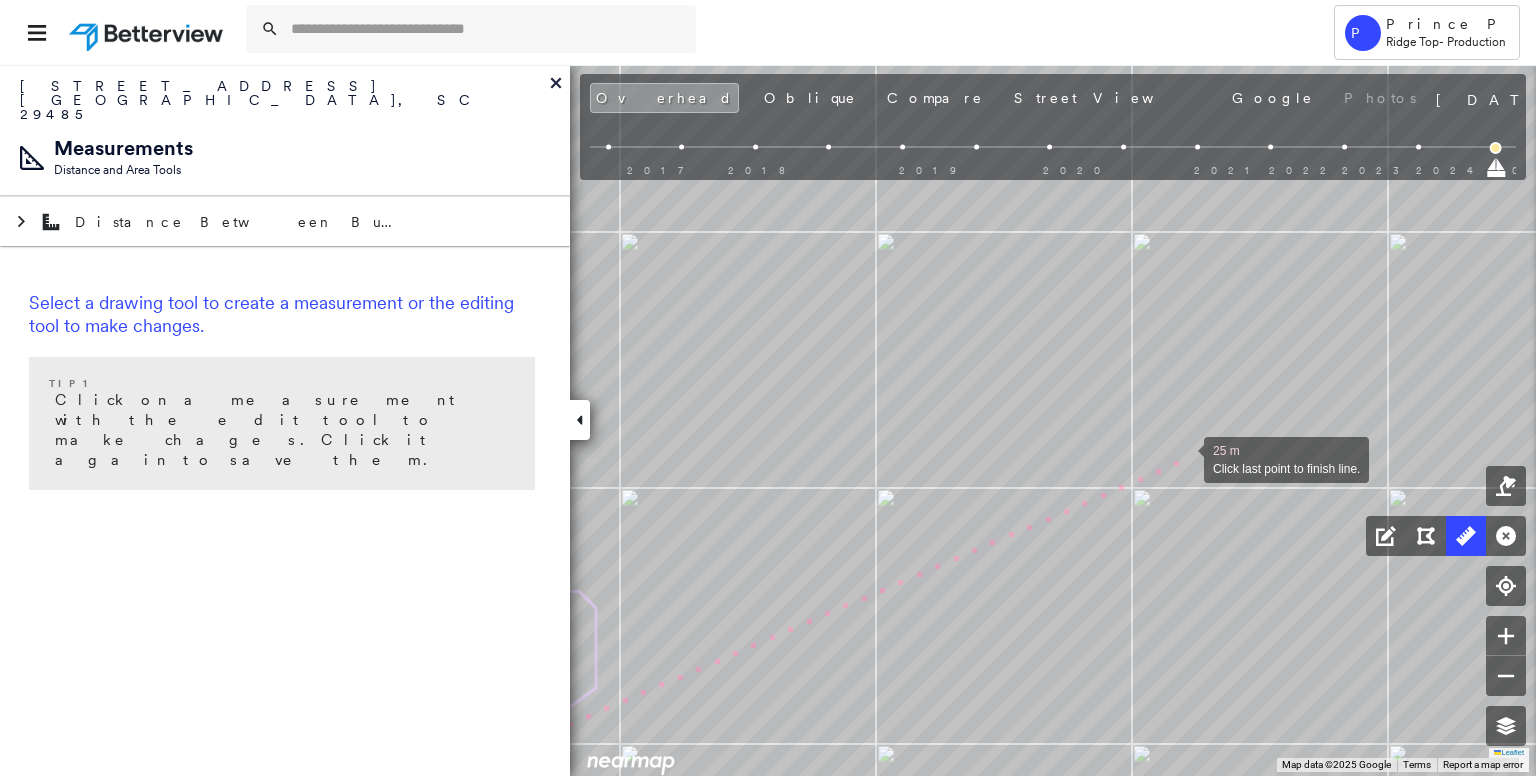 click at bounding box center [1184, 458] 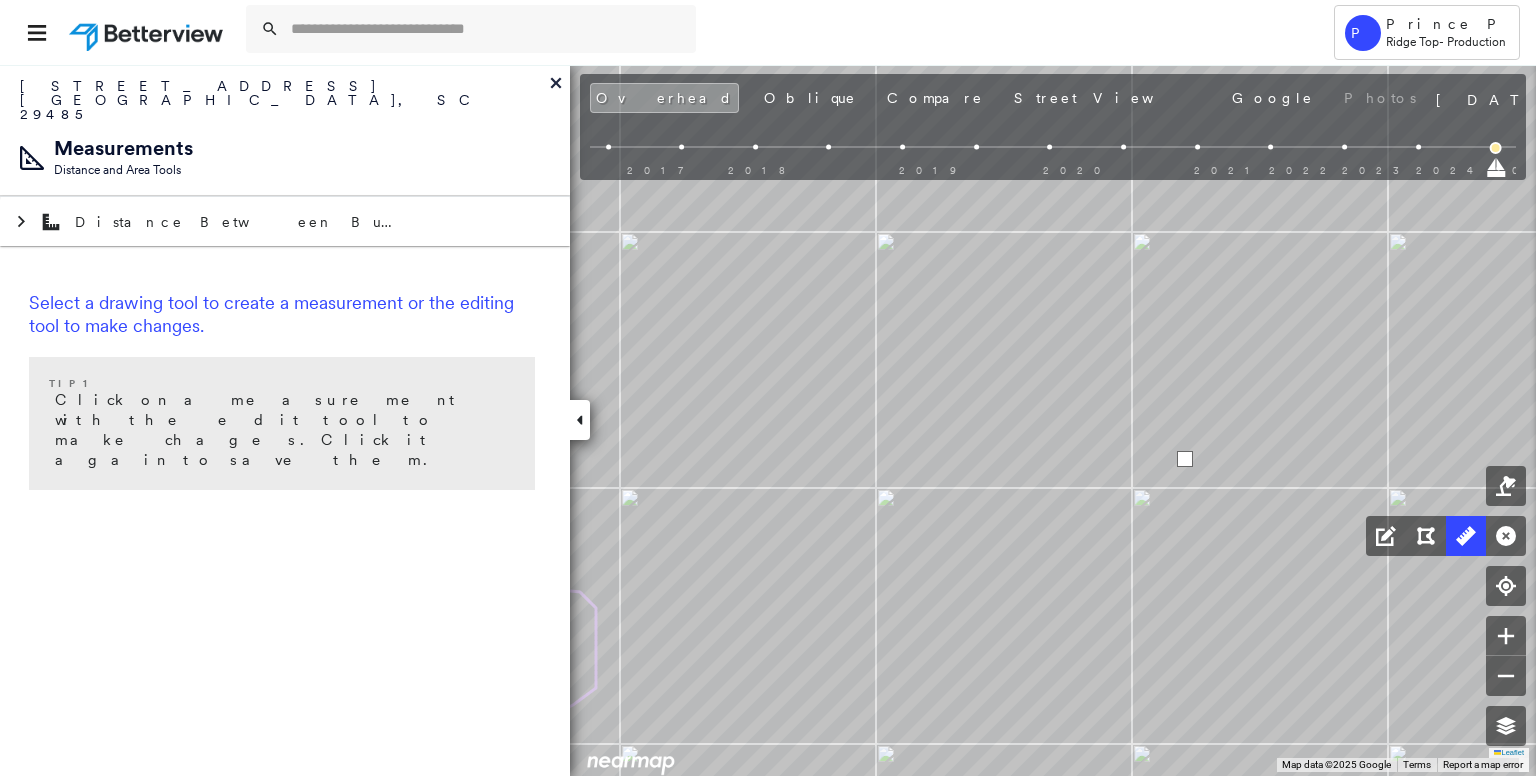 click at bounding box center (1185, 459) 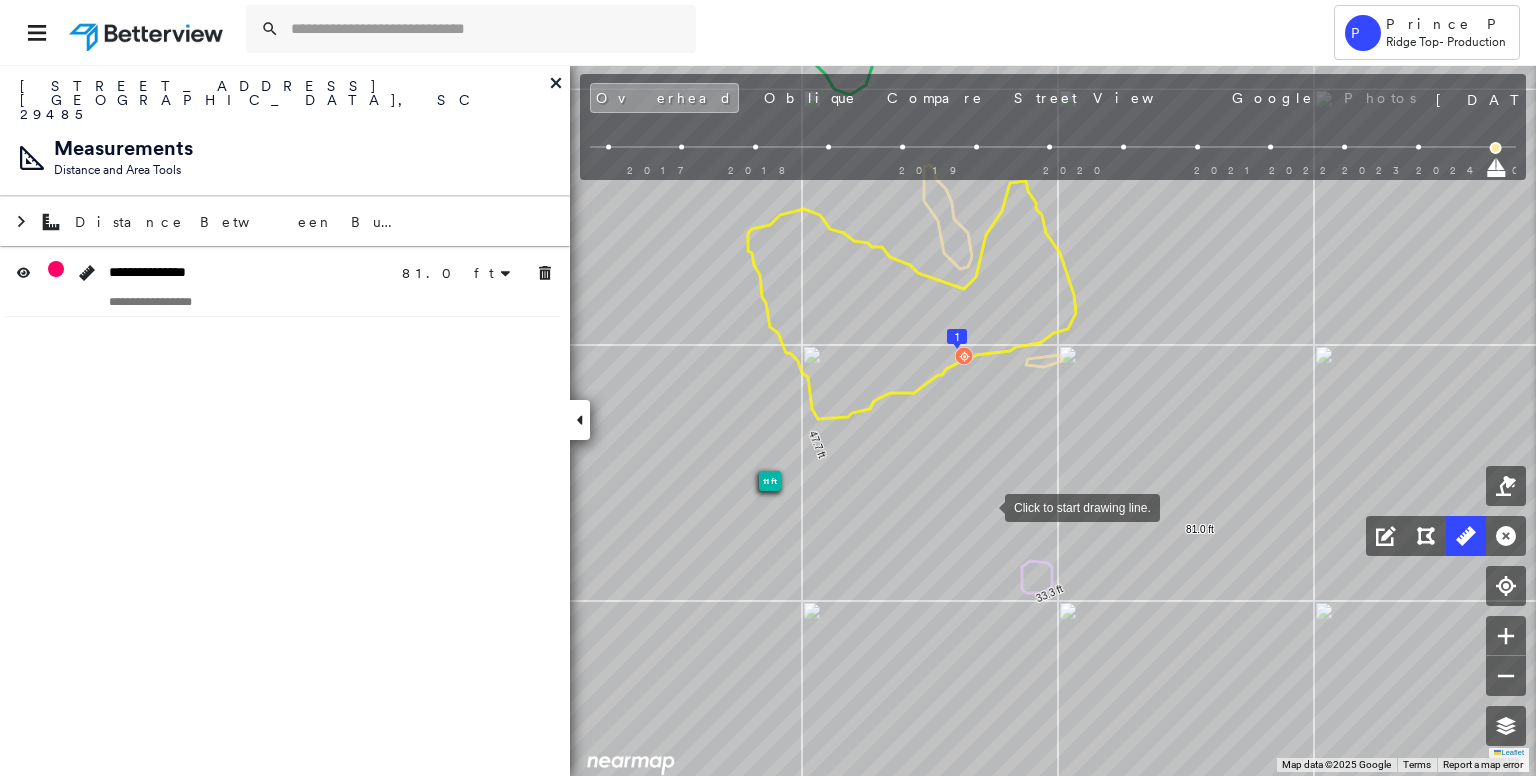 drag, startPoint x: 949, startPoint y: 445, endPoint x: 984, endPoint y: 505, distance: 69.46222 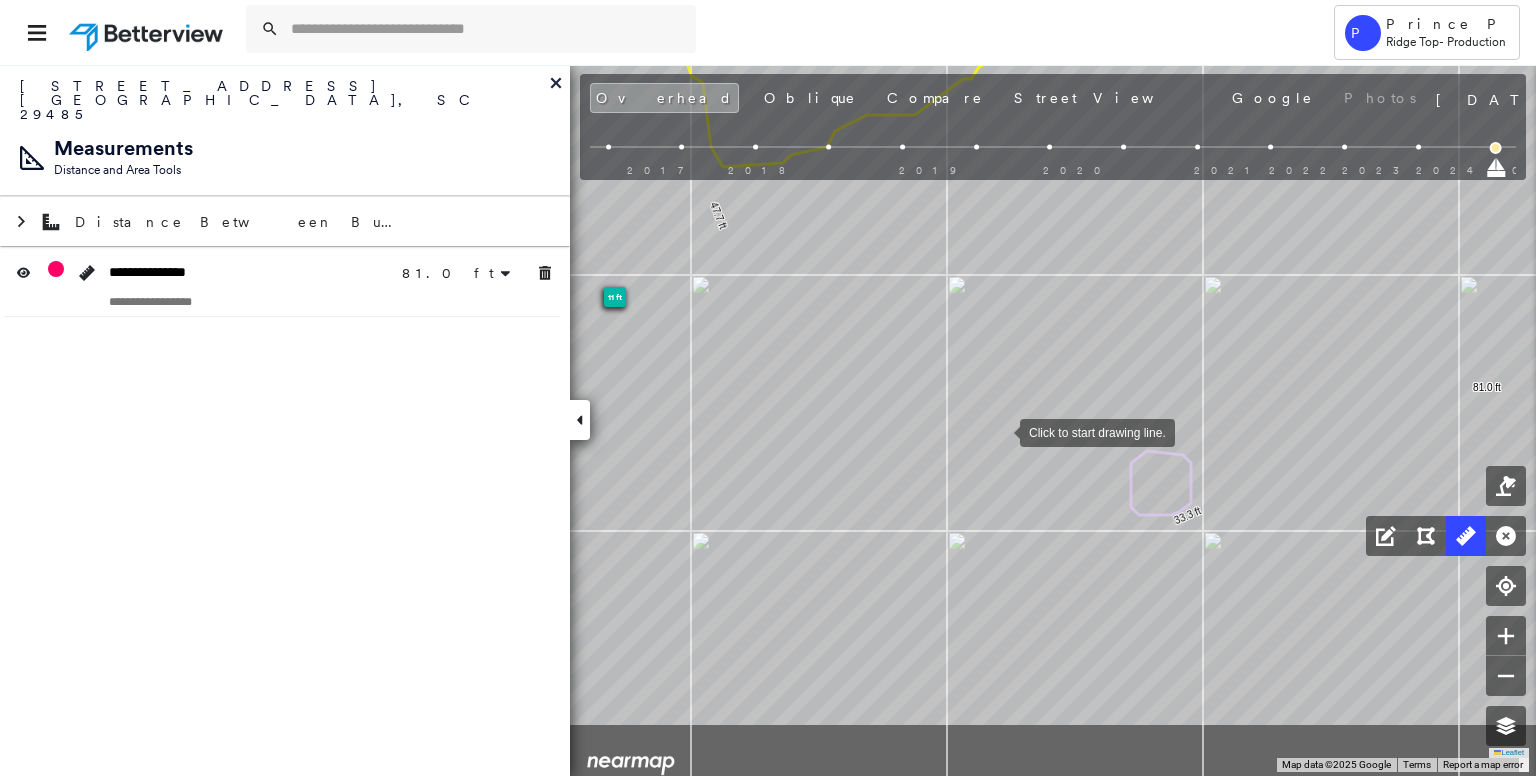 drag, startPoint x: 956, startPoint y: 554, endPoint x: 996, endPoint y: 442, distance: 118.92855 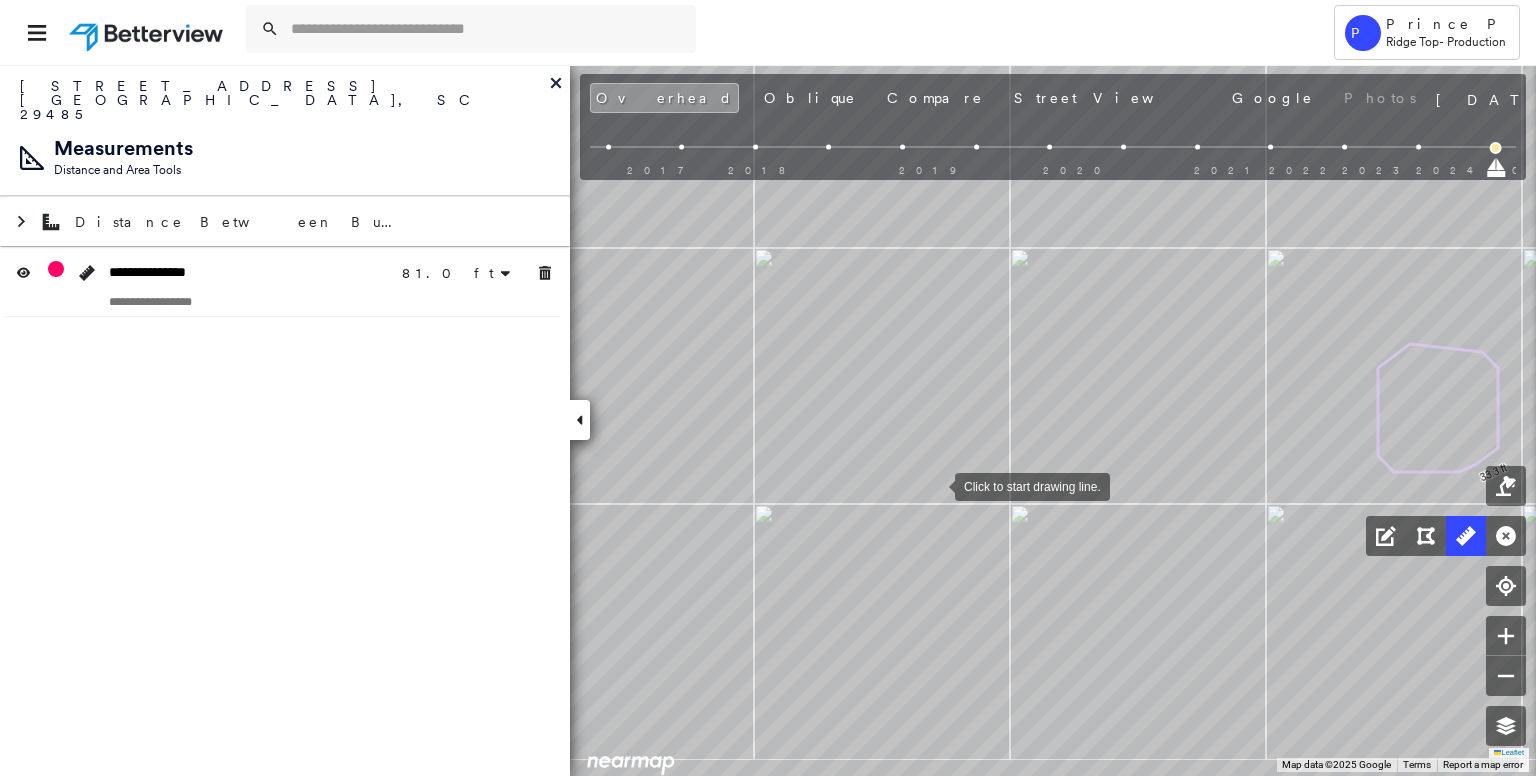 drag, startPoint x: 908, startPoint y: 528, endPoint x: 981, endPoint y: 416, distance: 133.68994 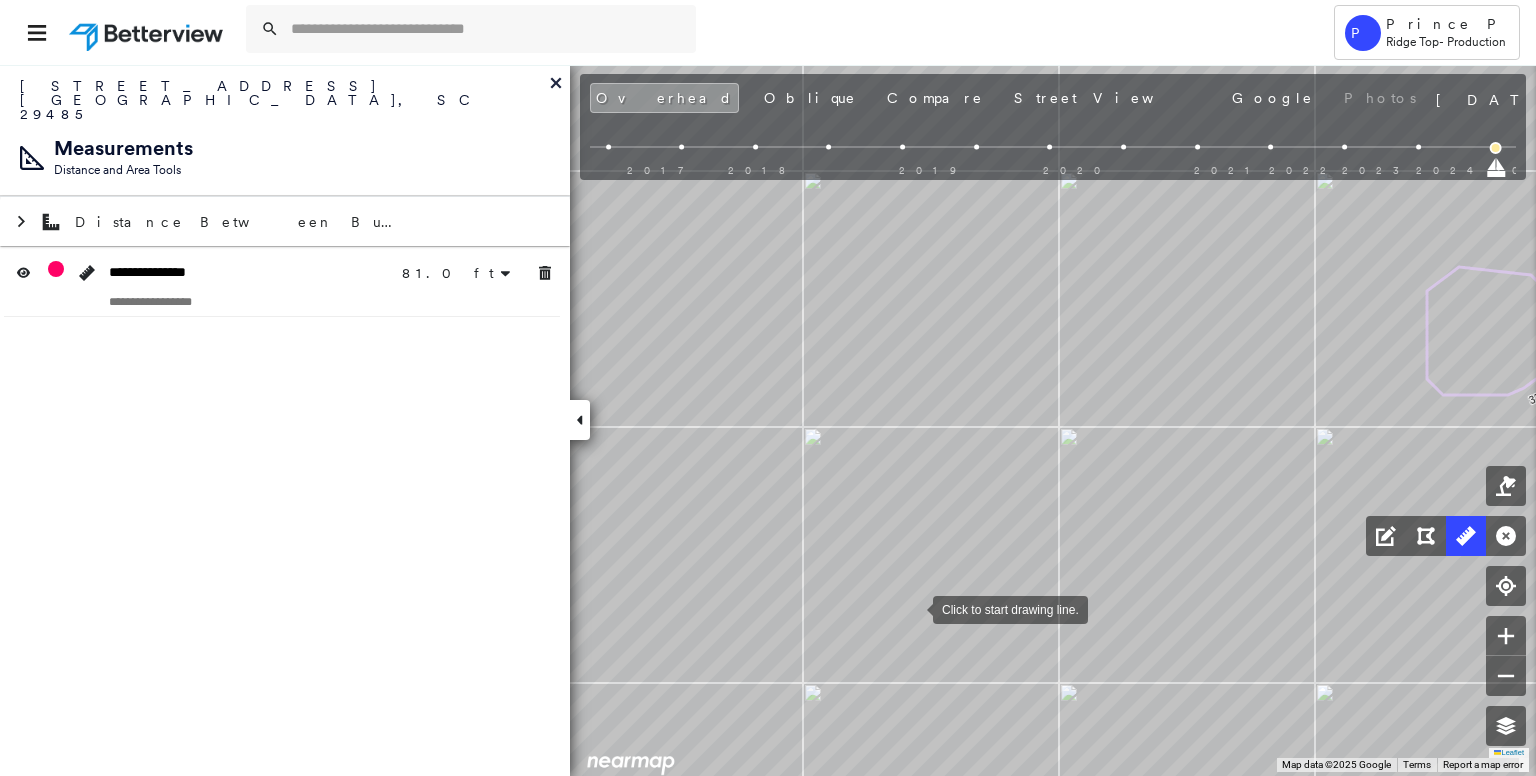 click at bounding box center (913, 608) 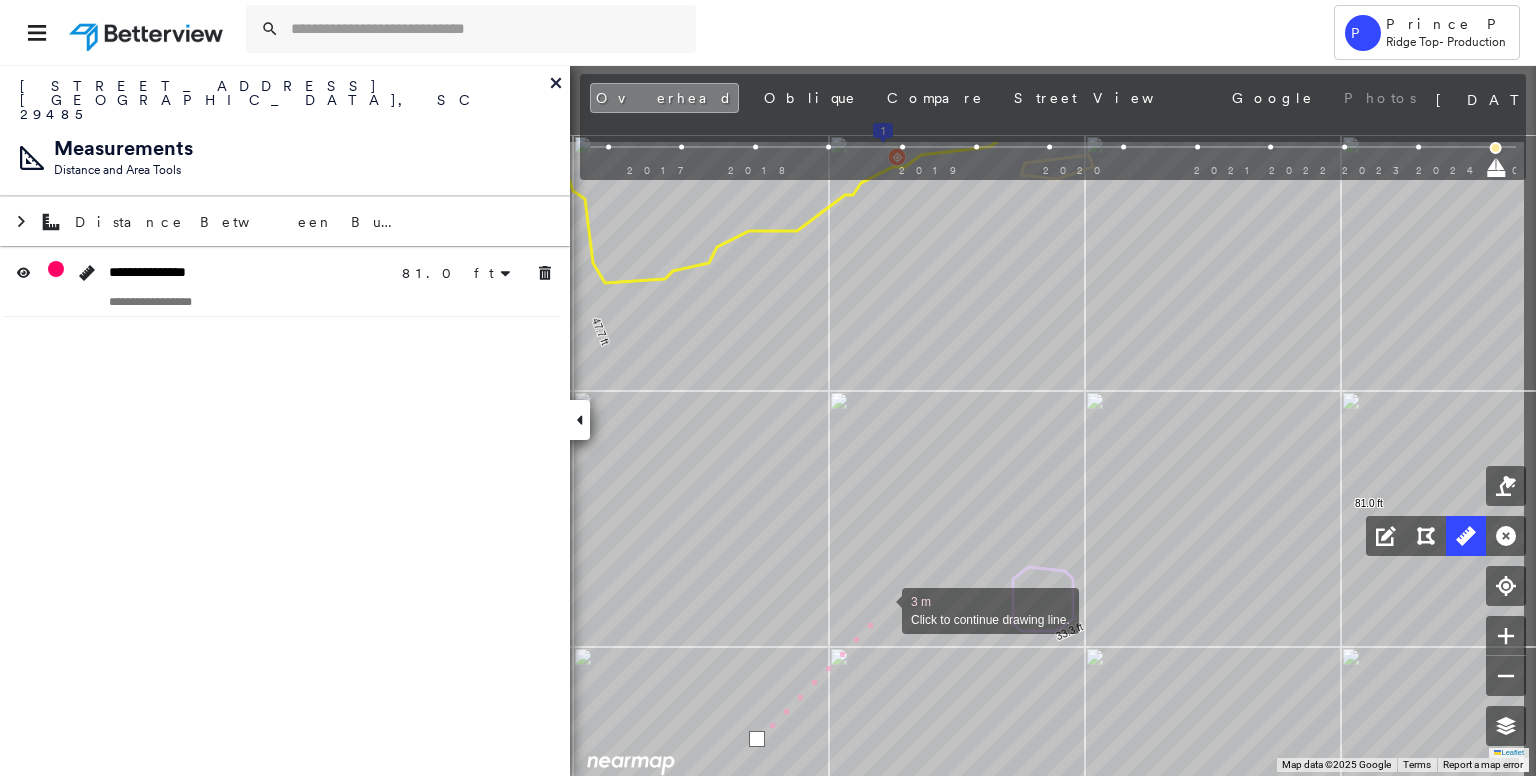 drag, startPoint x: 1052, startPoint y: 457, endPoint x: 872, endPoint y: 607, distance: 234.3075 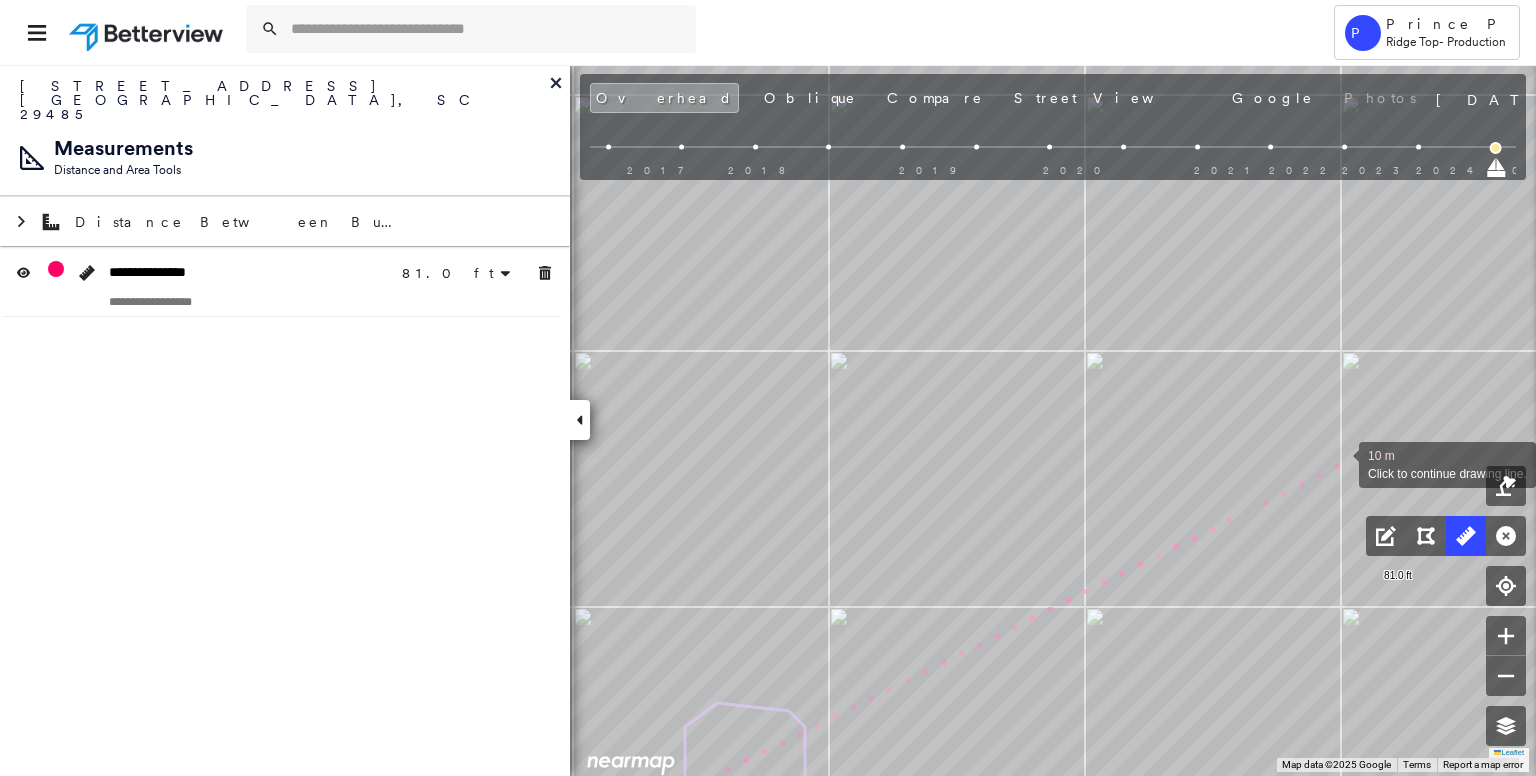 click at bounding box center (1339, 463) 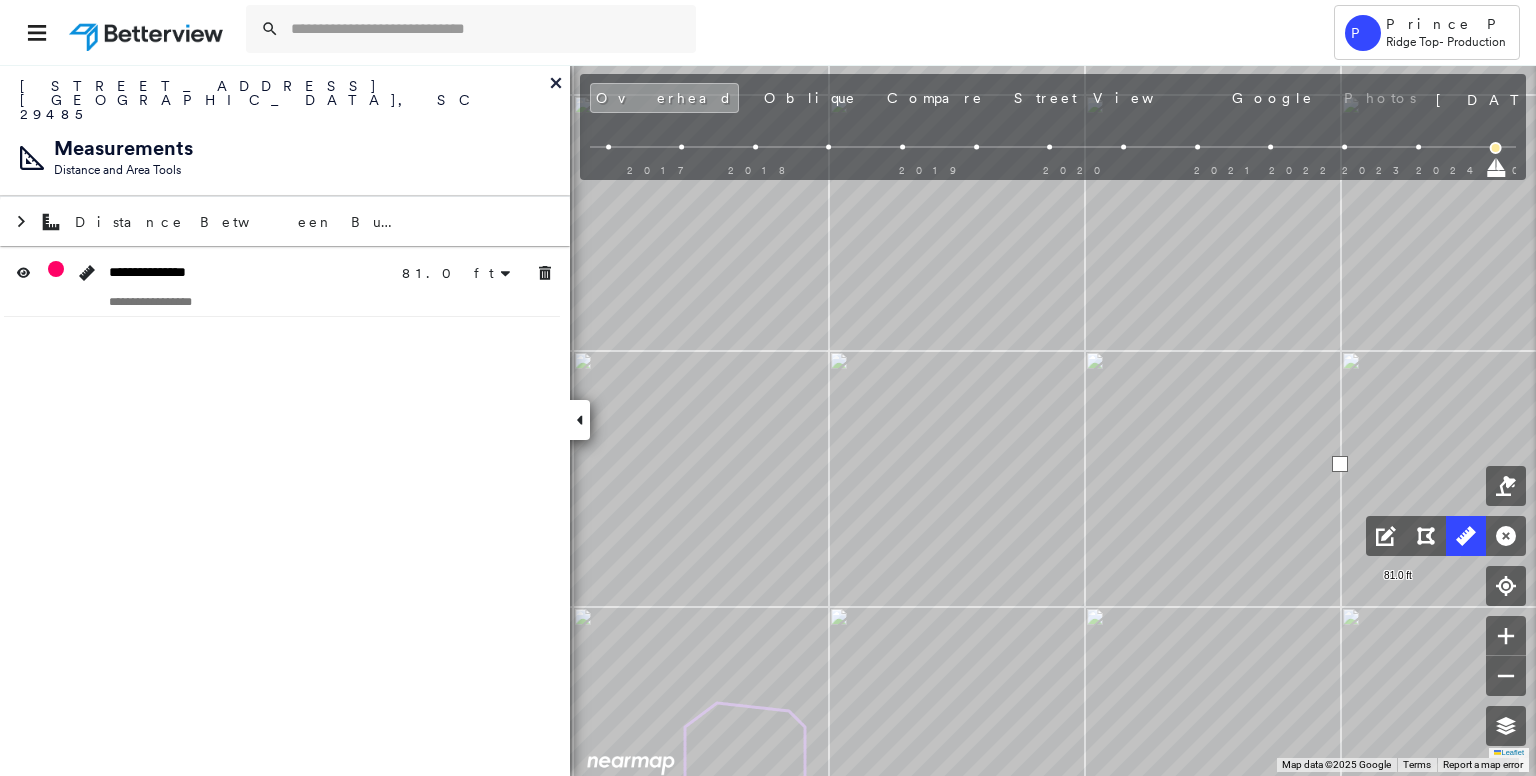 click at bounding box center (1340, 464) 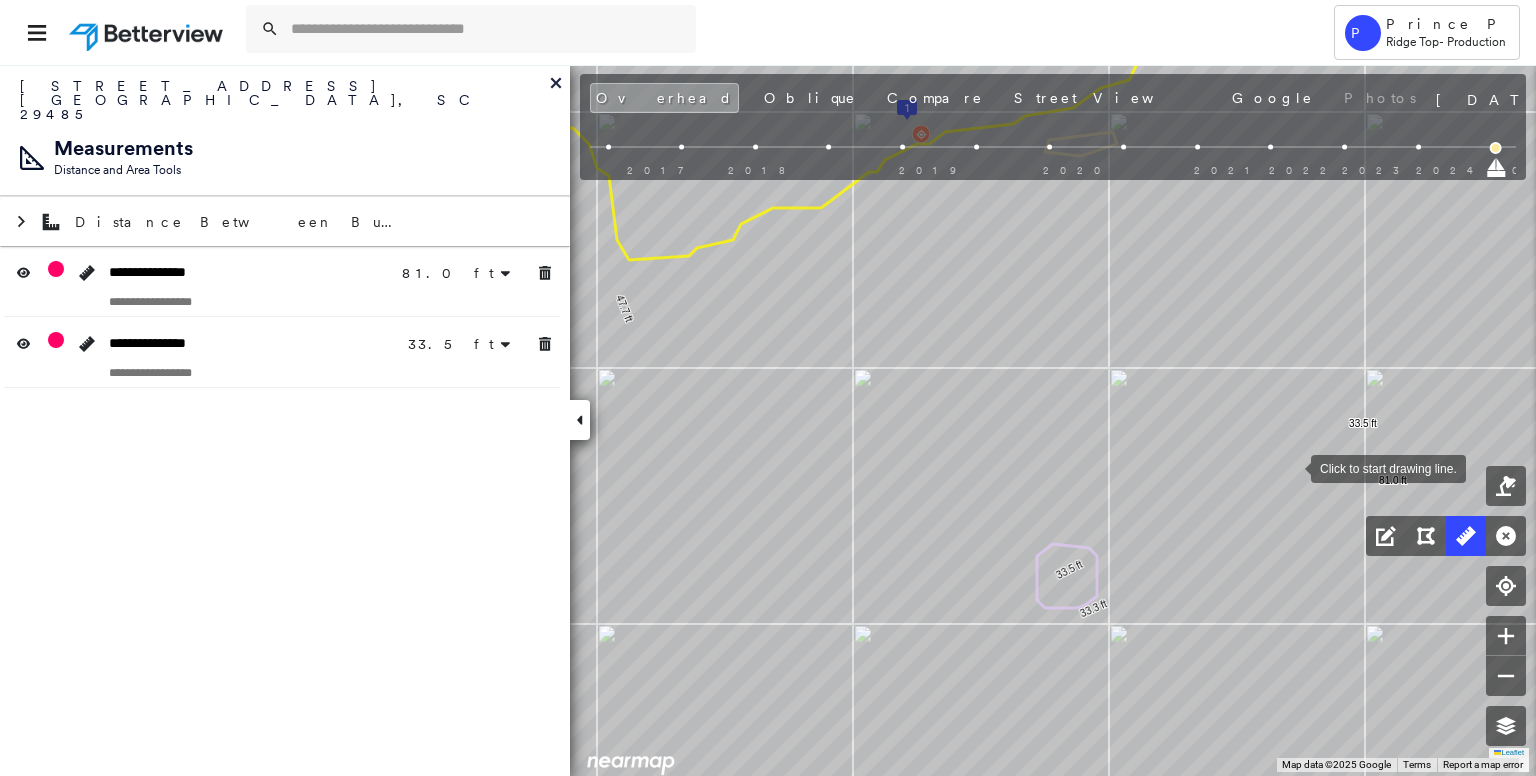 drag, startPoint x: 1265, startPoint y: 506, endPoint x: 1312, endPoint y: 465, distance: 62.369865 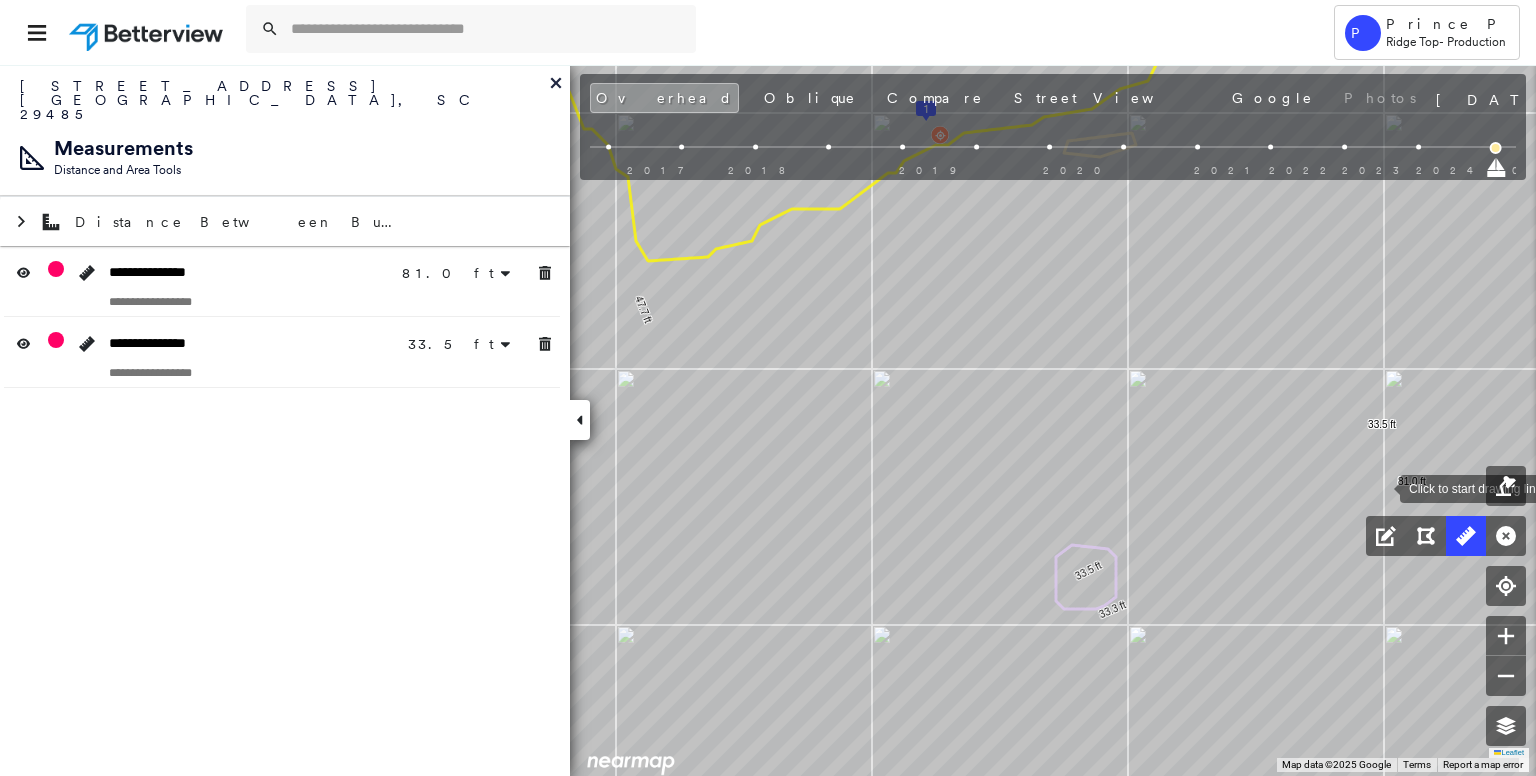 drag, startPoint x: 1360, startPoint y: 485, endPoint x: 1379, endPoint y: 487, distance: 19.104973 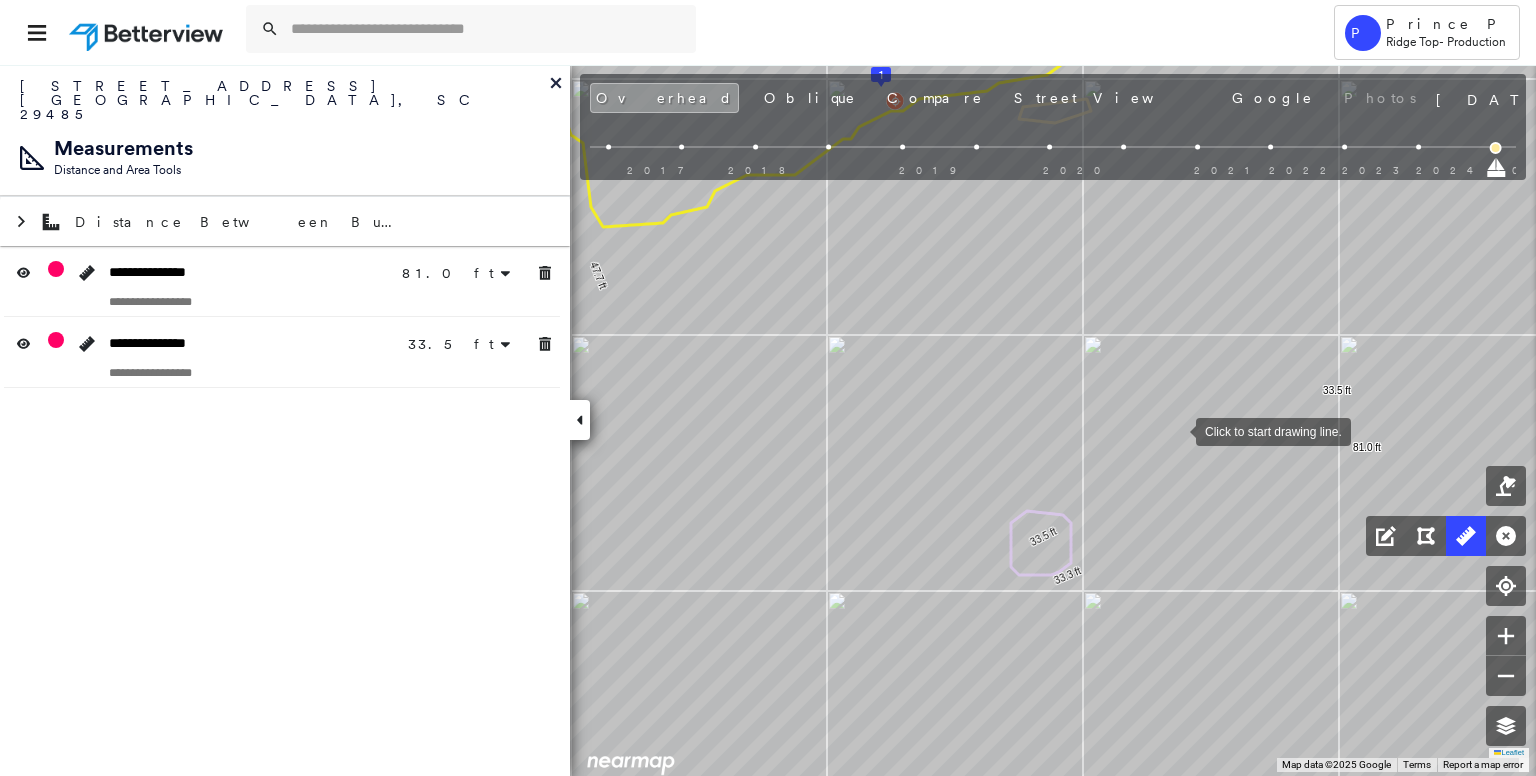 drag, startPoint x: 1185, startPoint y: 441, endPoint x: 1178, endPoint y: 432, distance: 11.401754 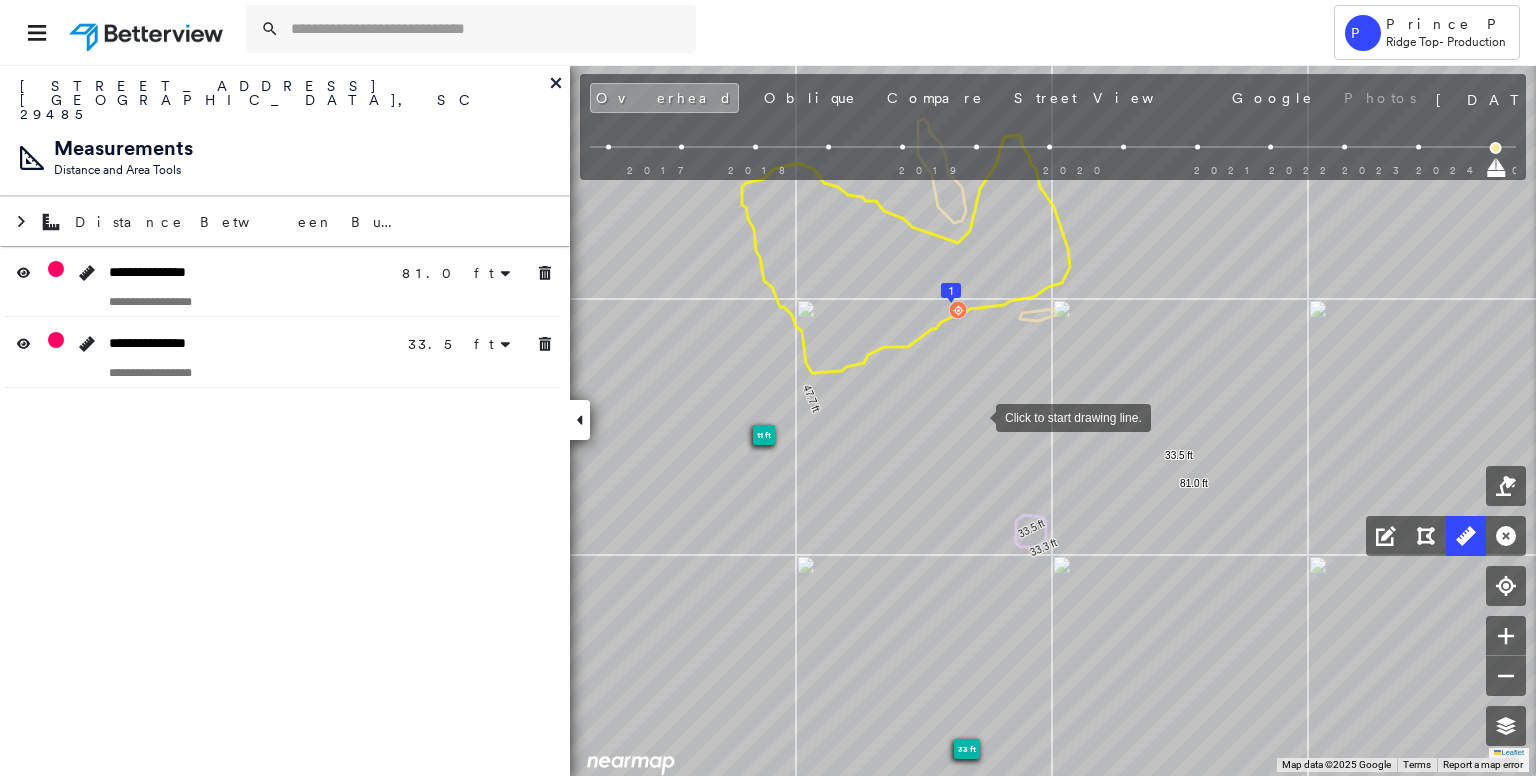 drag, startPoint x: 975, startPoint y: 415, endPoint x: 991, endPoint y: 504, distance: 90.426765 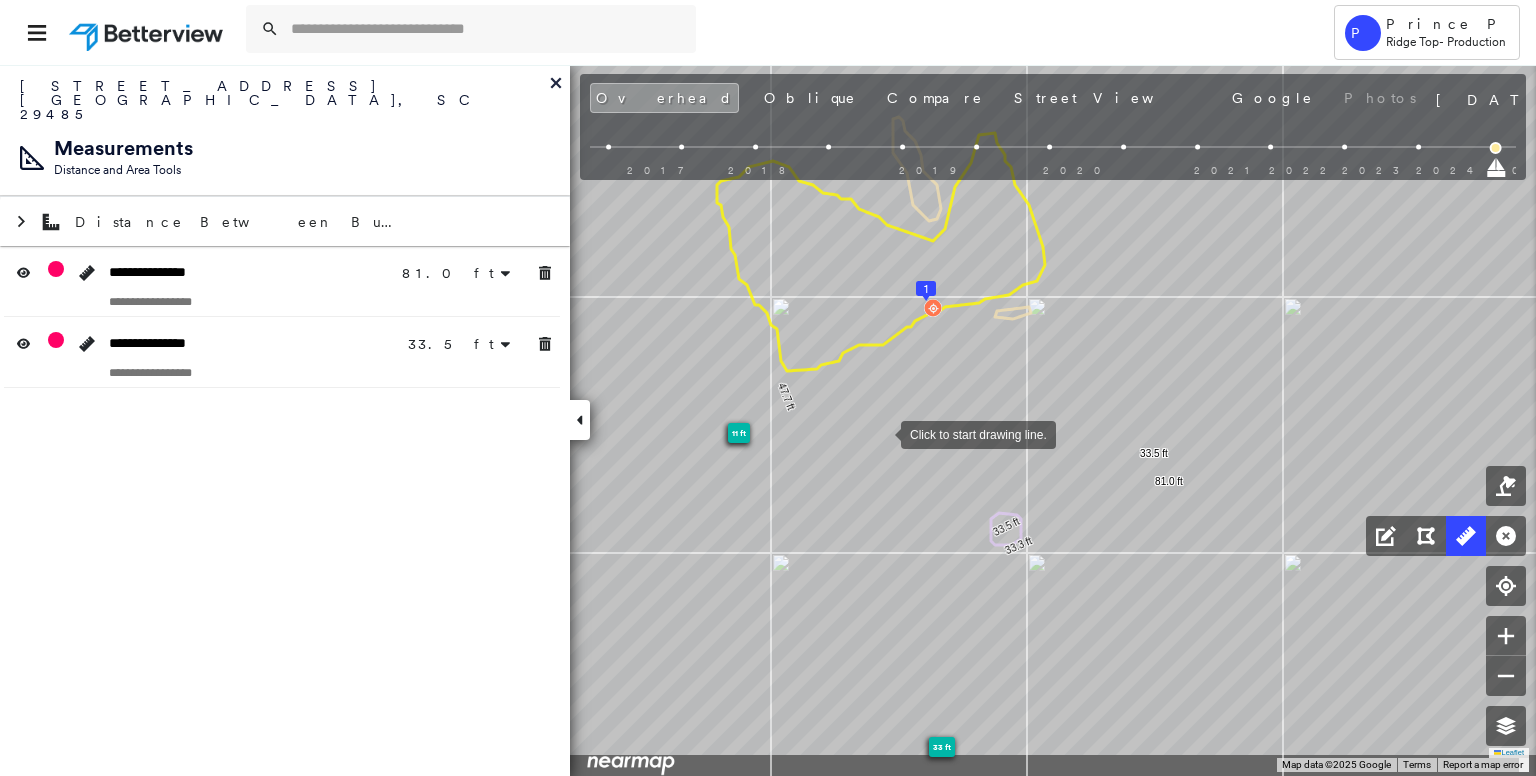 drag, startPoint x: 880, startPoint y: 504, endPoint x: 882, endPoint y: 427, distance: 77.02597 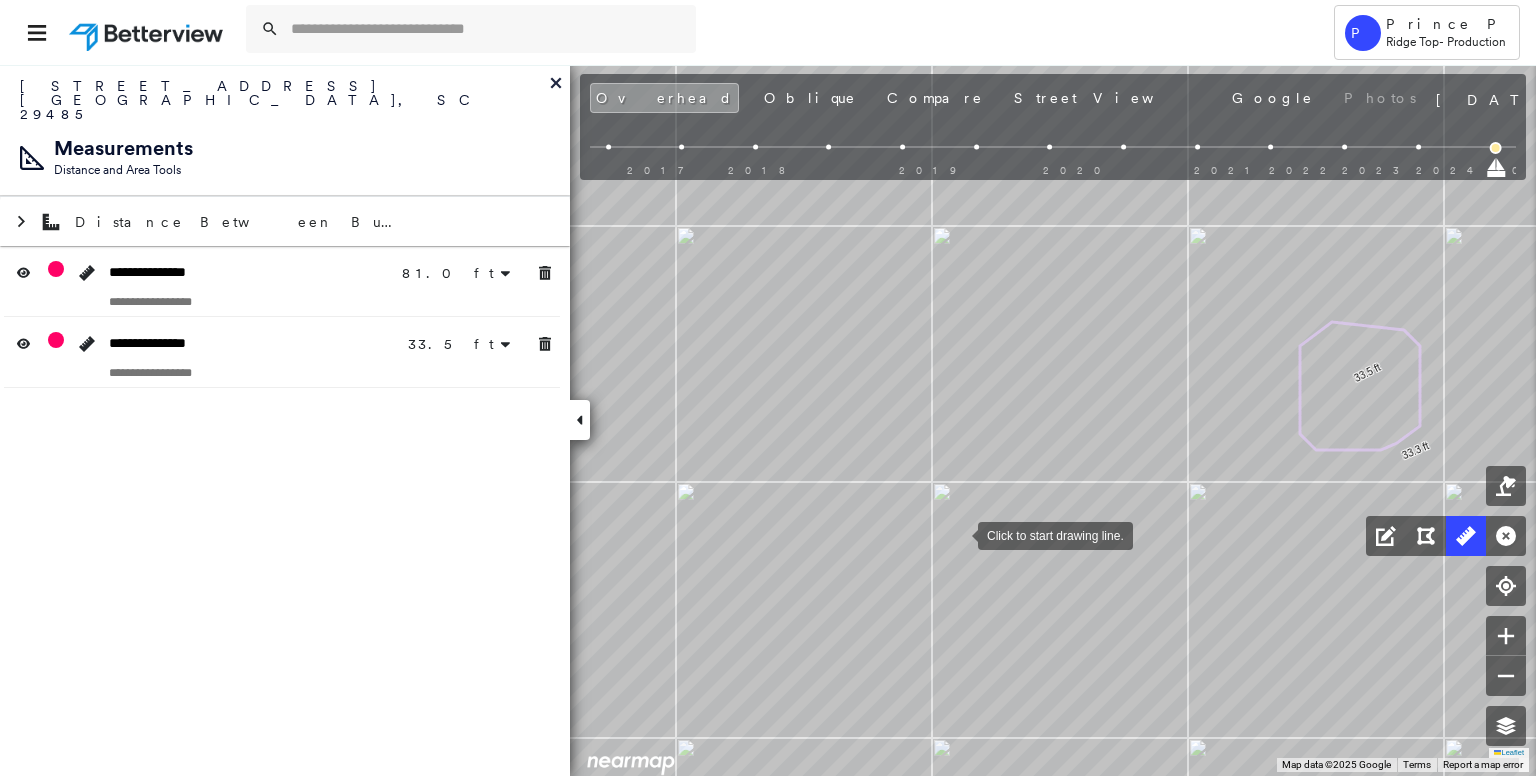 drag, startPoint x: 909, startPoint y: 562, endPoint x: 960, endPoint y: 529, distance: 60.74537 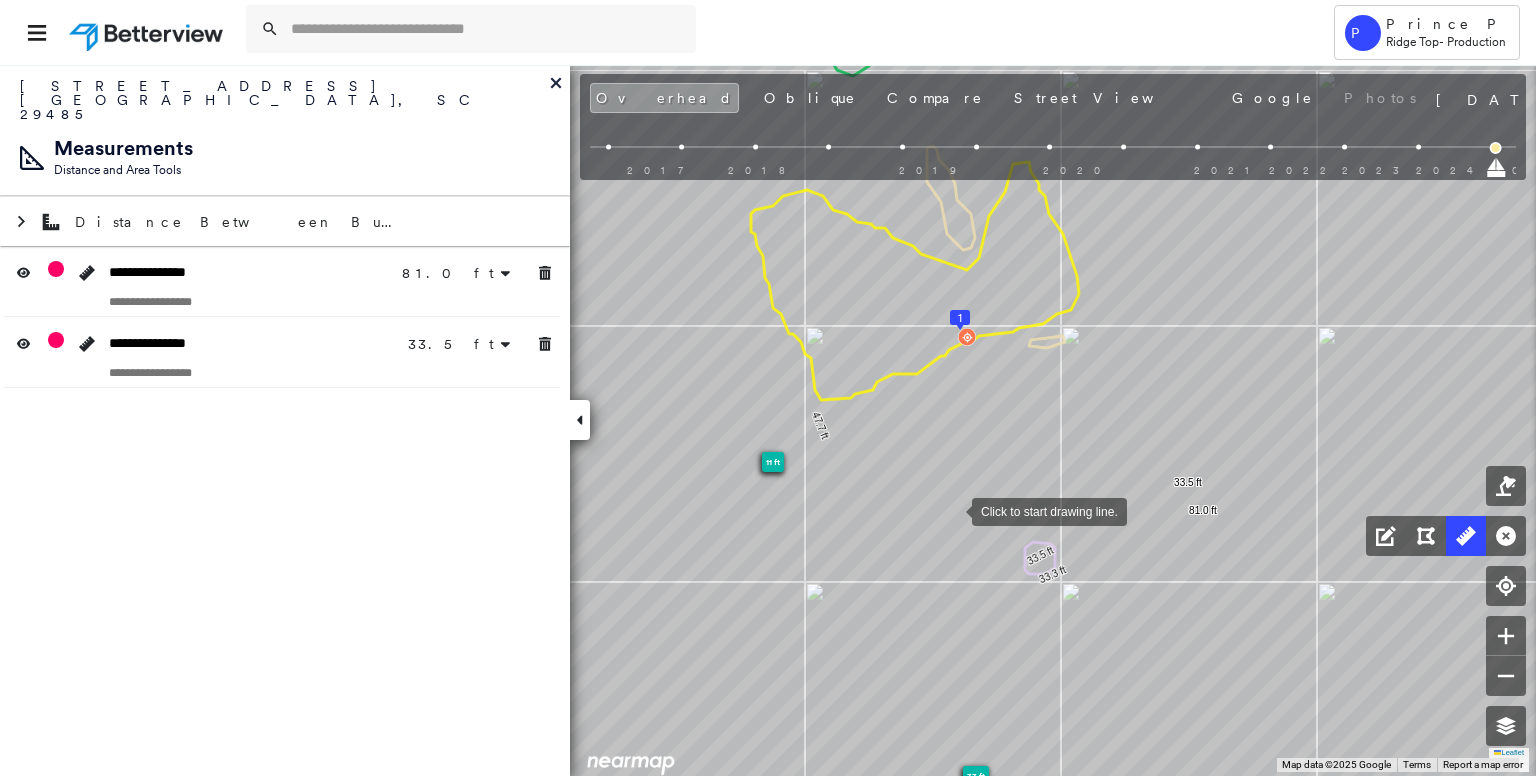 drag, startPoint x: 972, startPoint y: 469, endPoint x: 952, endPoint y: 509, distance: 44.72136 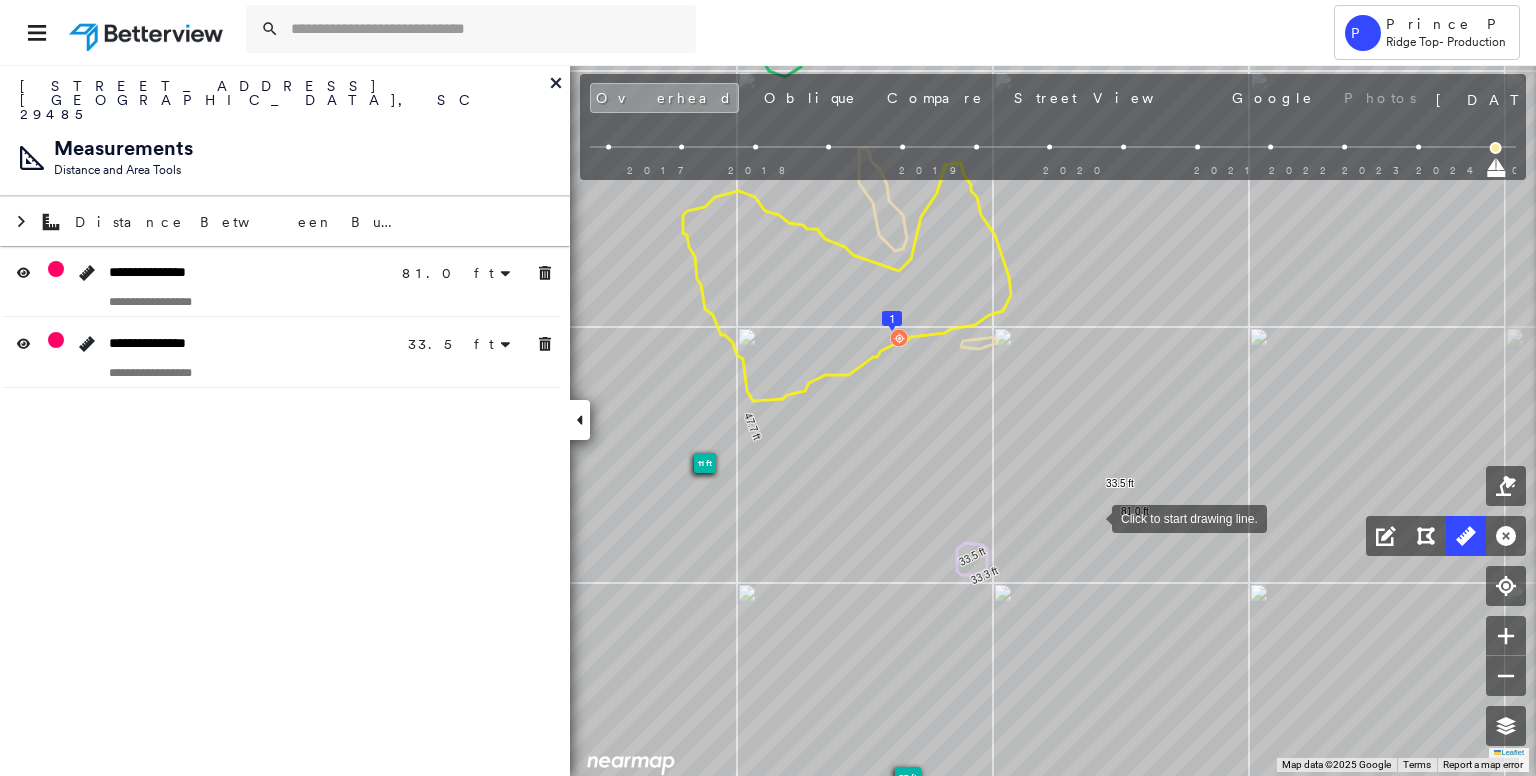 drag, startPoint x: 1146, startPoint y: 513, endPoint x: 1092, endPoint y: 517, distance: 54.147945 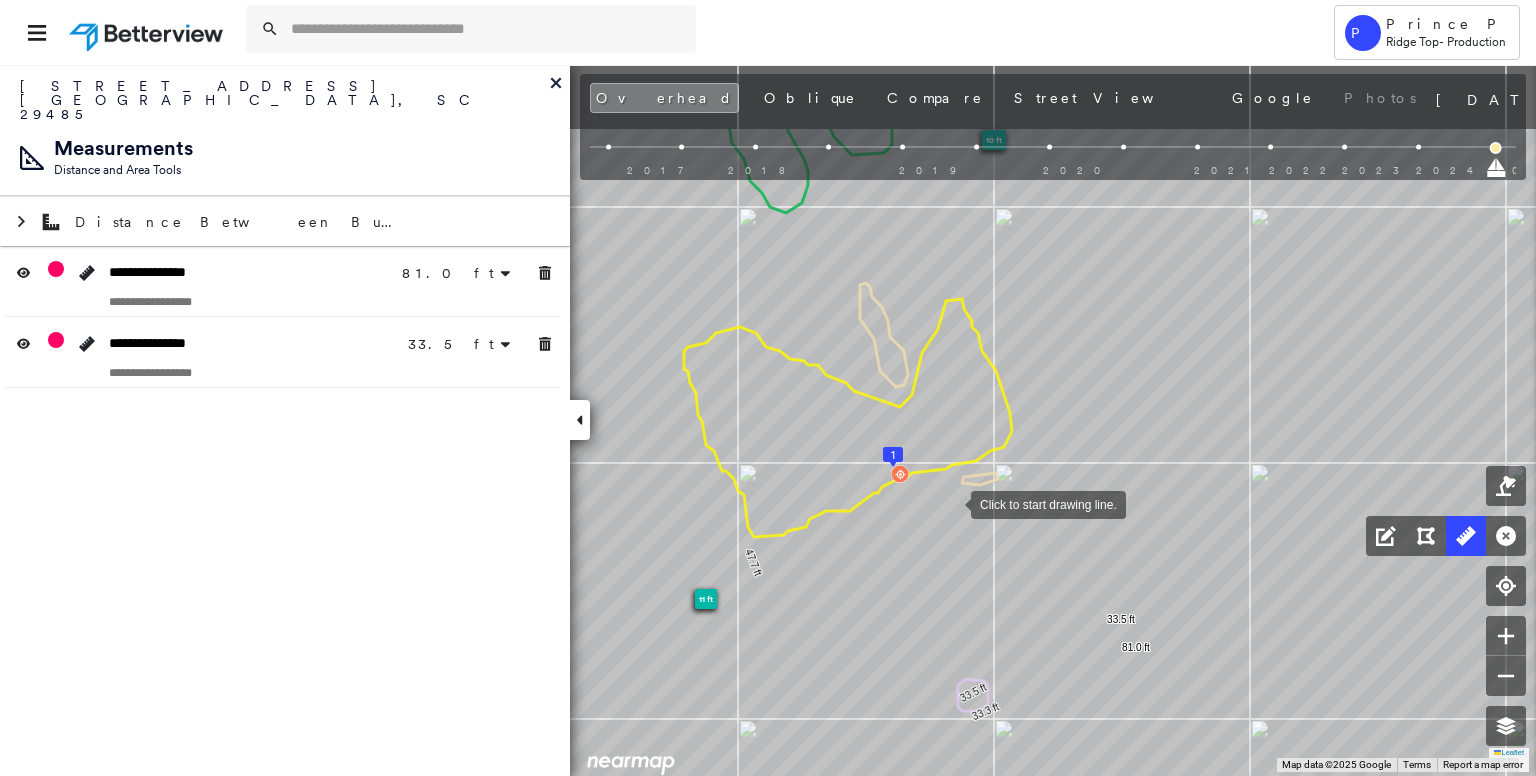 drag, startPoint x: 950, startPoint y: 365, endPoint x: 948, endPoint y: 501, distance: 136.01471 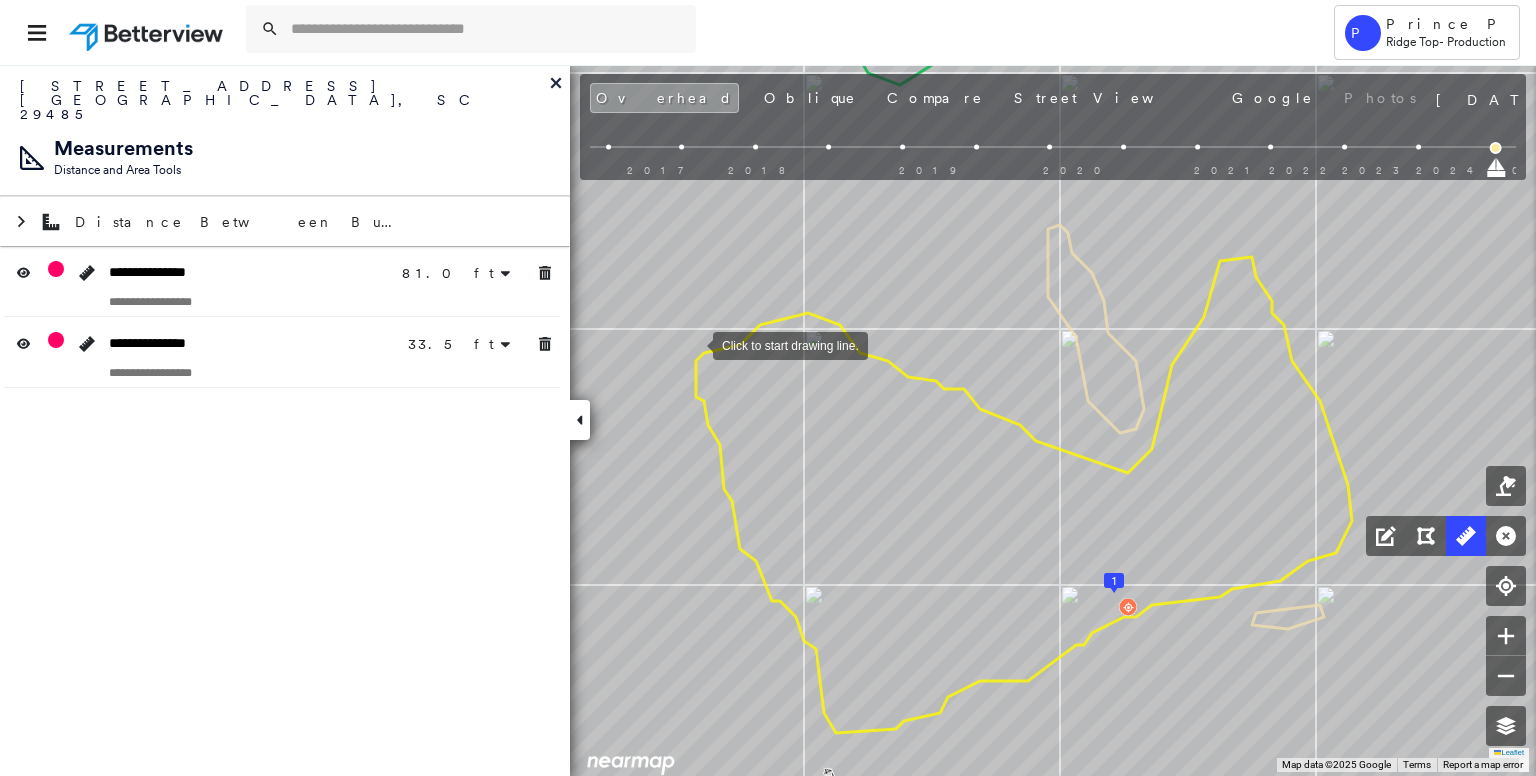 drag, startPoint x: 685, startPoint y: 339, endPoint x: 871, endPoint y: 425, distance: 204.9195 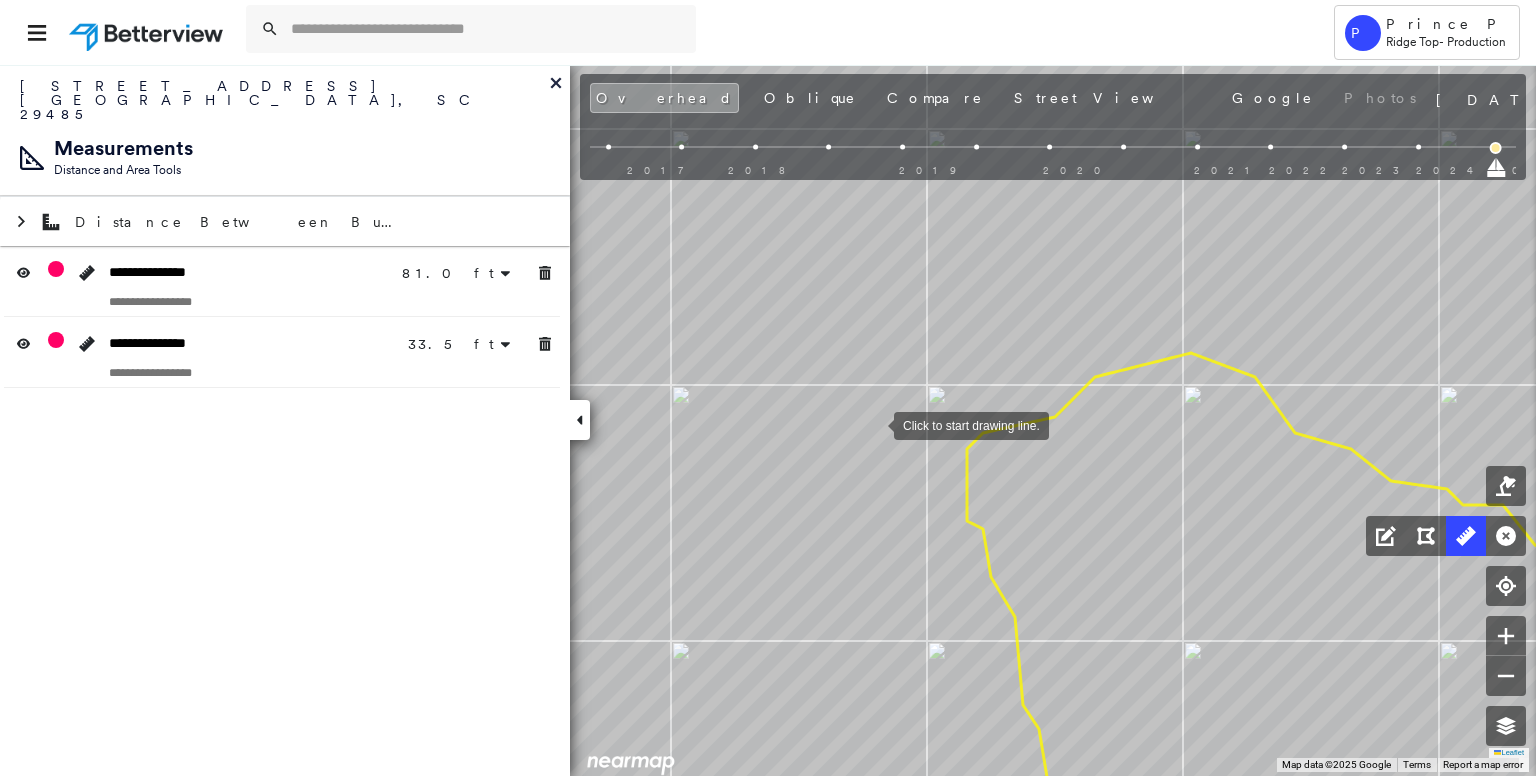 click at bounding box center [874, 424] 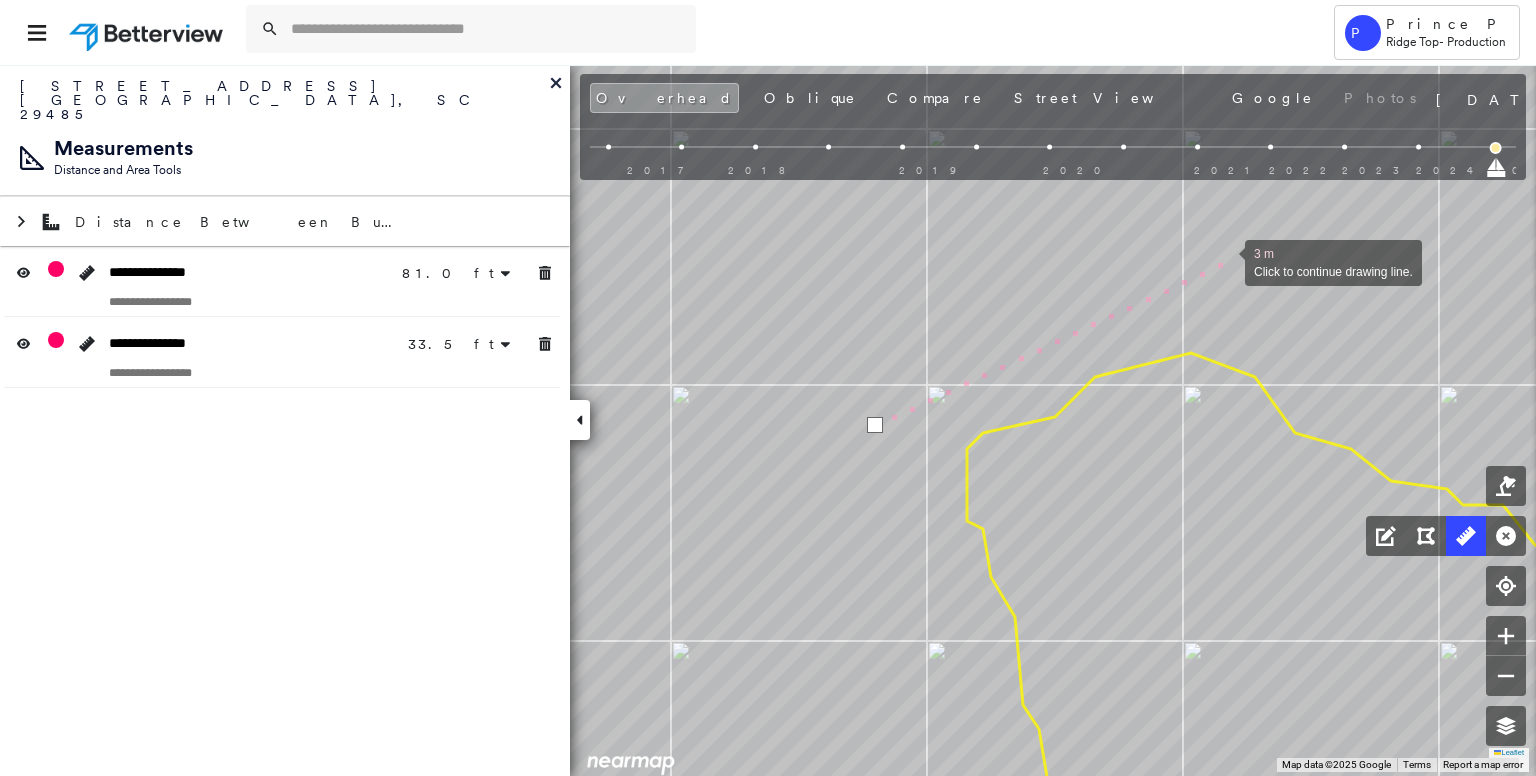 click at bounding box center (1225, 261) 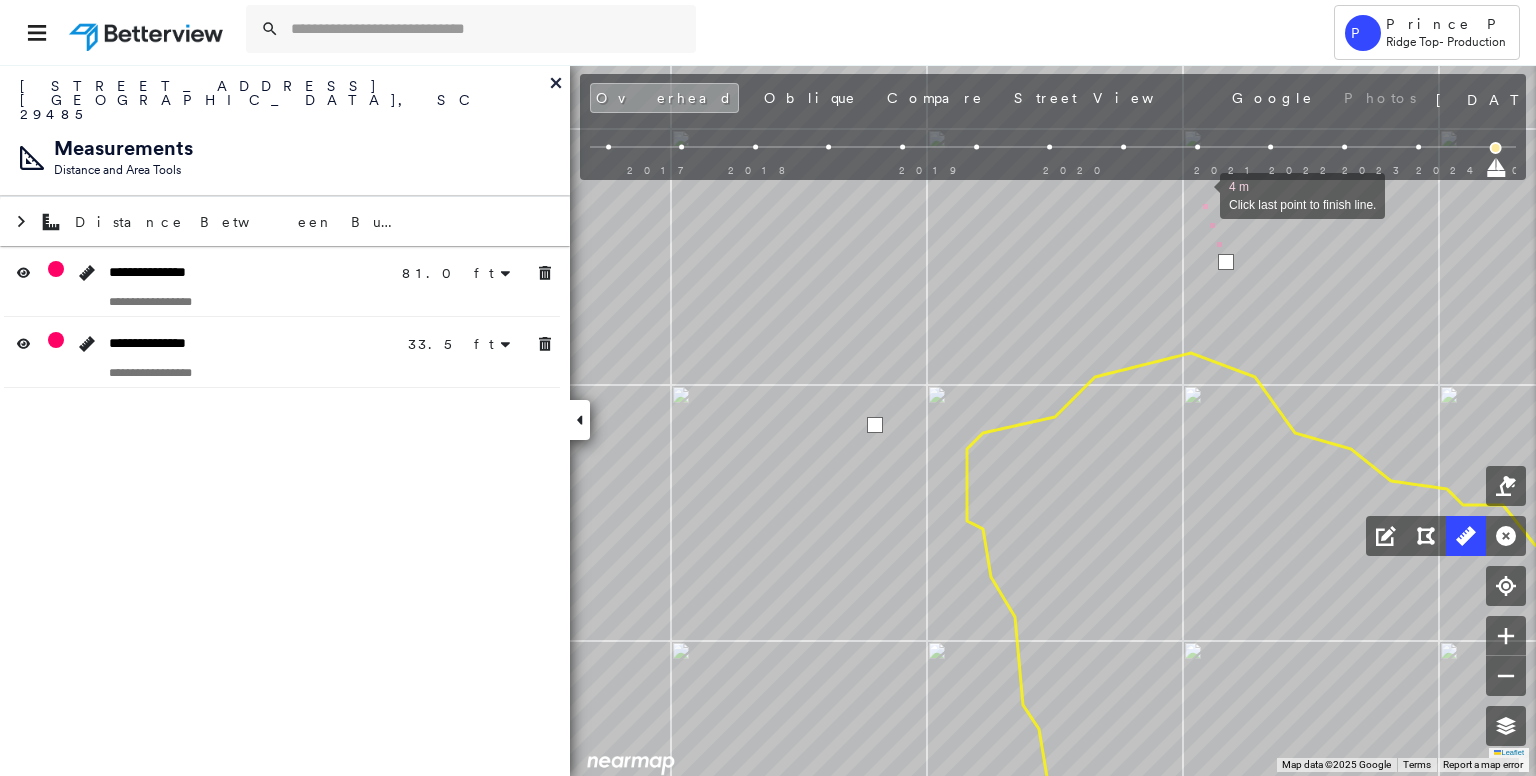 click at bounding box center (1200, 194) 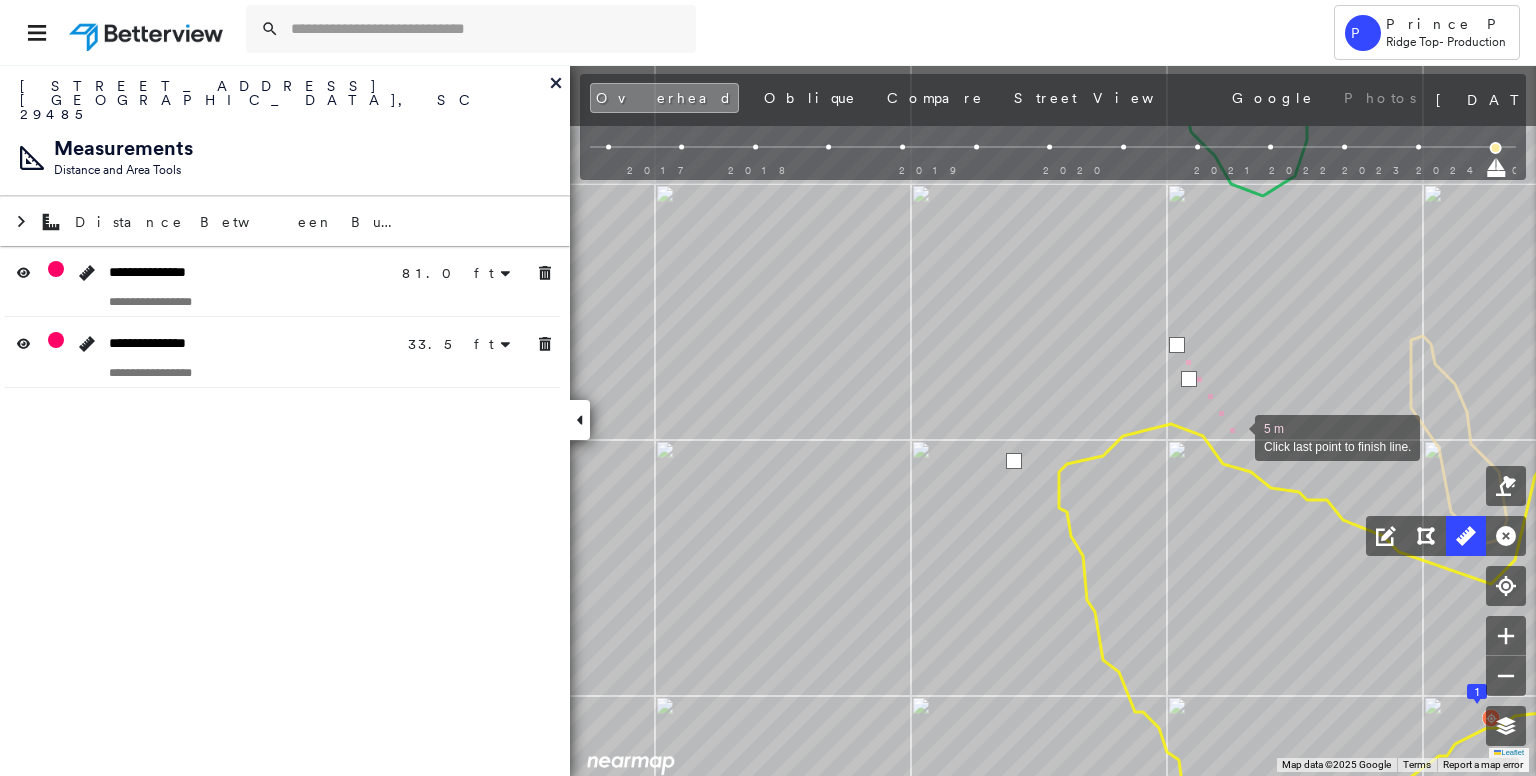 drag, startPoint x: 1229, startPoint y: 261, endPoint x: 1172, endPoint y: 537, distance: 281.8244 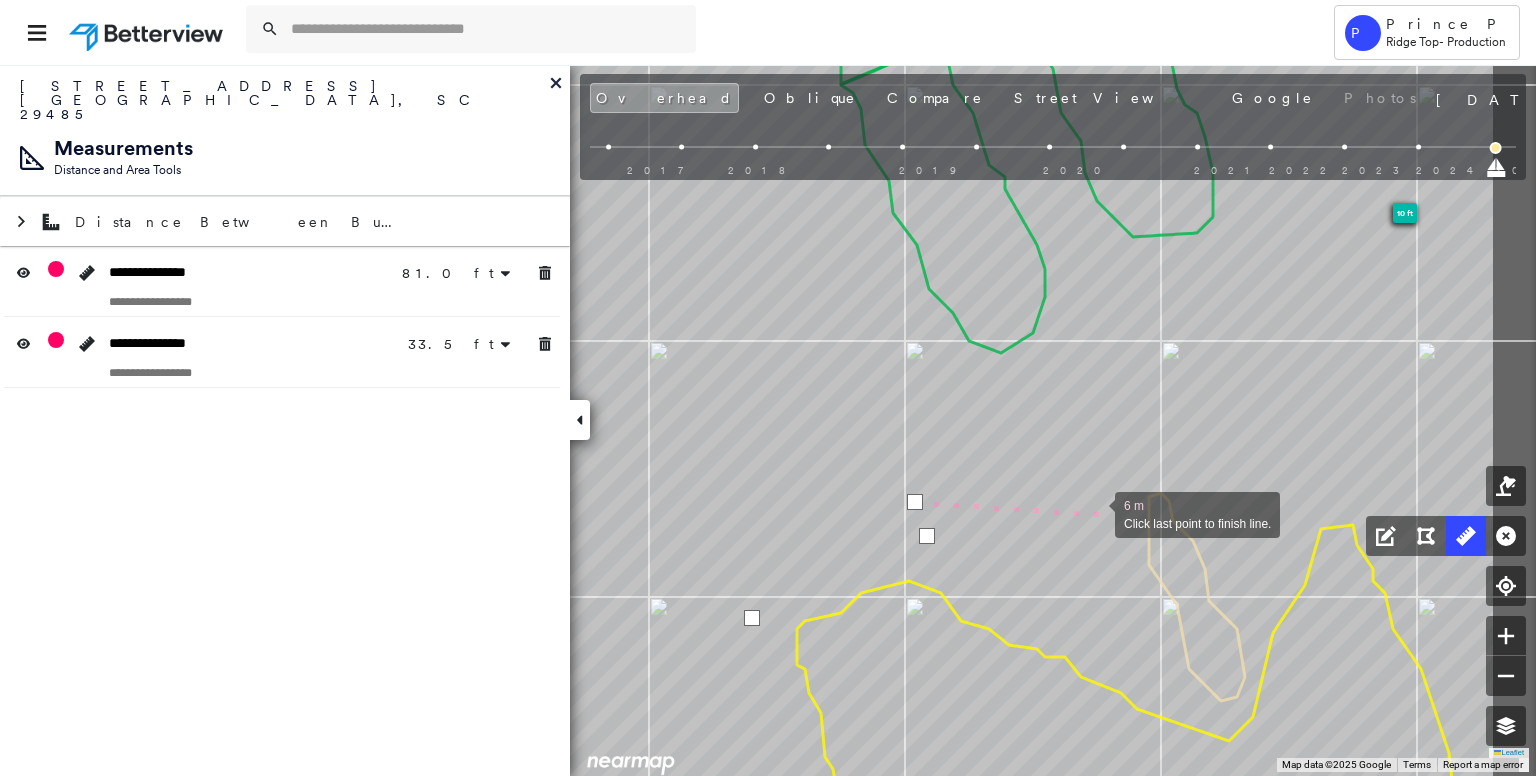 drag, startPoint x: 1227, startPoint y: 500, endPoint x: 1096, endPoint y: 513, distance: 131.64346 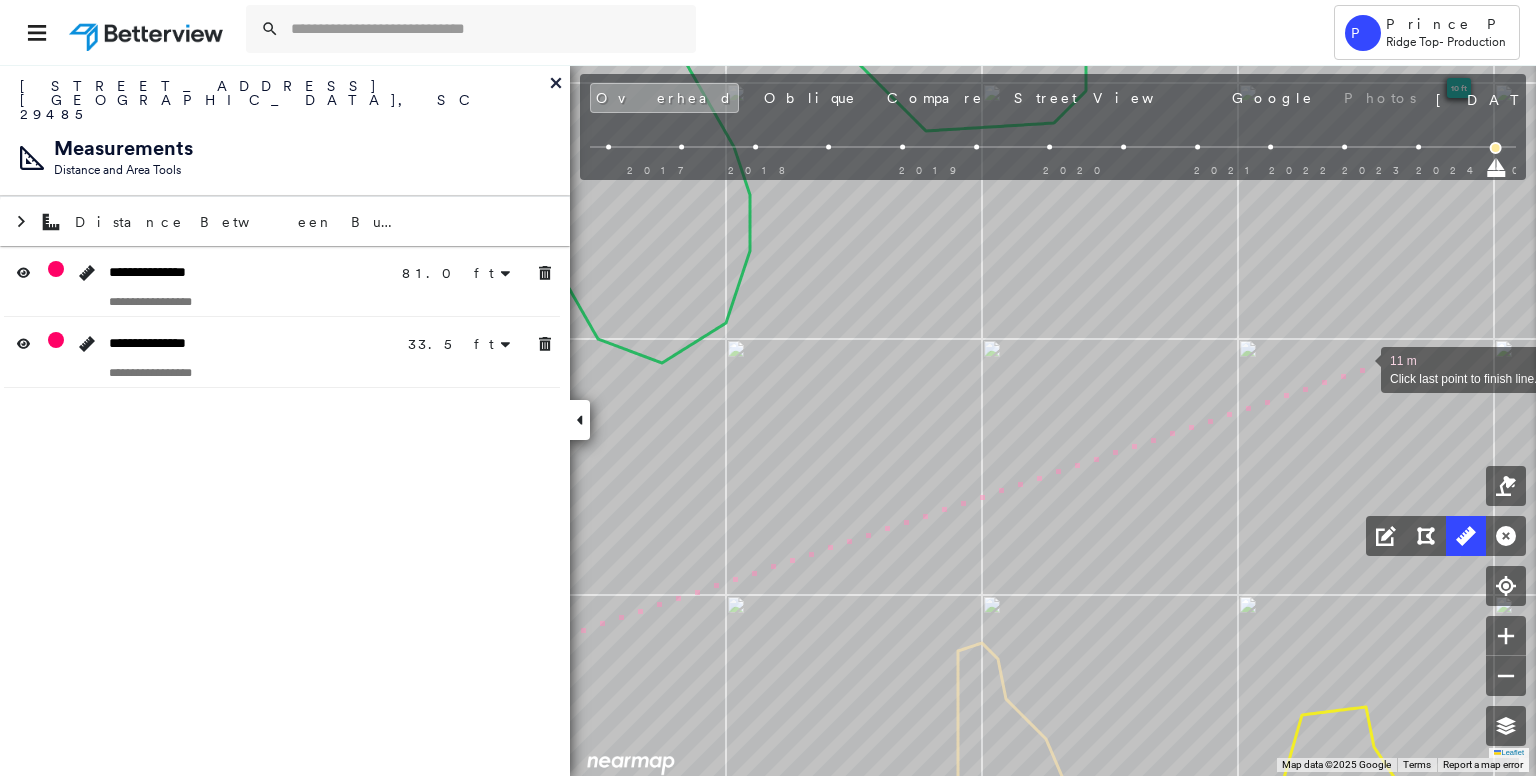 click at bounding box center (1361, 368) 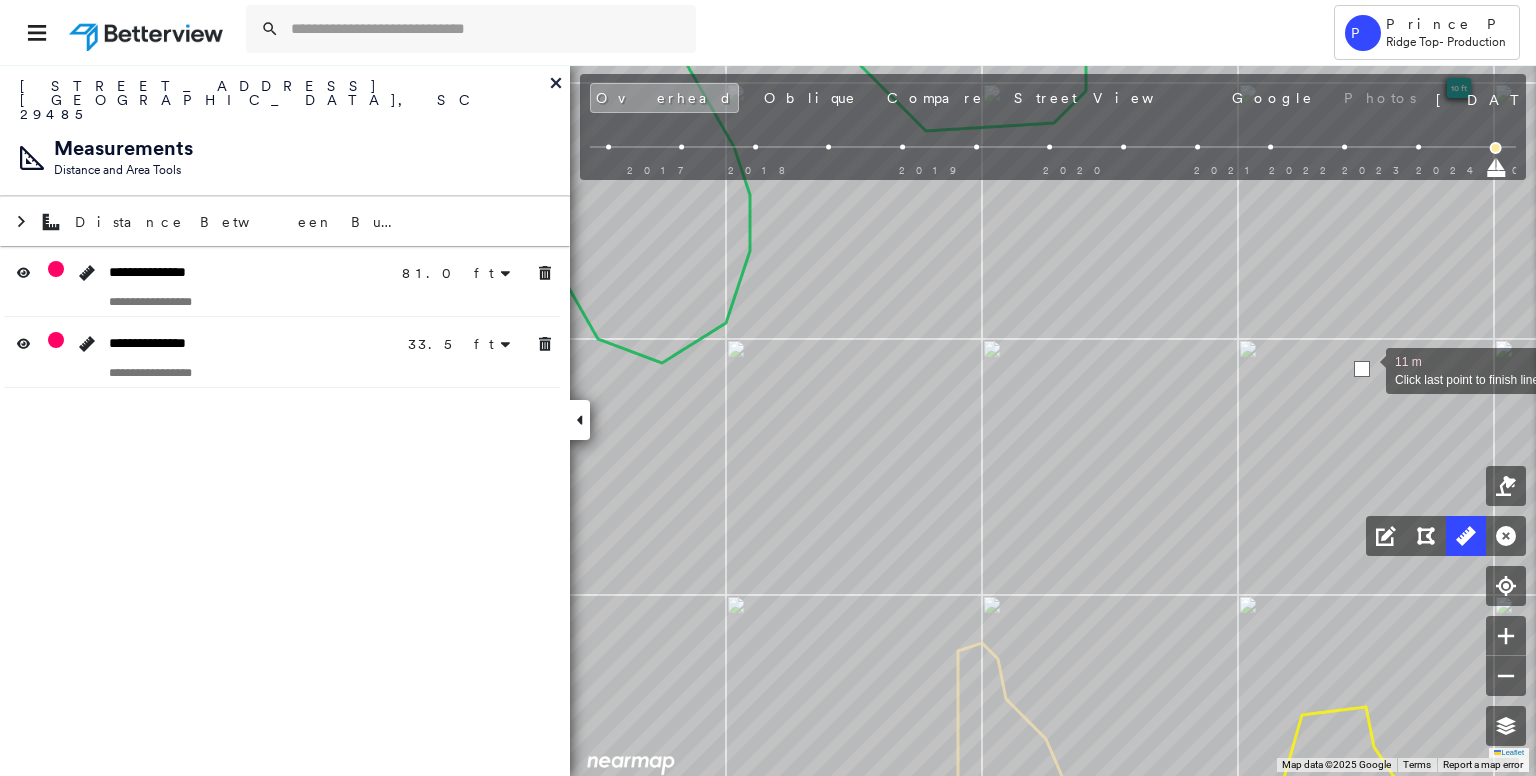 click at bounding box center (1362, 369) 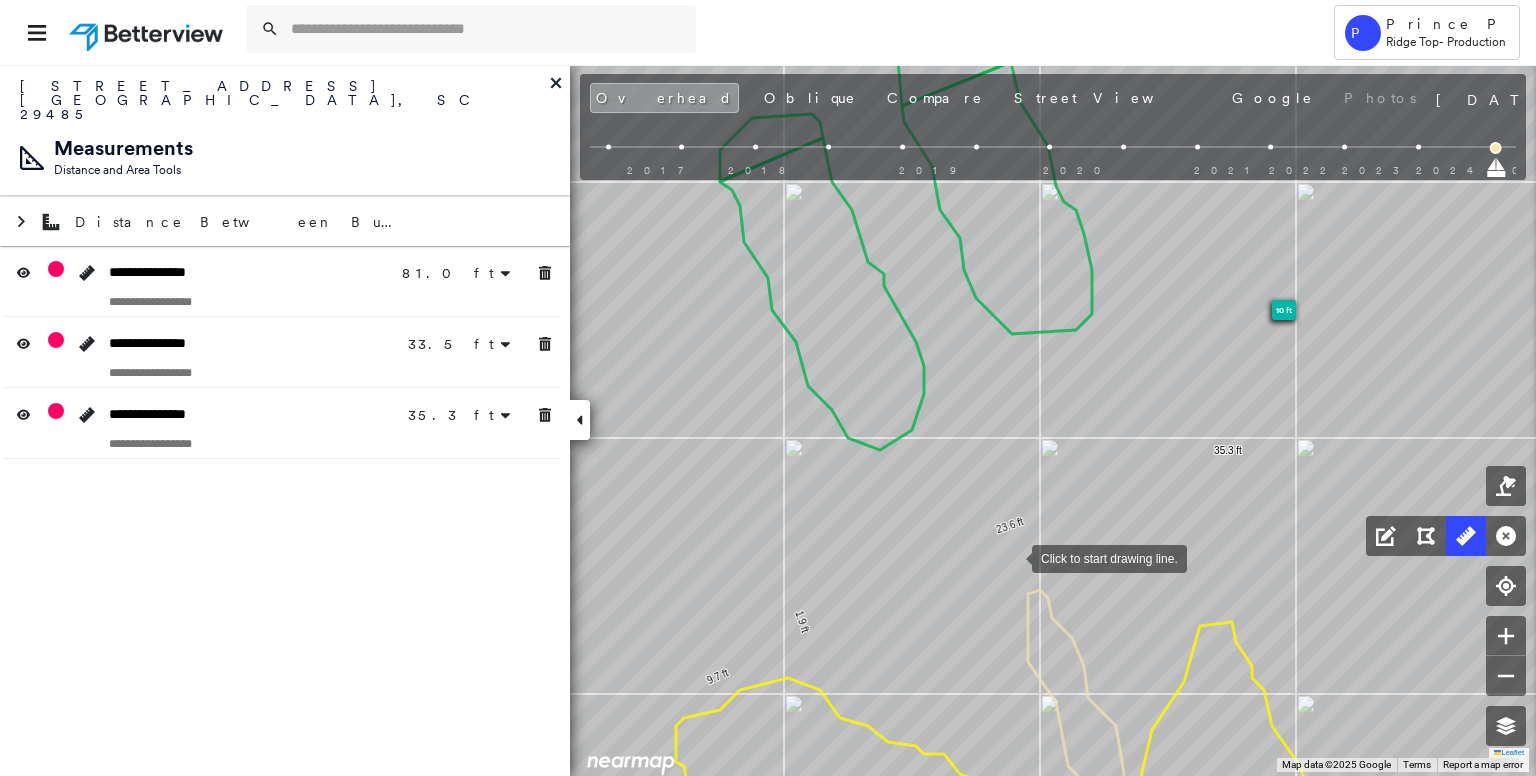 drag, startPoint x: 998, startPoint y: 561, endPoint x: 1110, endPoint y: 531, distance: 115.948265 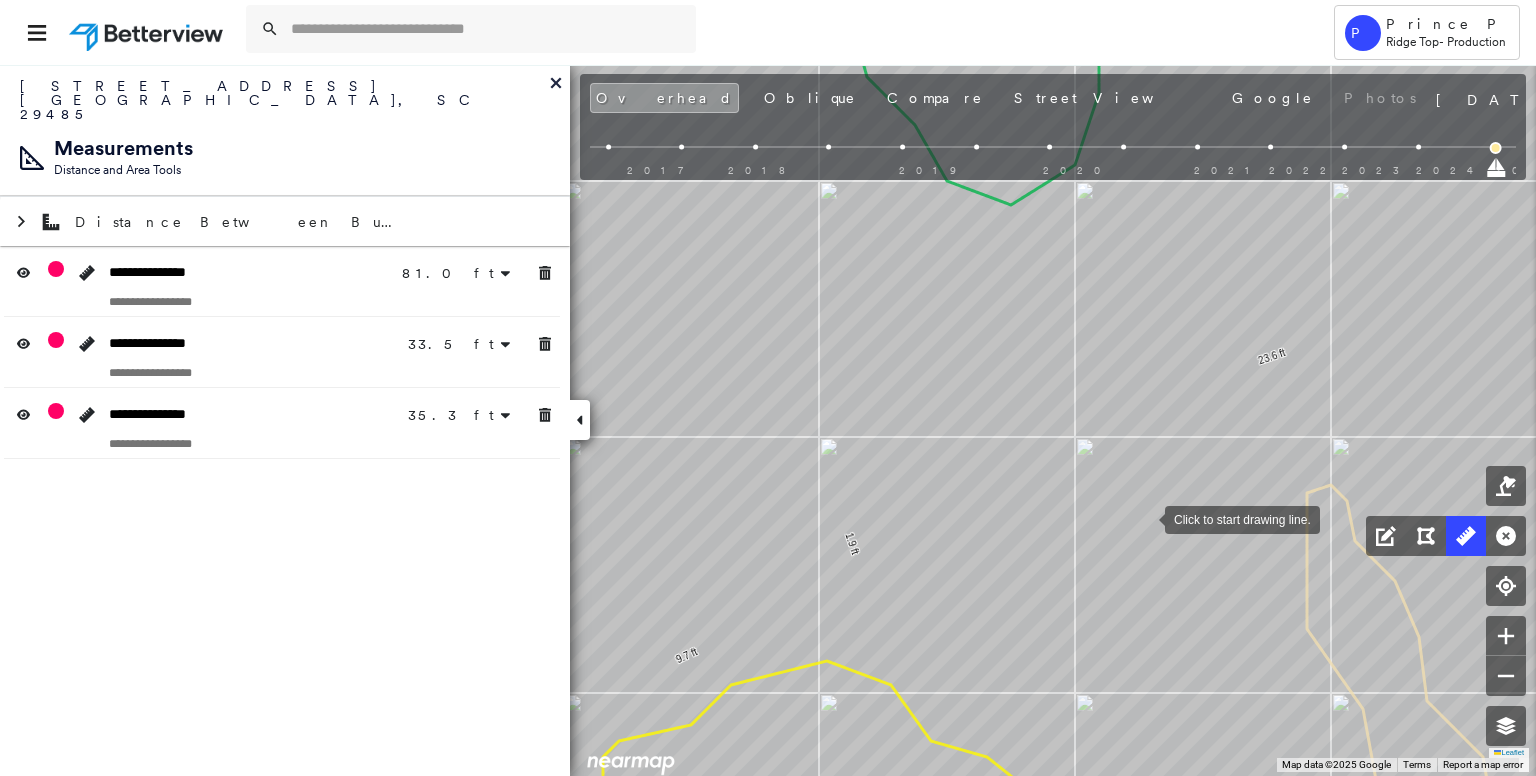 drag, startPoint x: 1052, startPoint y: 589, endPoint x: 1143, endPoint y: 519, distance: 114.80853 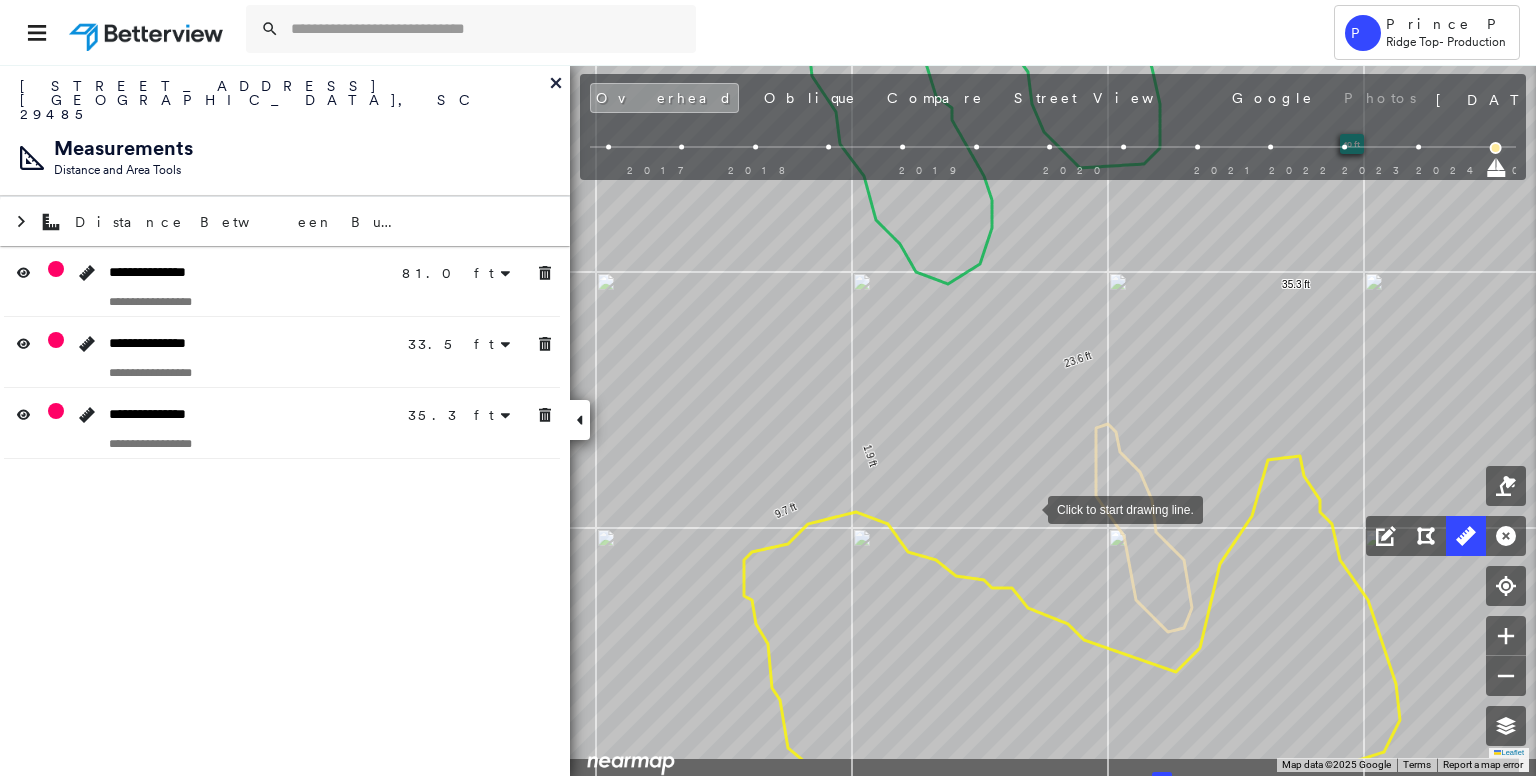 drag, startPoint x: 1043, startPoint y: 526, endPoint x: 1028, endPoint y: 506, distance: 25 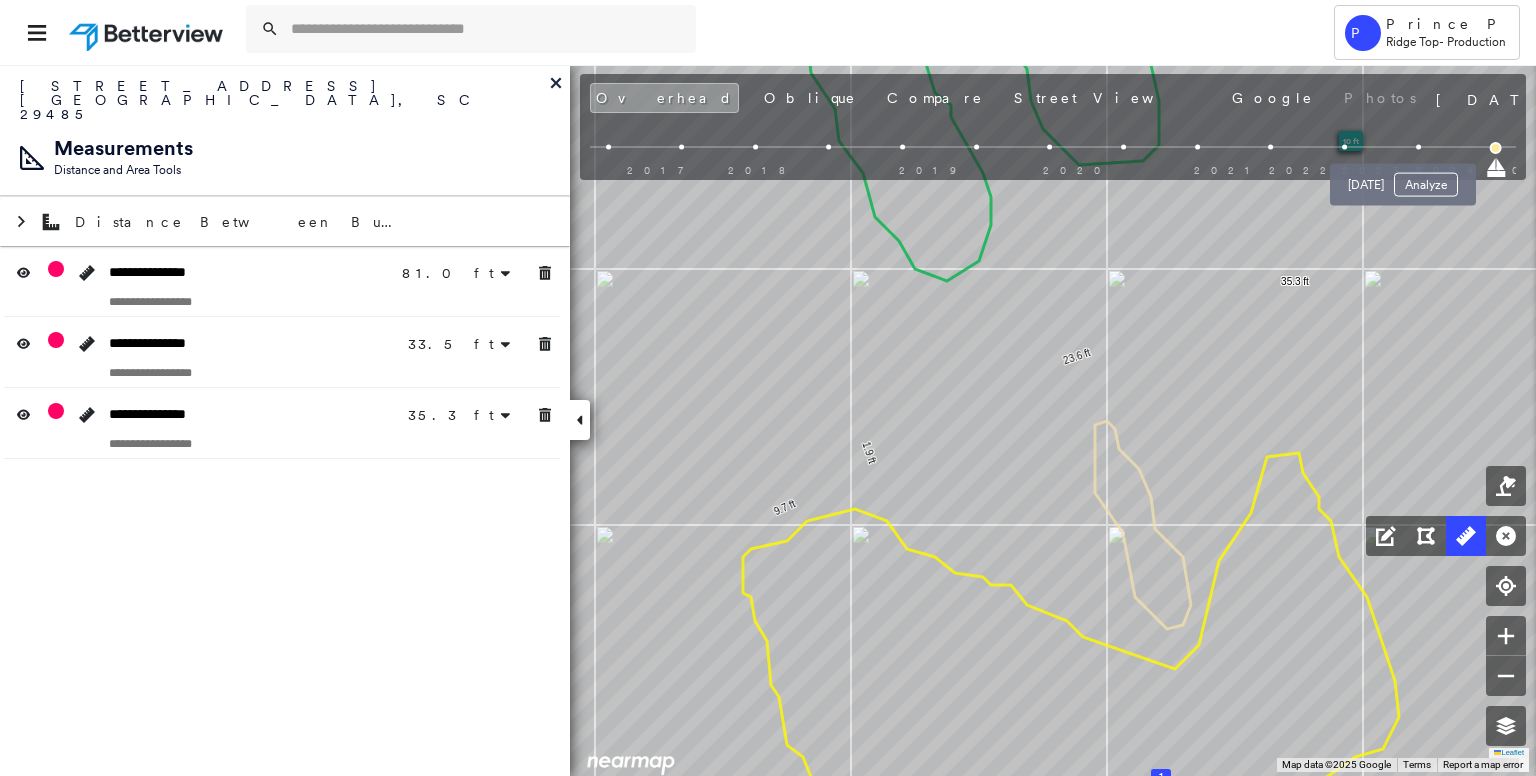 click on "[DATE] Analyze" at bounding box center (1403, 179) 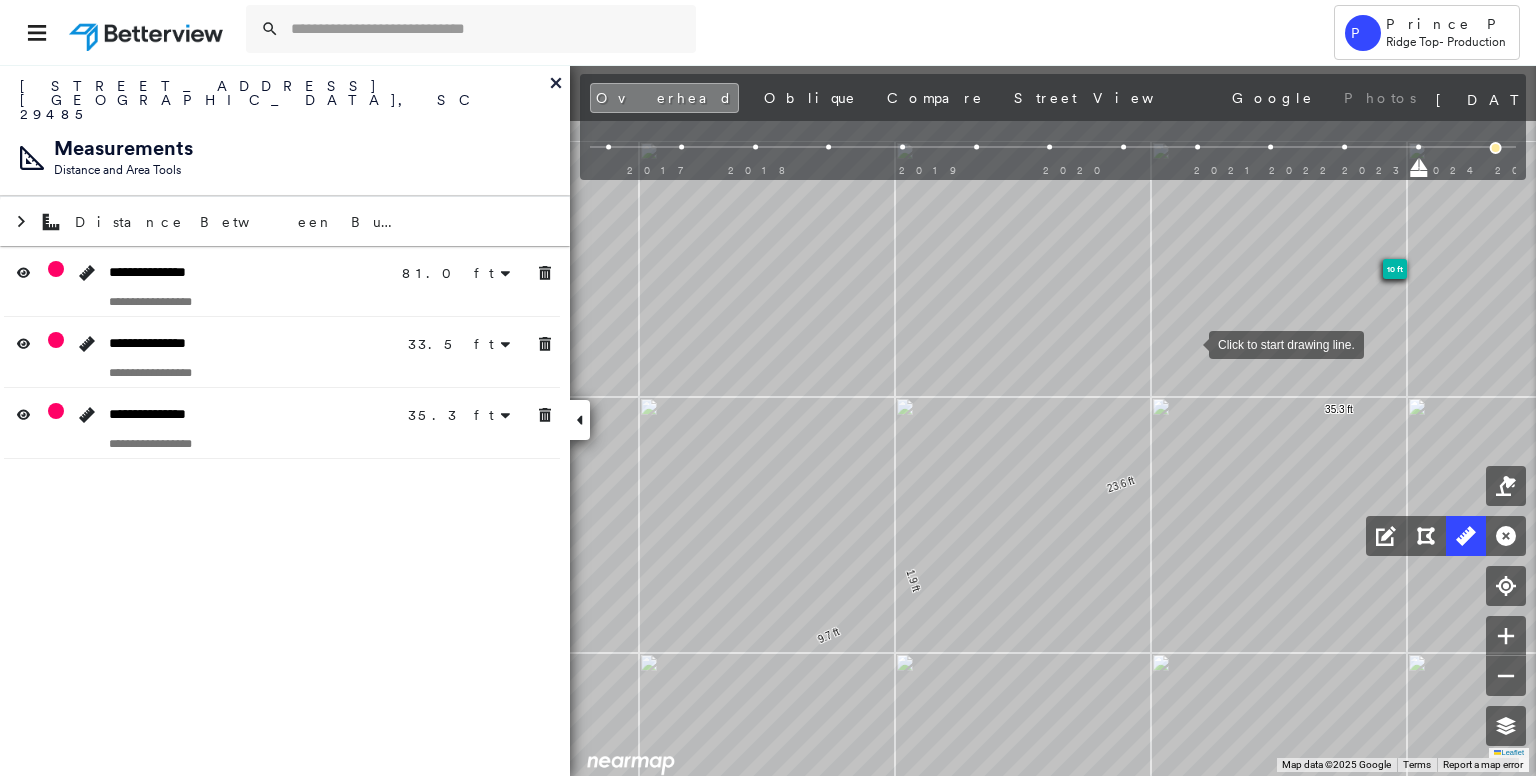 drag, startPoint x: 1144, startPoint y: 214, endPoint x: 1188, endPoint y: 342, distance: 135.3514 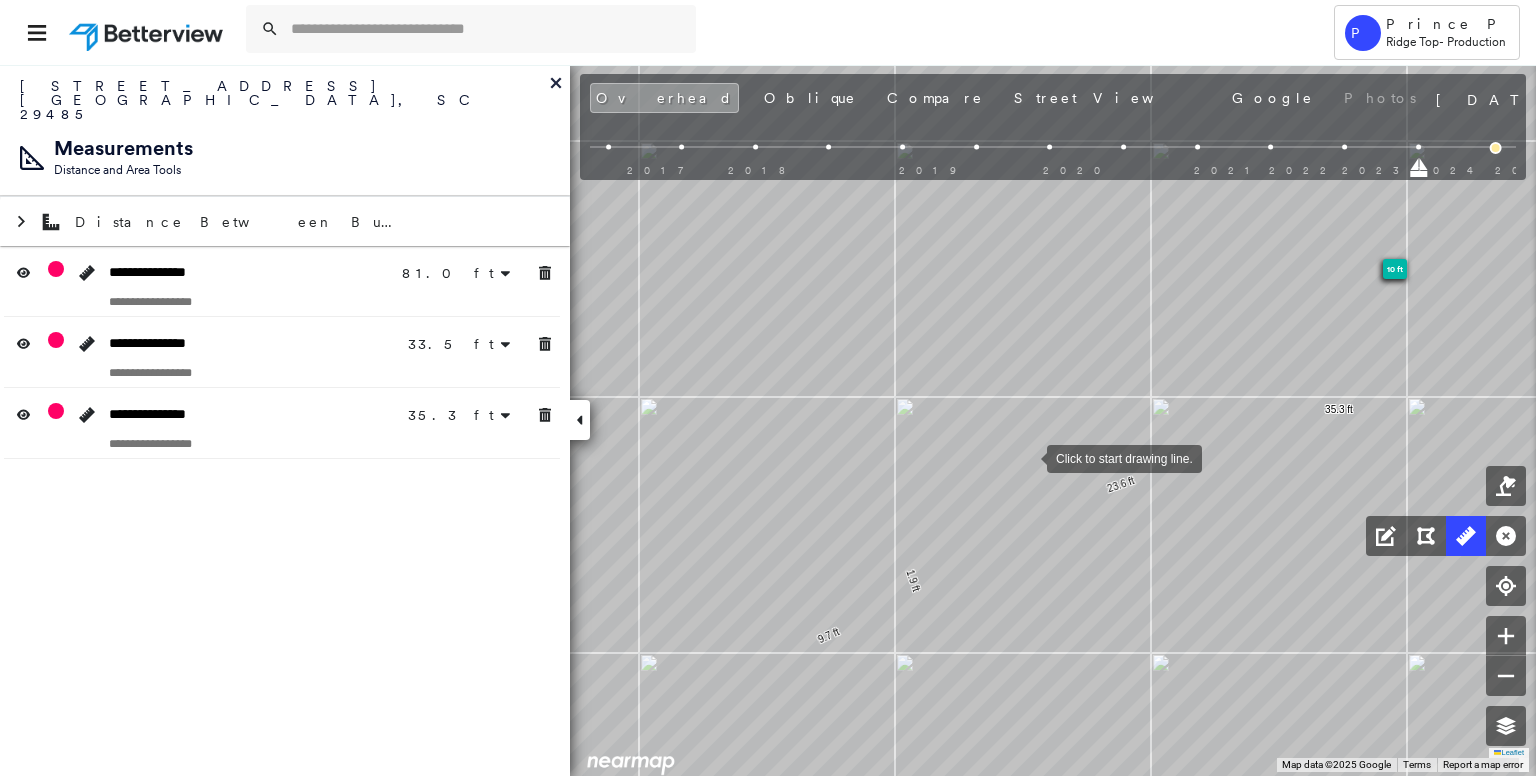 click at bounding box center [1027, 457] 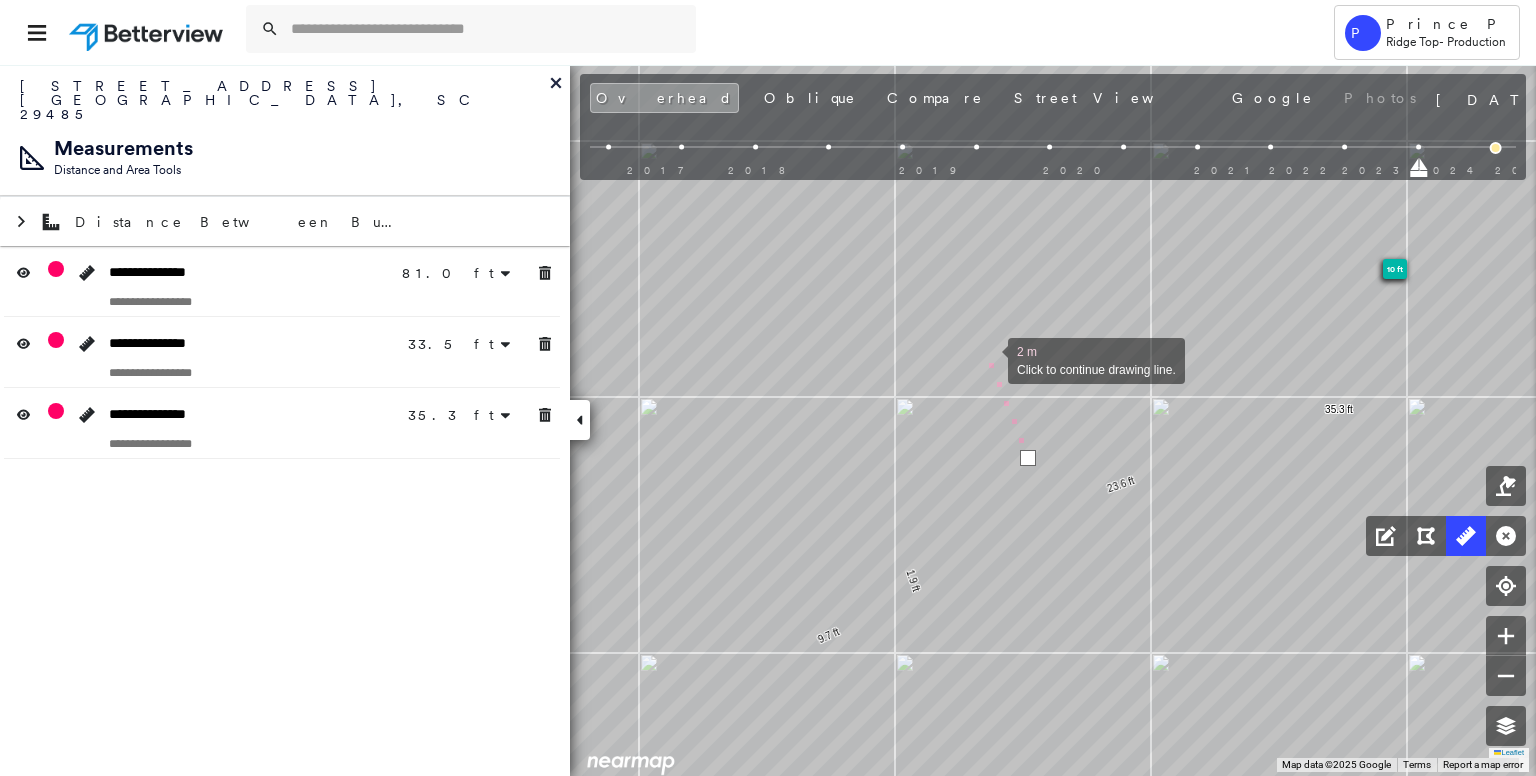 click at bounding box center (988, 359) 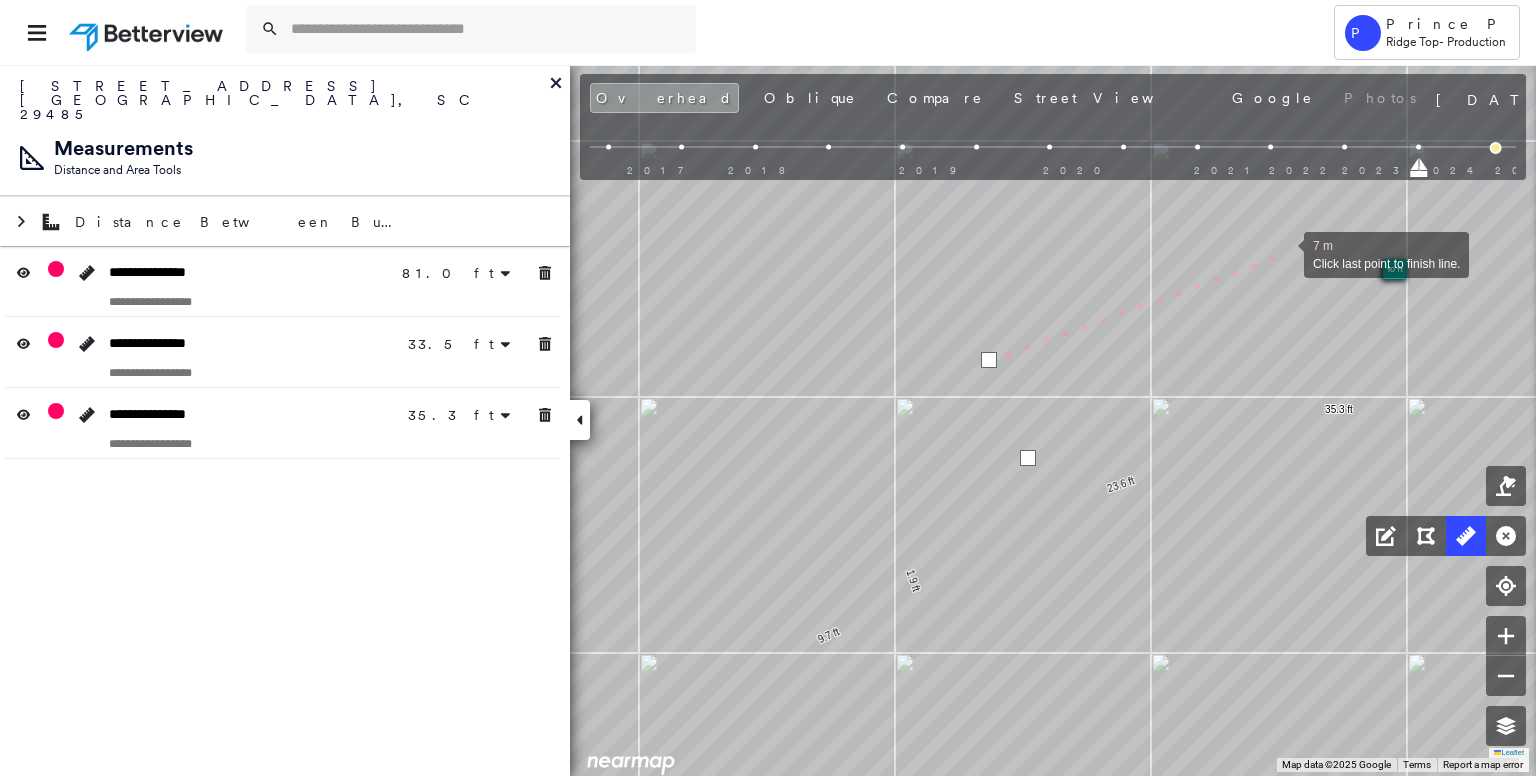 click at bounding box center (1284, 253) 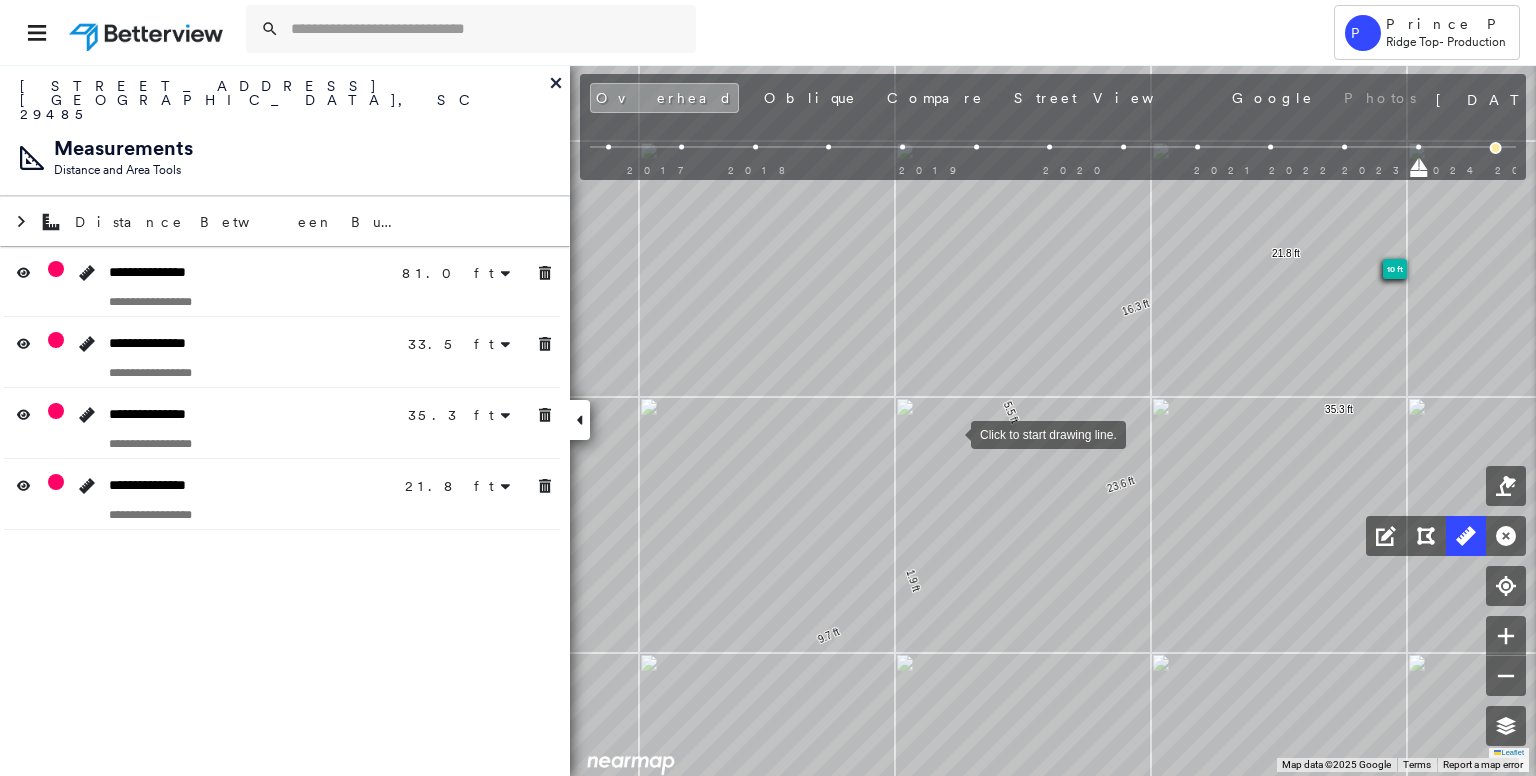 drag, startPoint x: 951, startPoint y: 433, endPoint x: 896, endPoint y: 371, distance: 82.87943 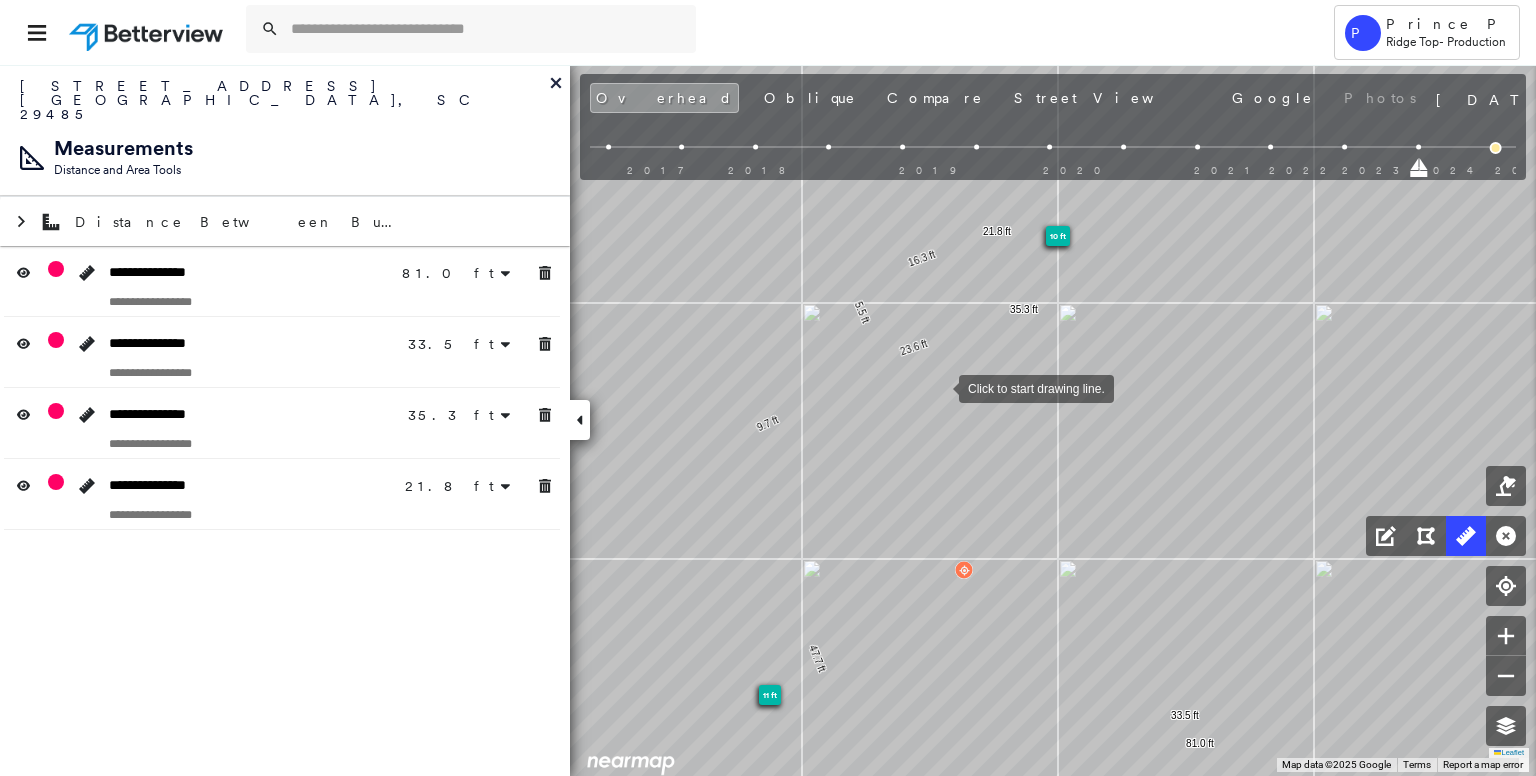 drag, startPoint x: 1014, startPoint y: 452, endPoint x: 940, endPoint y: 388, distance: 97.8366 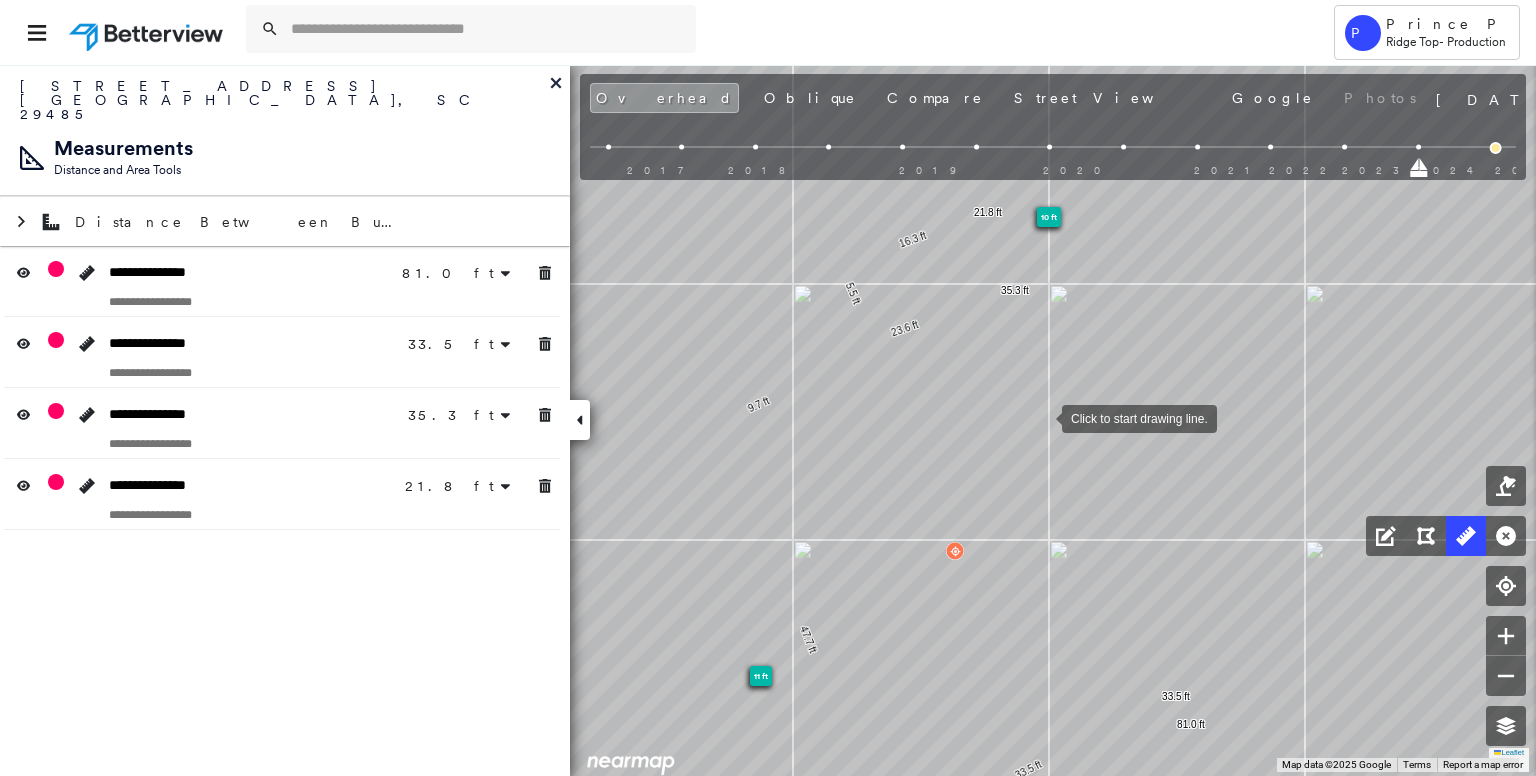 drag, startPoint x: 1043, startPoint y: 423, endPoint x: 1028, endPoint y: 263, distance: 160.70158 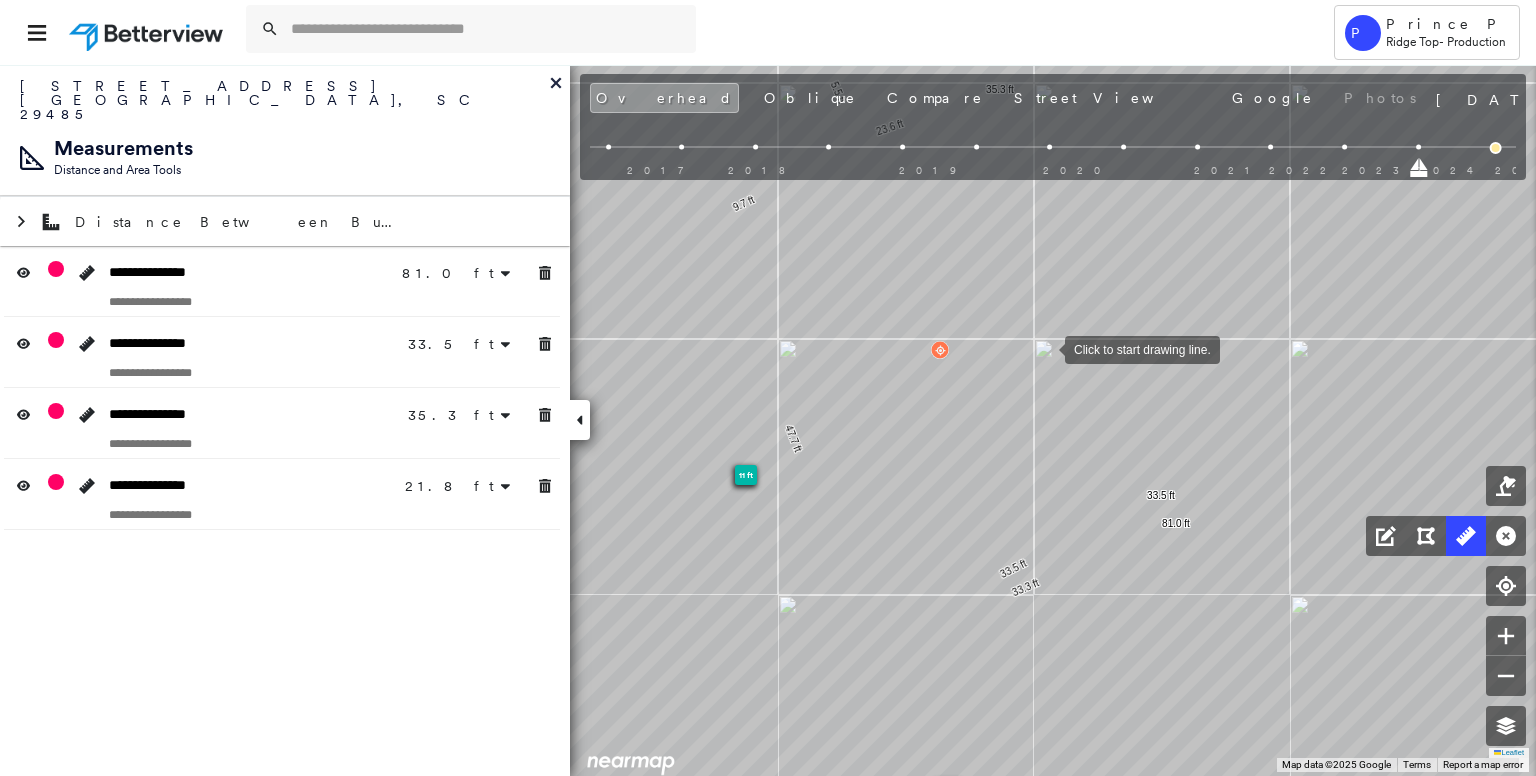 drag, startPoint x: 1044, startPoint y: 389, endPoint x: 1068, endPoint y: 296, distance: 96.04687 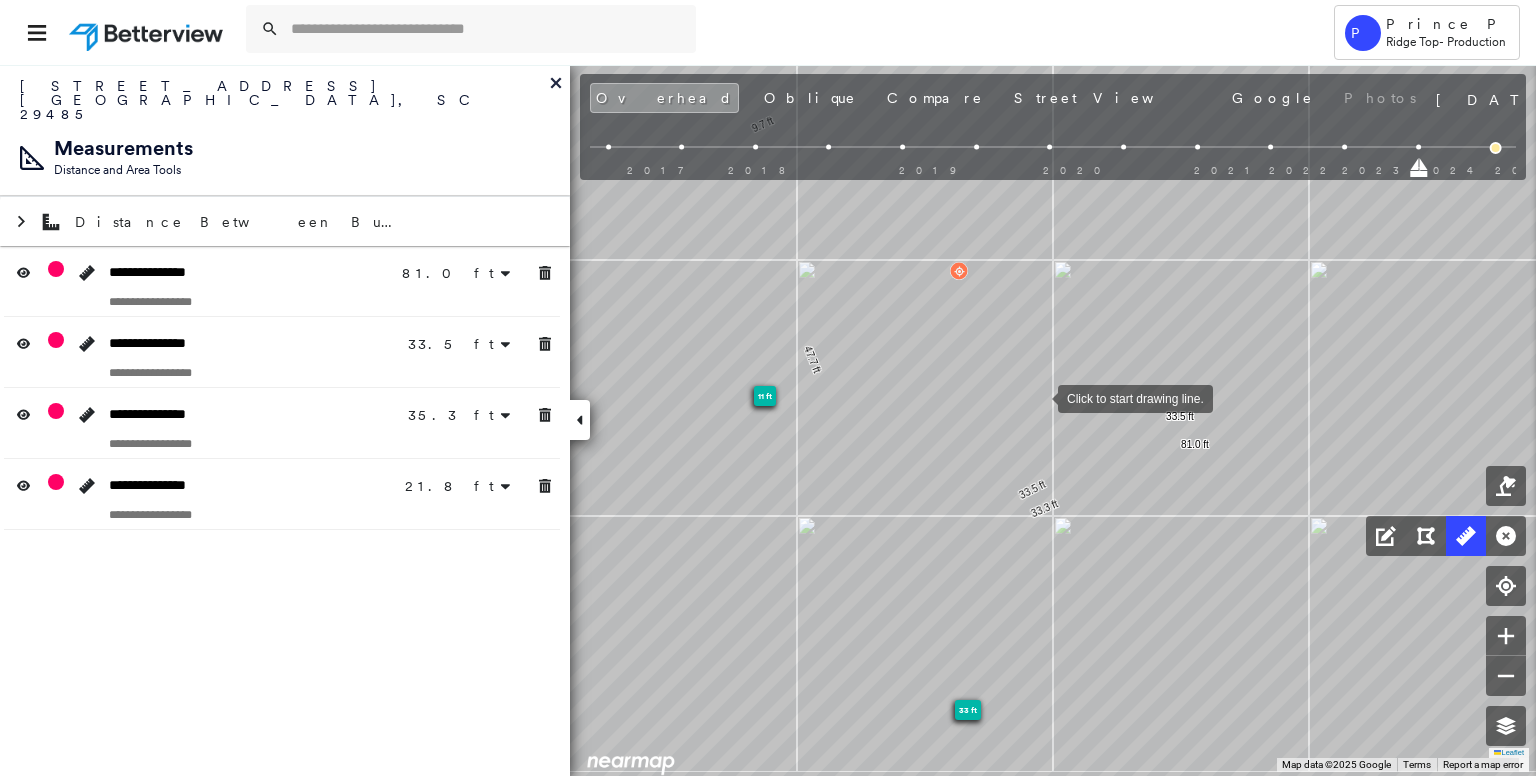 drag, startPoint x: 1044, startPoint y: 428, endPoint x: 1035, endPoint y: 388, distance: 41 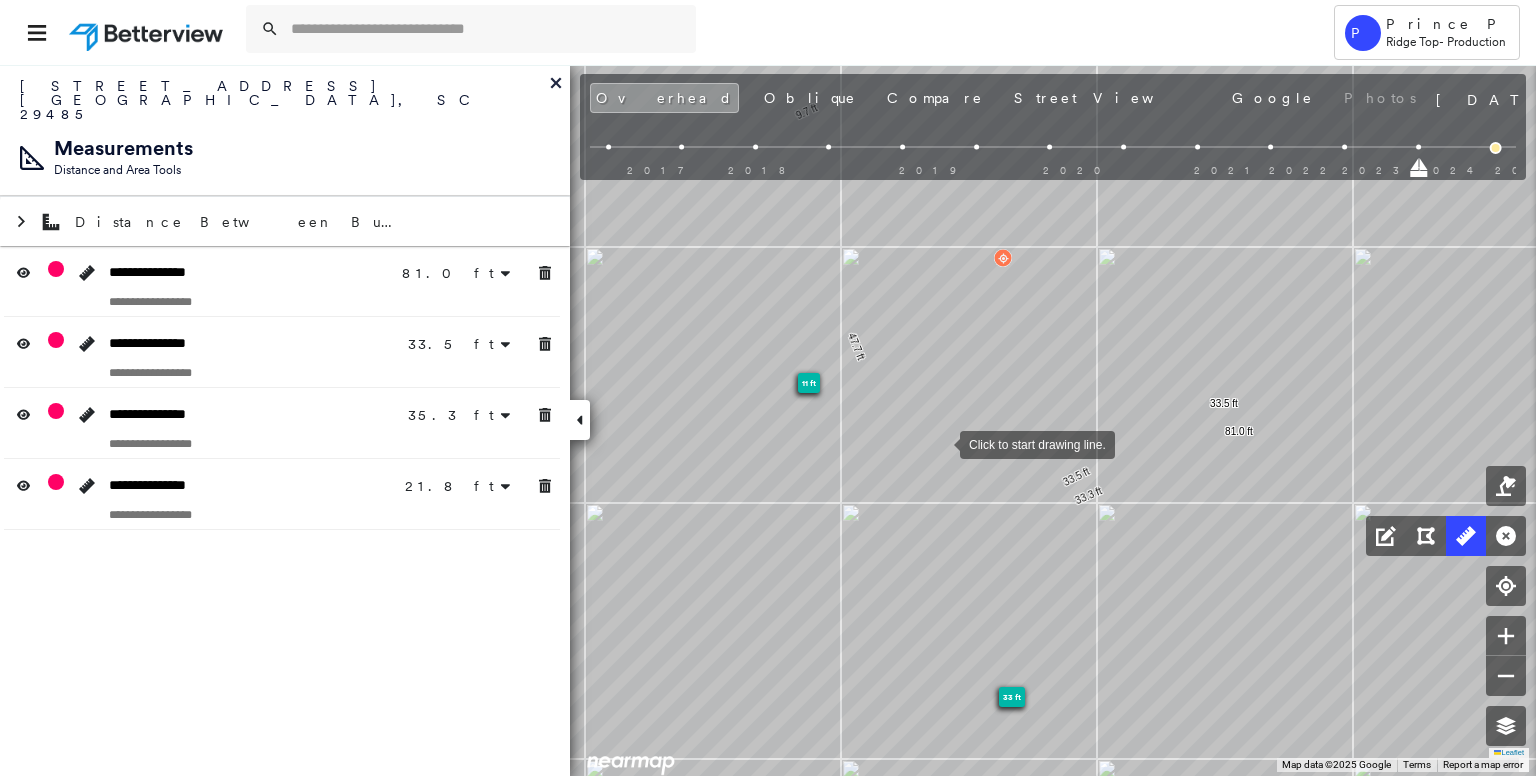 drag, startPoint x: 884, startPoint y: 437, endPoint x: 1020, endPoint y: 459, distance: 137.76791 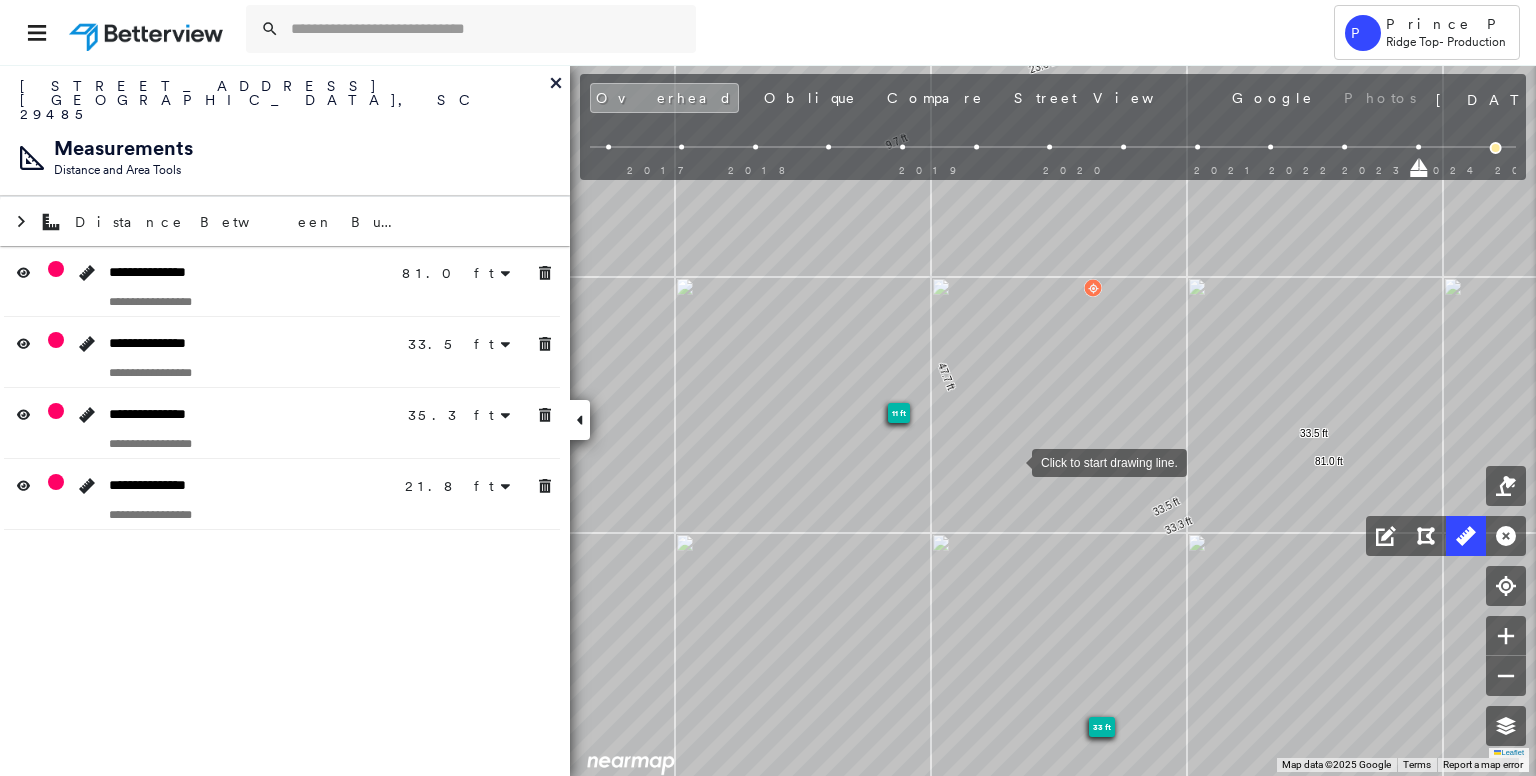 drag, startPoint x: 1012, startPoint y: 453, endPoint x: 1015, endPoint y: 481, distance: 28.160255 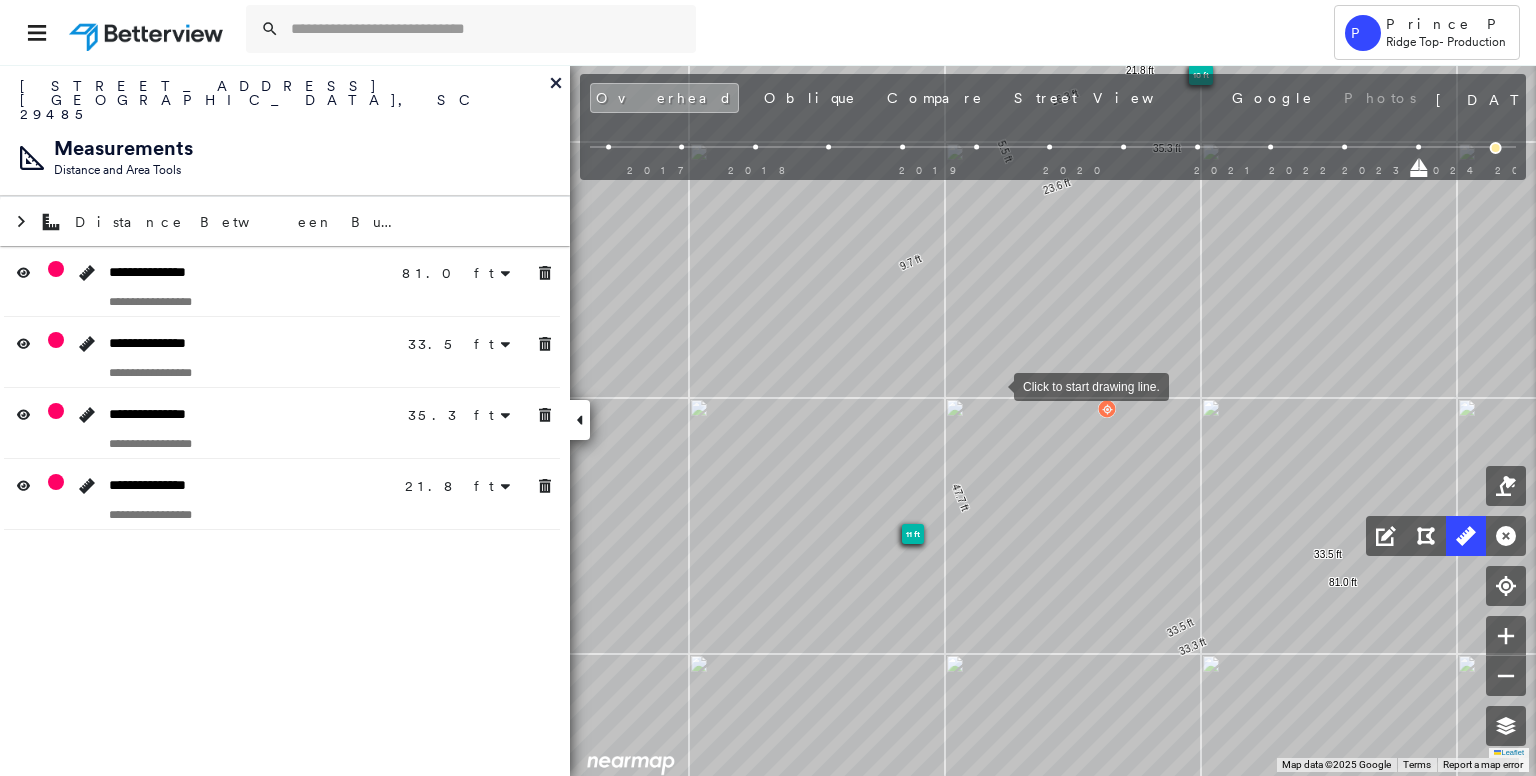 drag, startPoint x: 988, startPoint y: 365, endPoint x: 1000, endPoint y: 409, distance: 45.607018 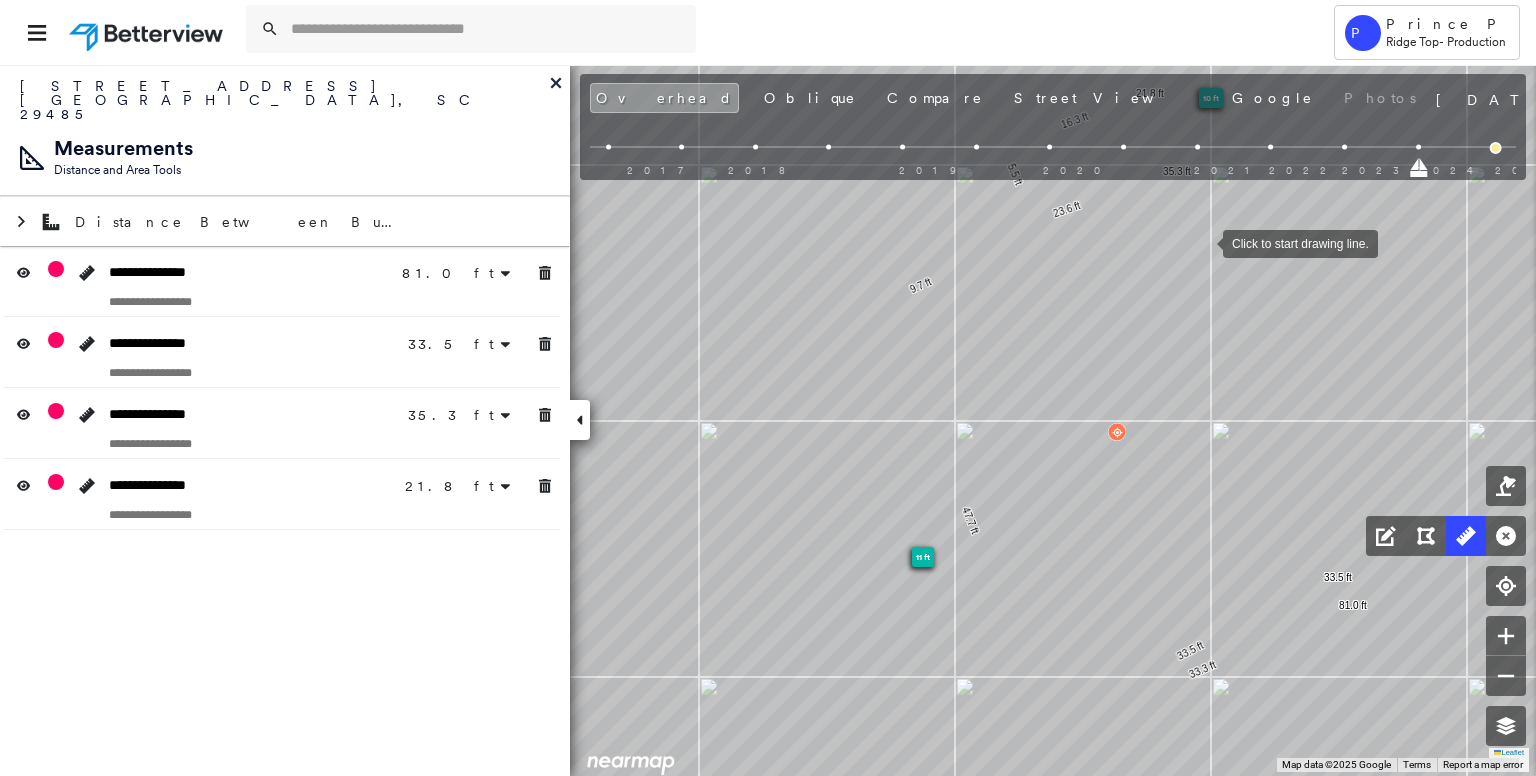 click at bounding box center [1203, 242] 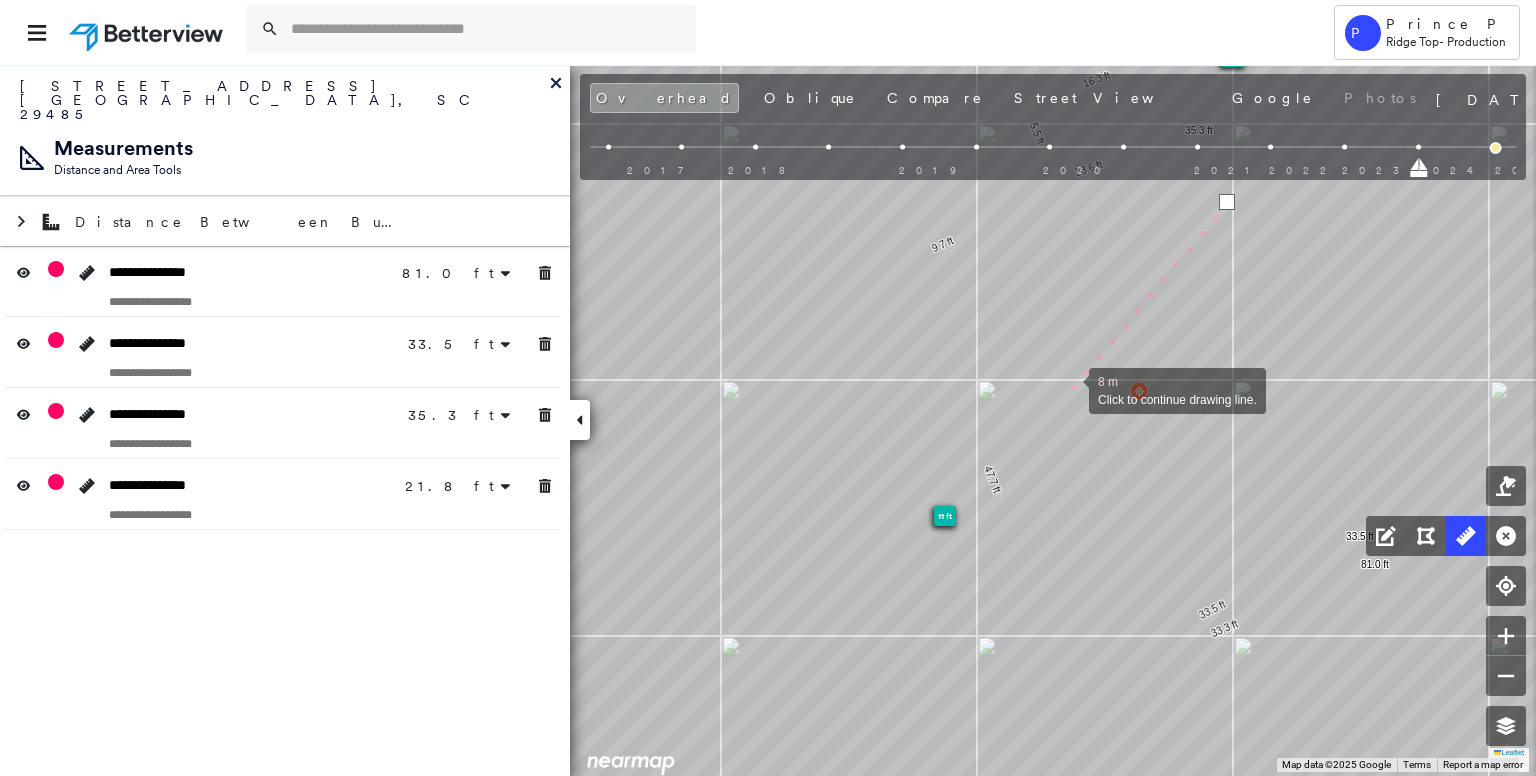drag, startPoint x: 1062, startPoint y: 404, endPoint x: 1080, endPoint y: 375, distance: 34.132095 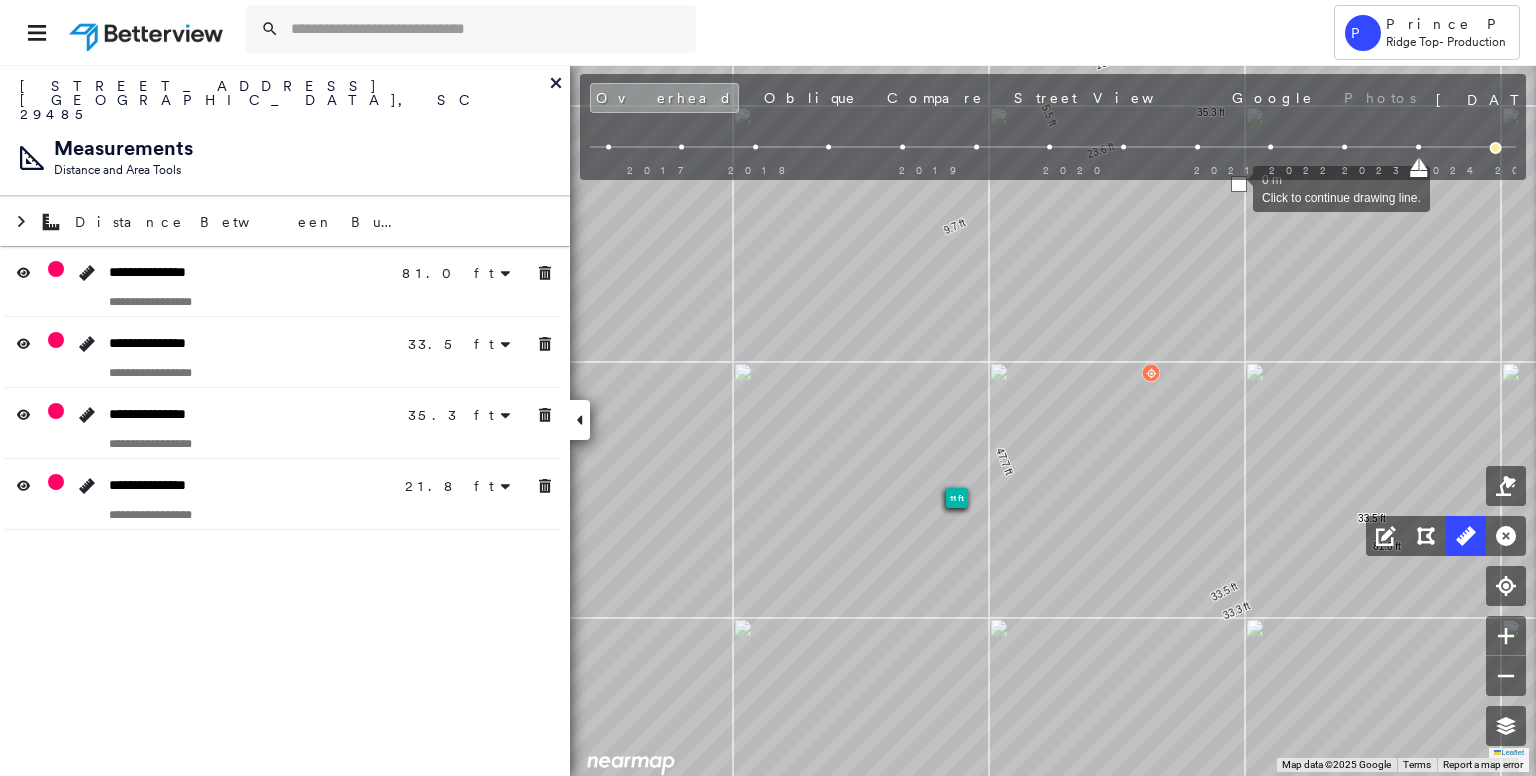 click at bounding box center (1239, 184) 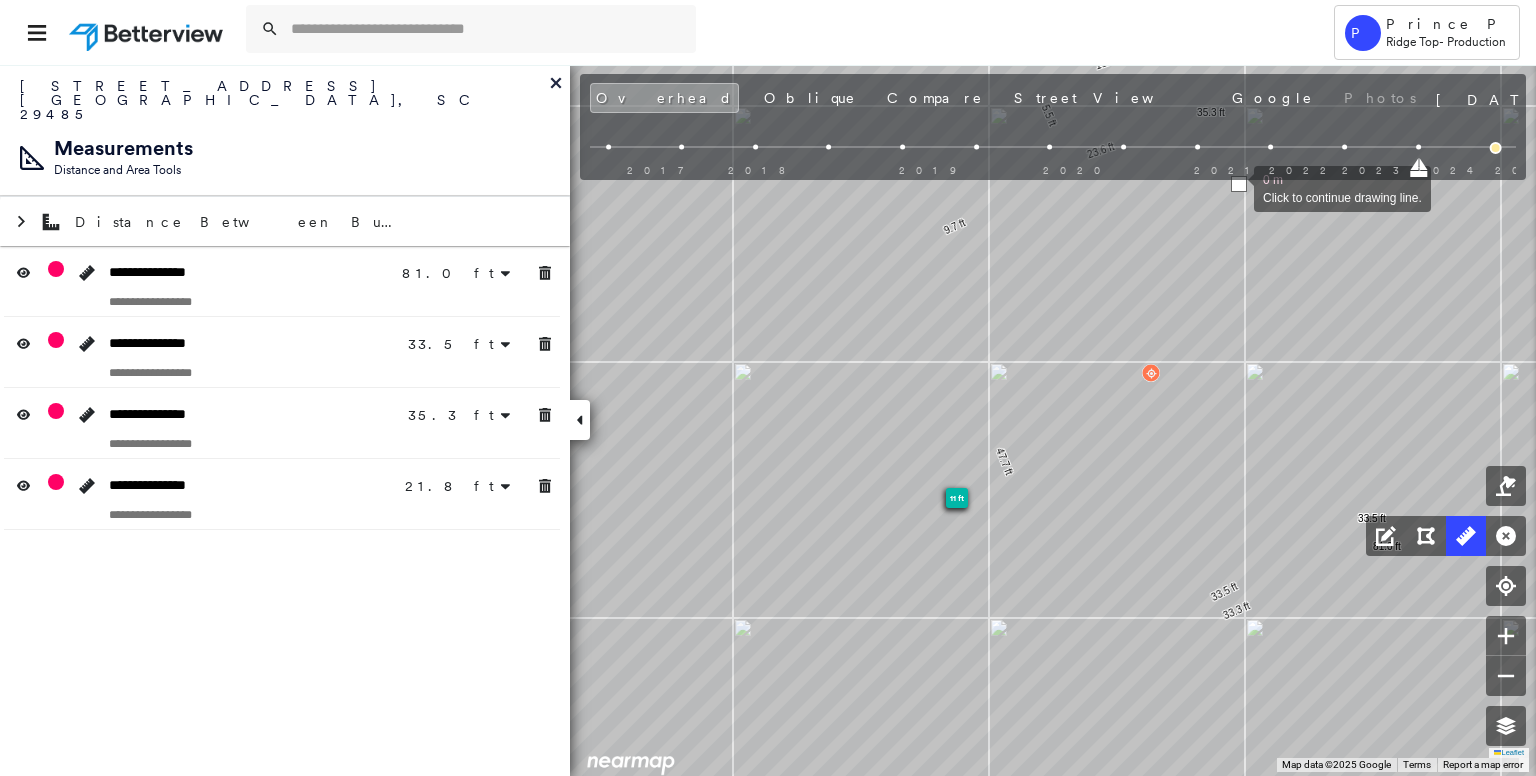 click at bounding box center [1239, 184] 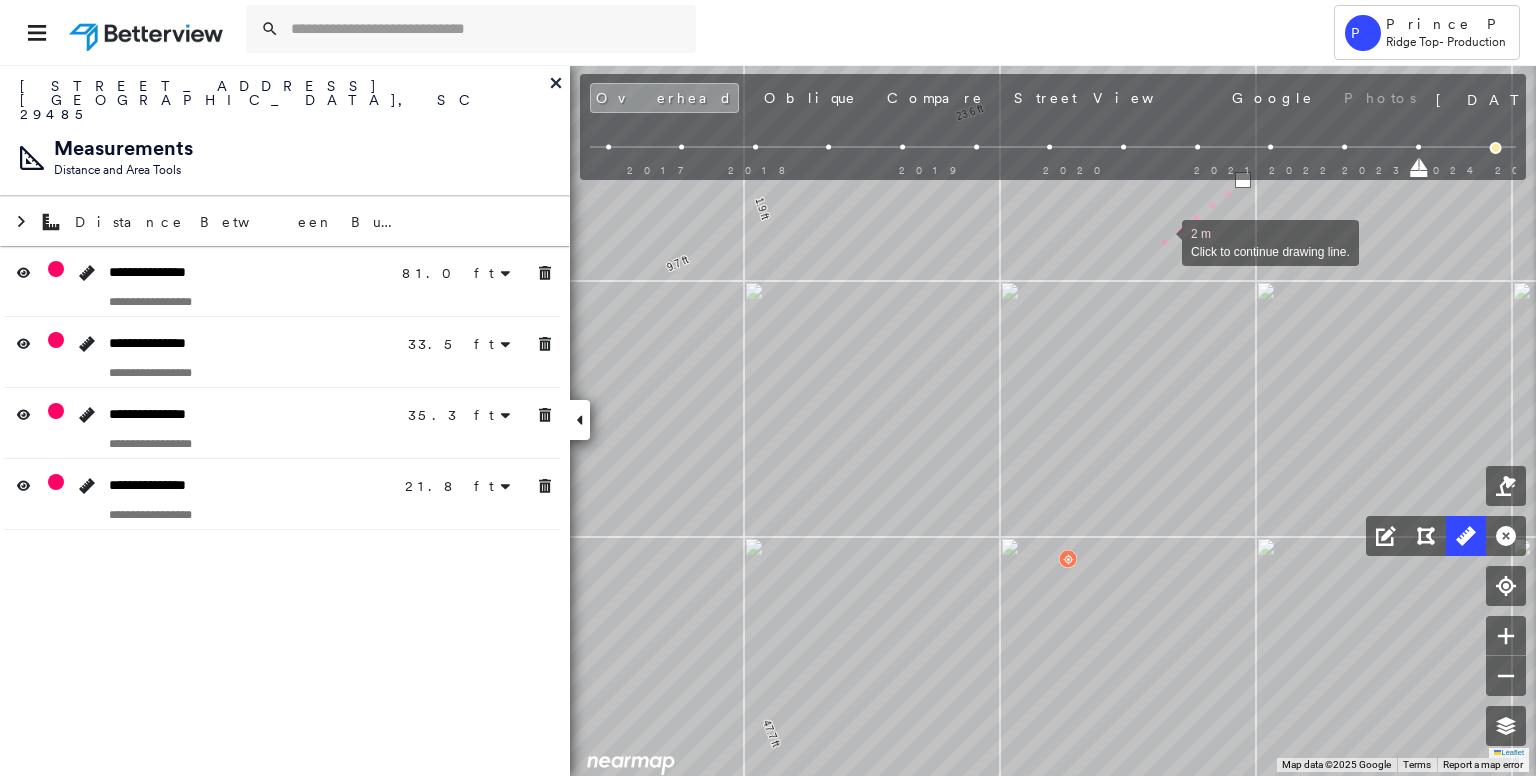 click at bounding box center [1162, 241] 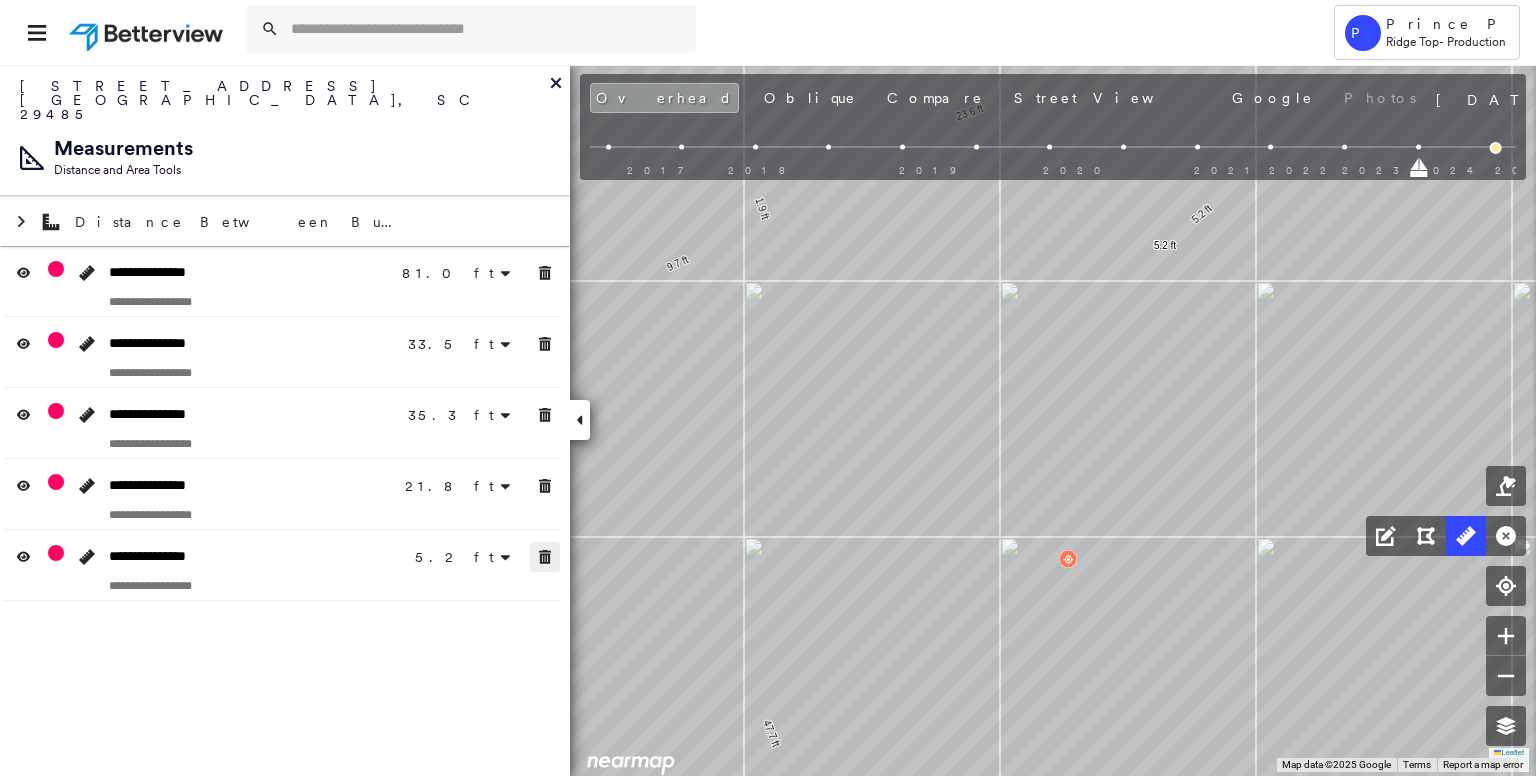click at bounding box center [545, 557] 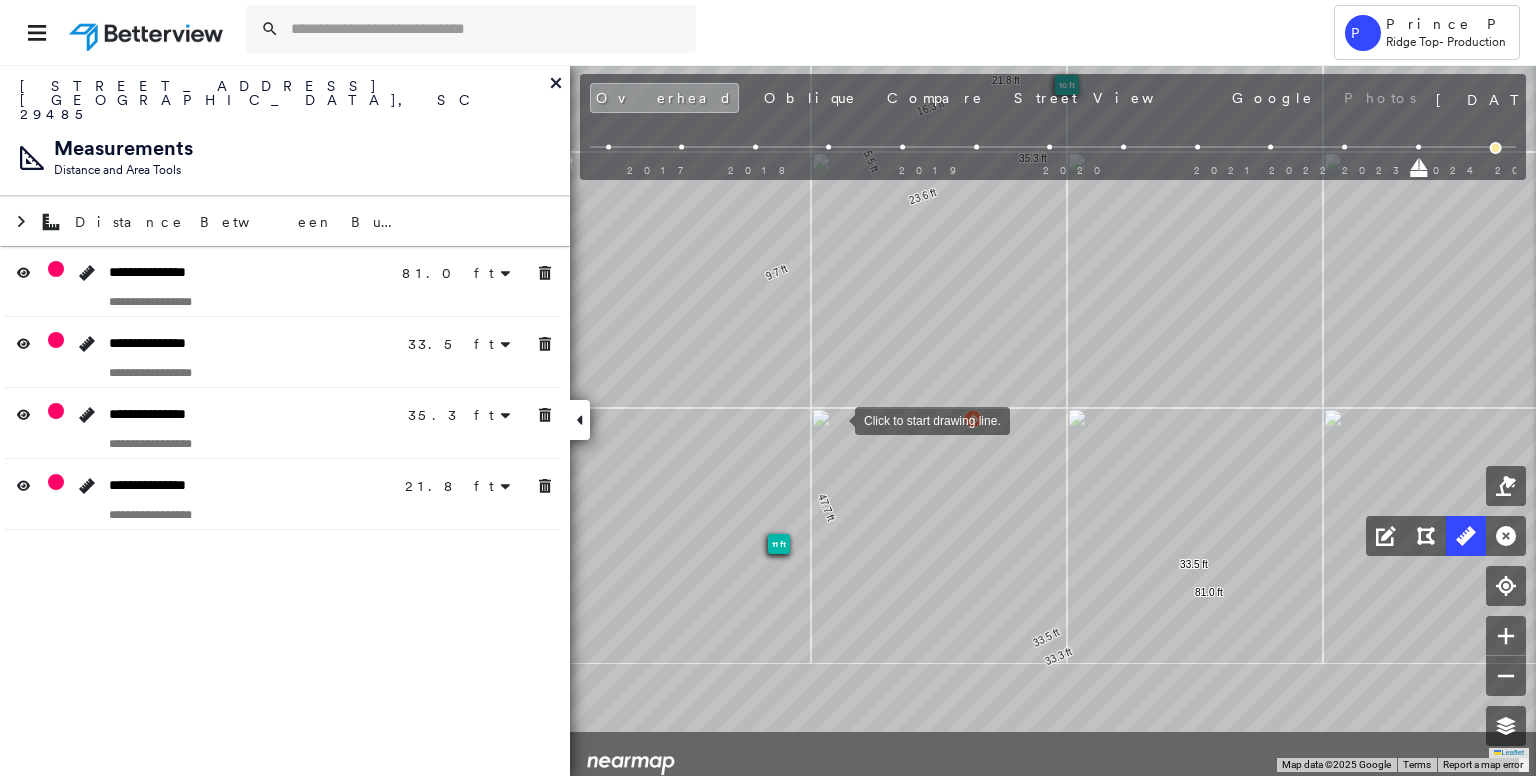 drag, startPoint x: 779, startPoint y: 537, endPoint x: 839, endPoint y: 413, distance: 137.7534 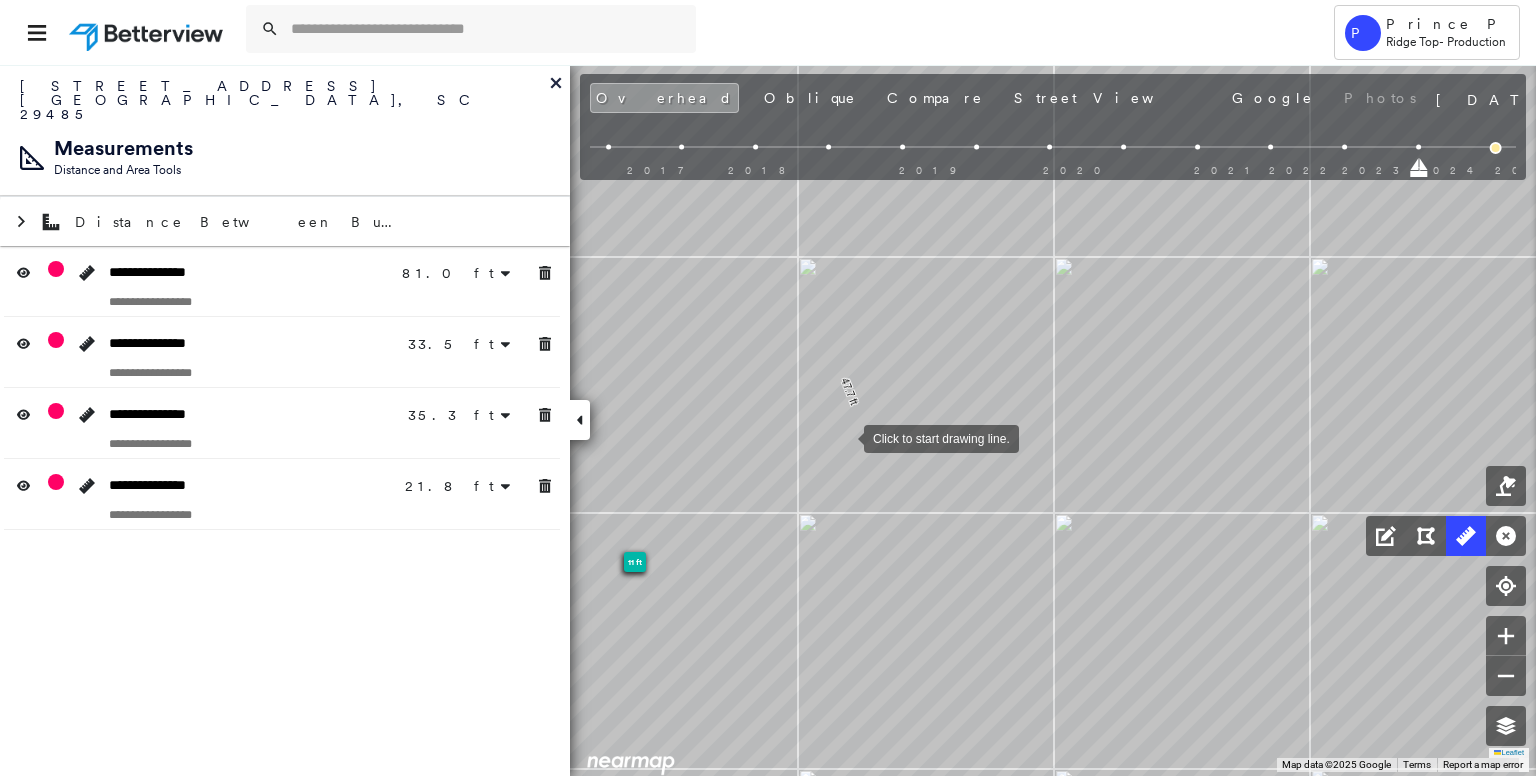 click at bounding box center (844, 437) 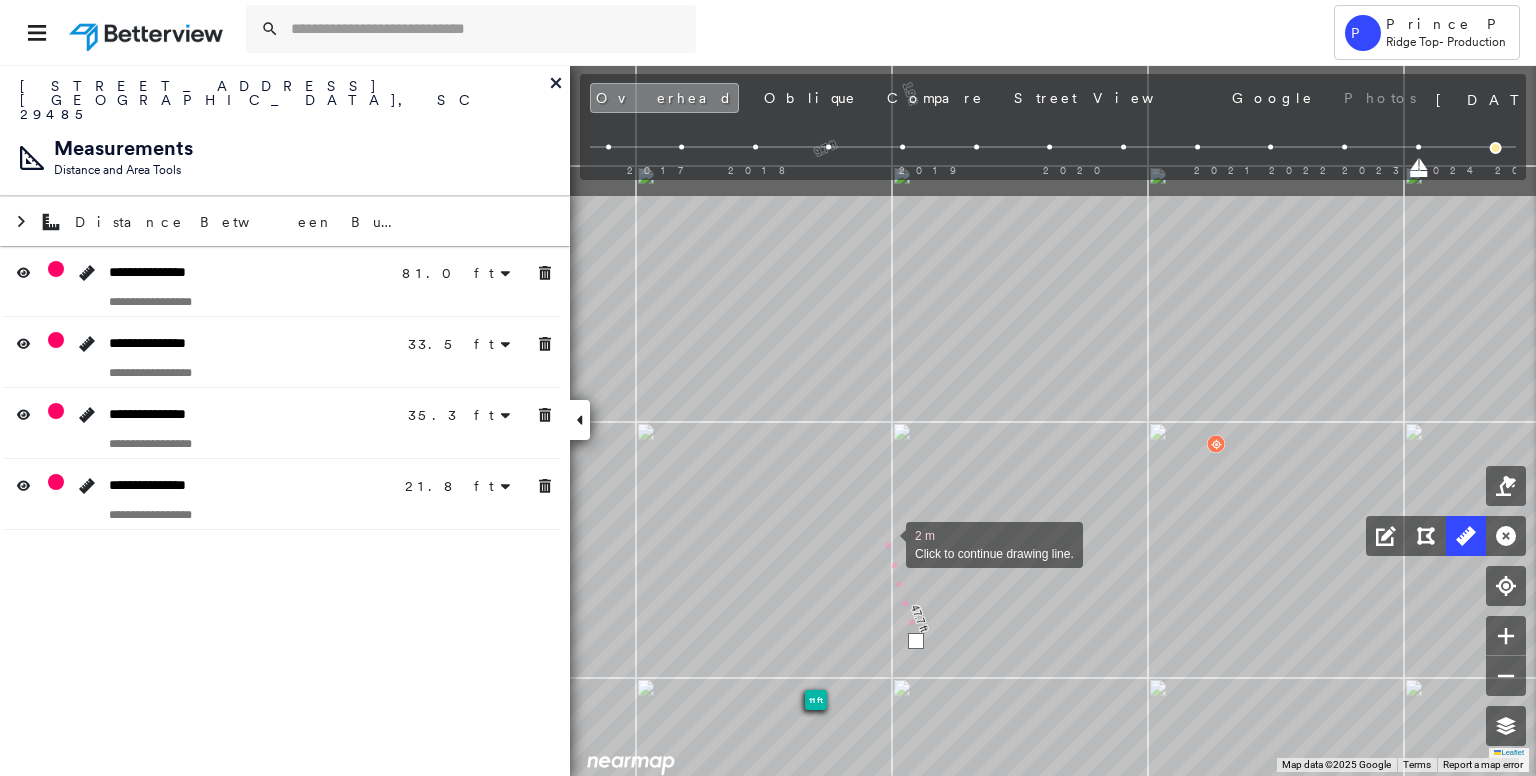 drag, startPoint x: 853, startPoint y: 431, endPoint x: 885, endPoint y: 542, distance: 115.52056 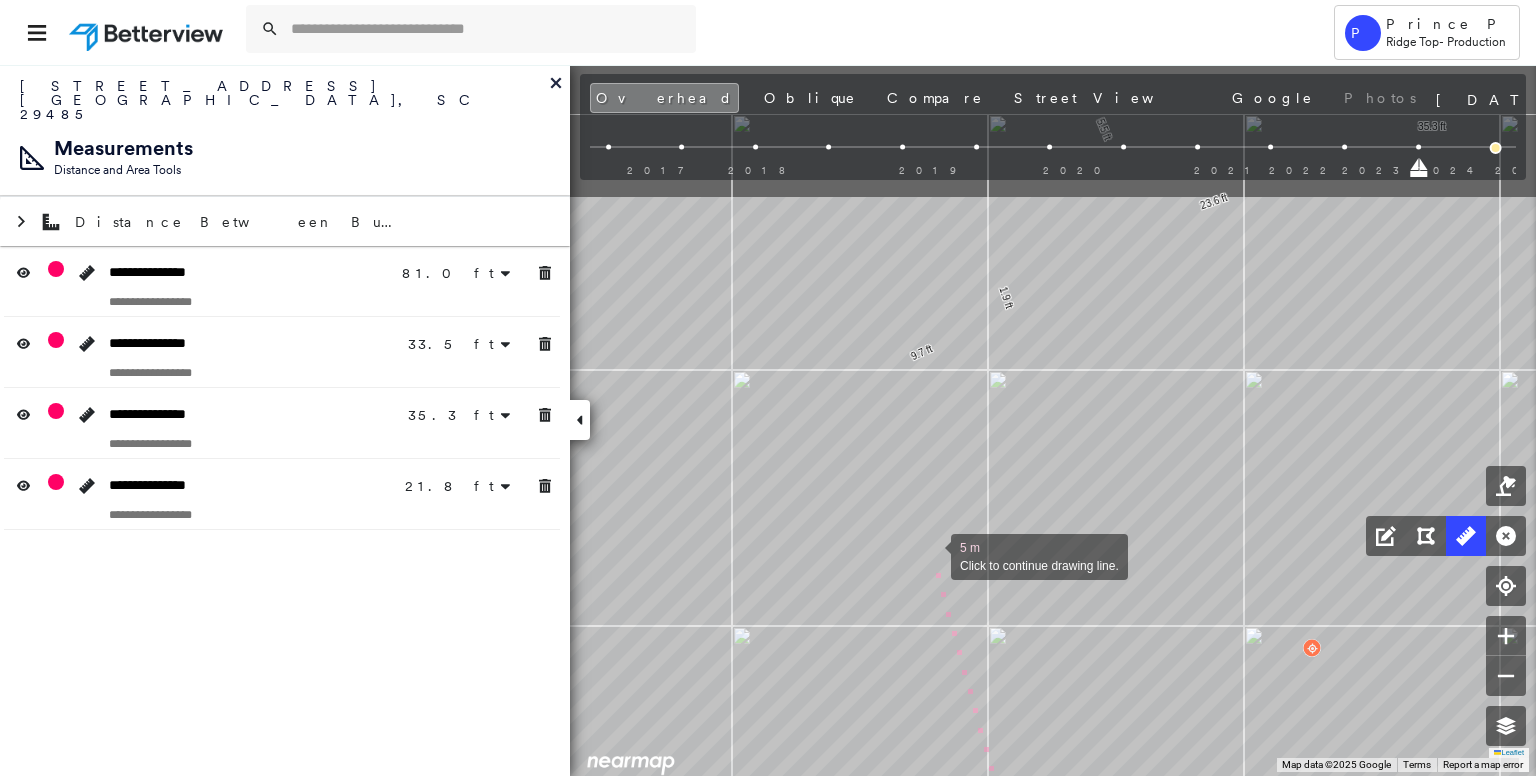drag, startPoint x: 832, startPoint y: 341, endPoint x: 939, endPoint y: 585, distance: 266.4301 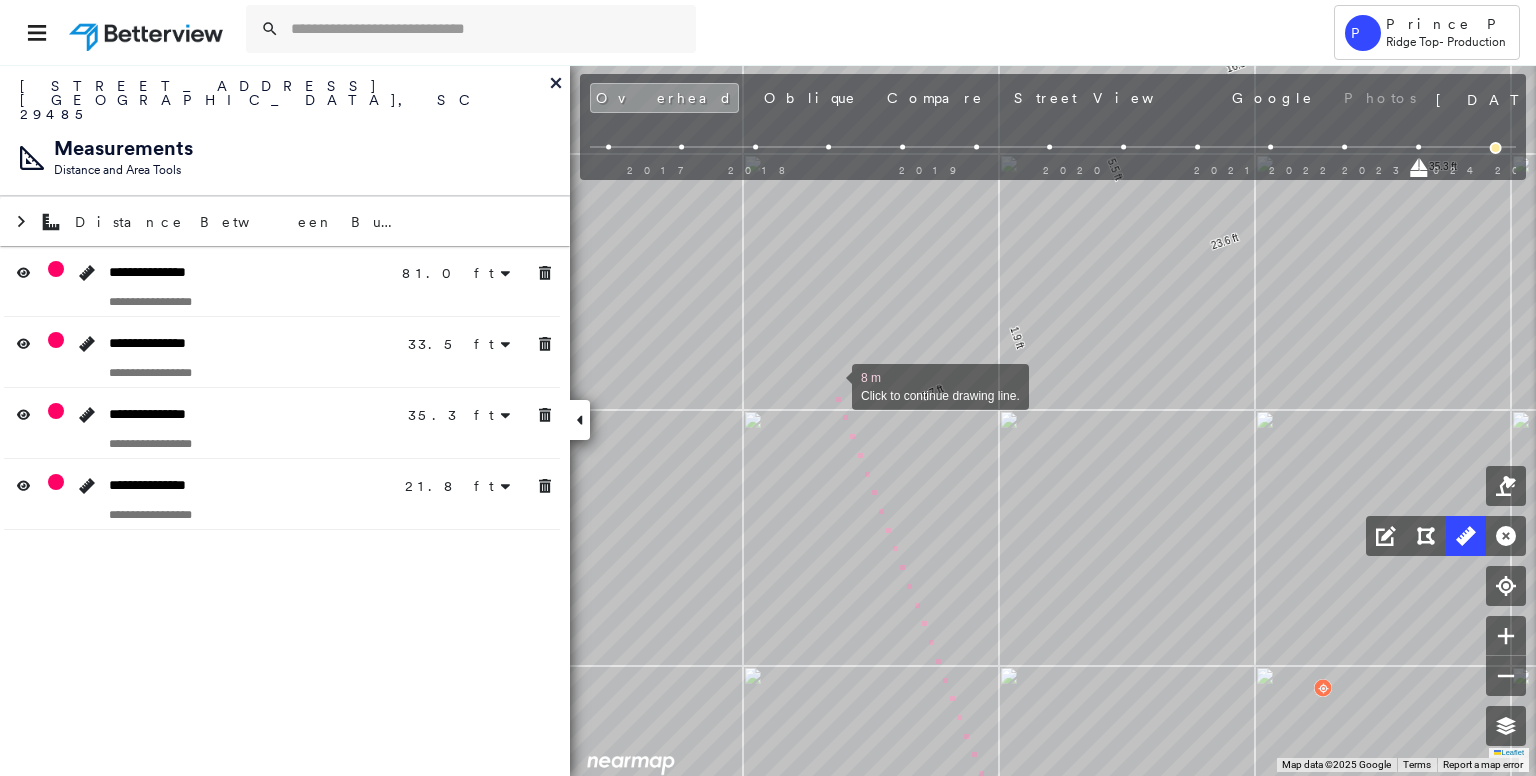 click at bounding box center [832, 385] 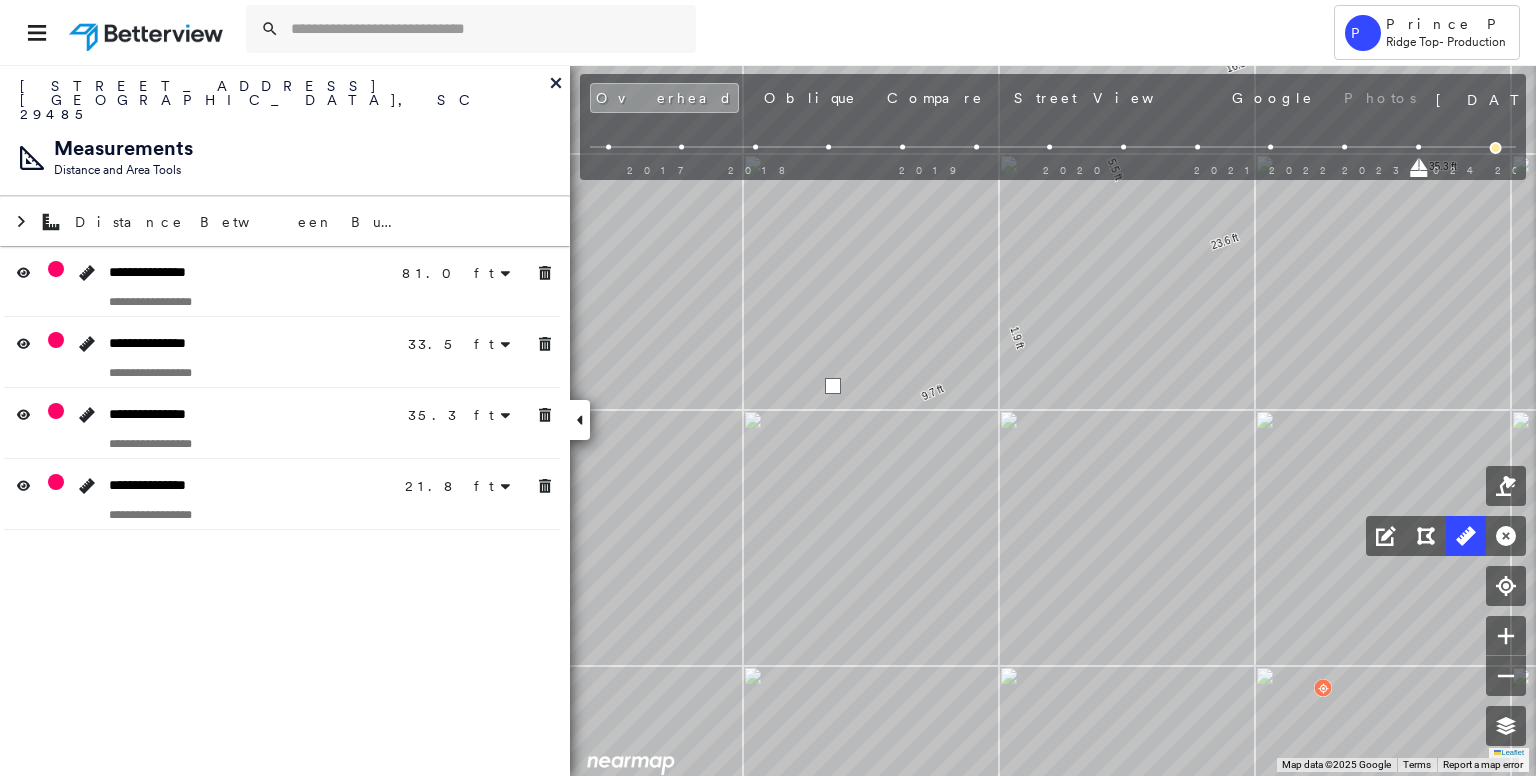click at bounding box center [833, 386] 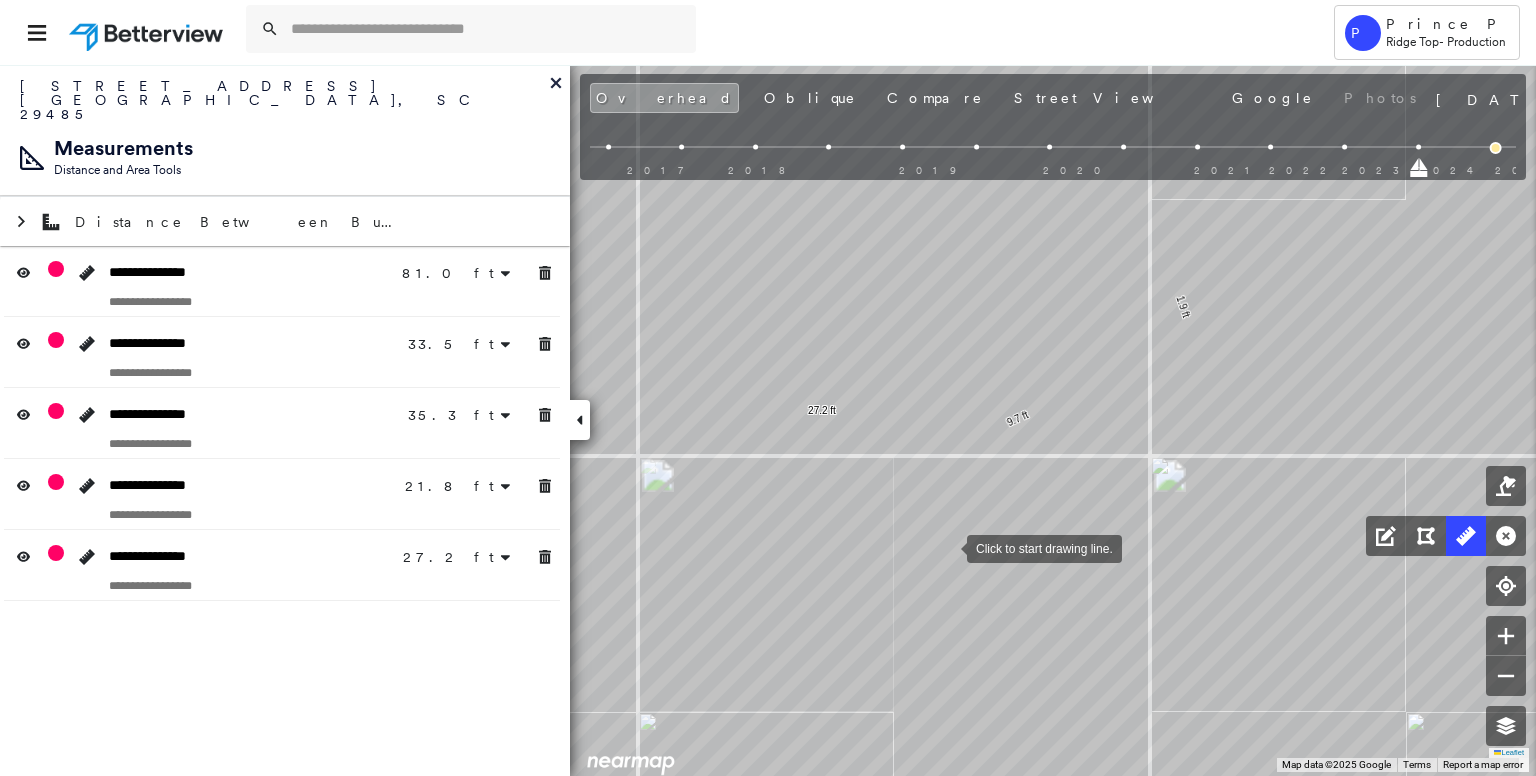 drag, startPoint x: 939, startPoint y: 528, endPoint x: 880, endPoint y: 322, distance: 214.28252 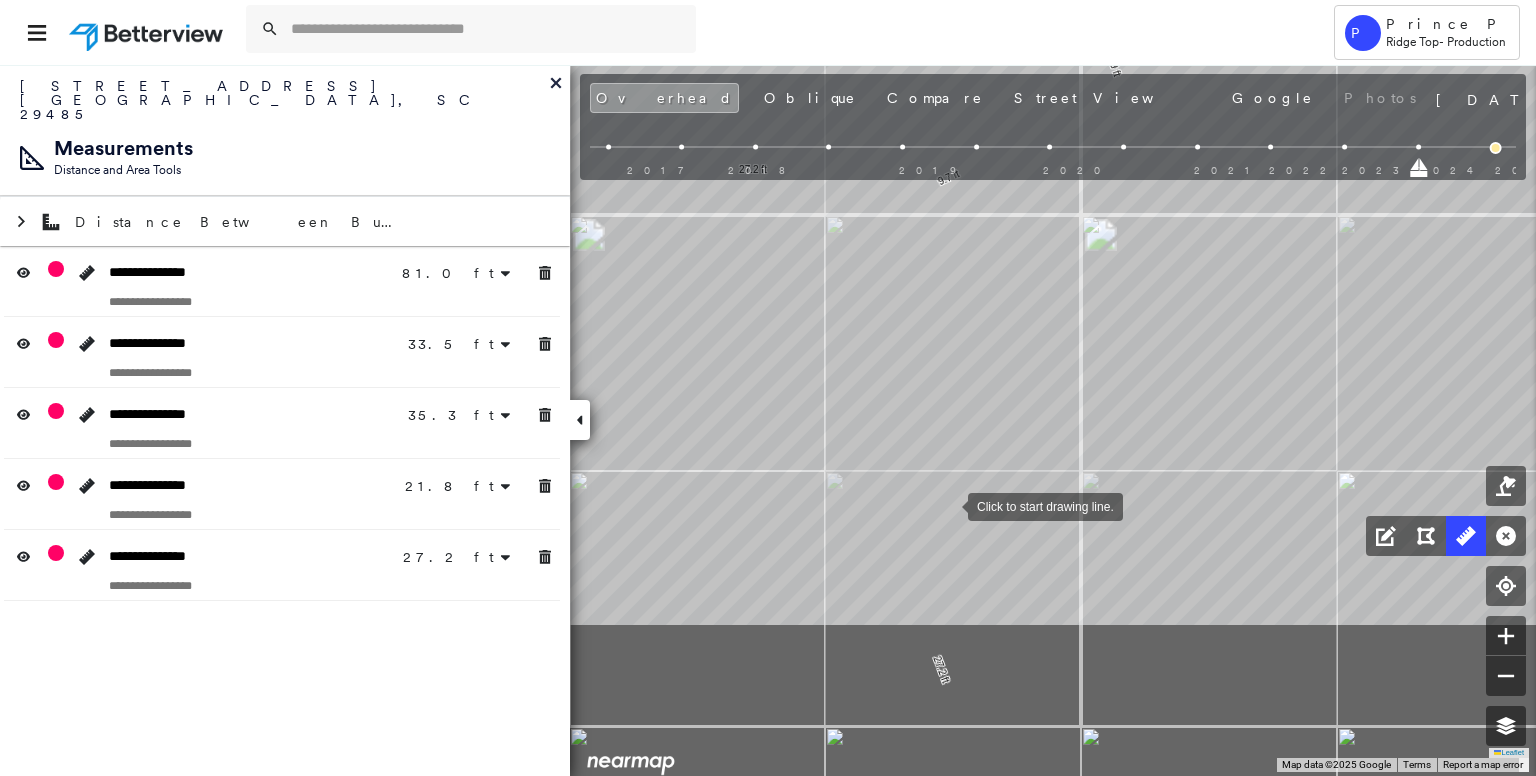 drag, startPoint x: 948, startPoint y: 505, endPoint x: 907, endPoint y: 281, distance: 227.72131 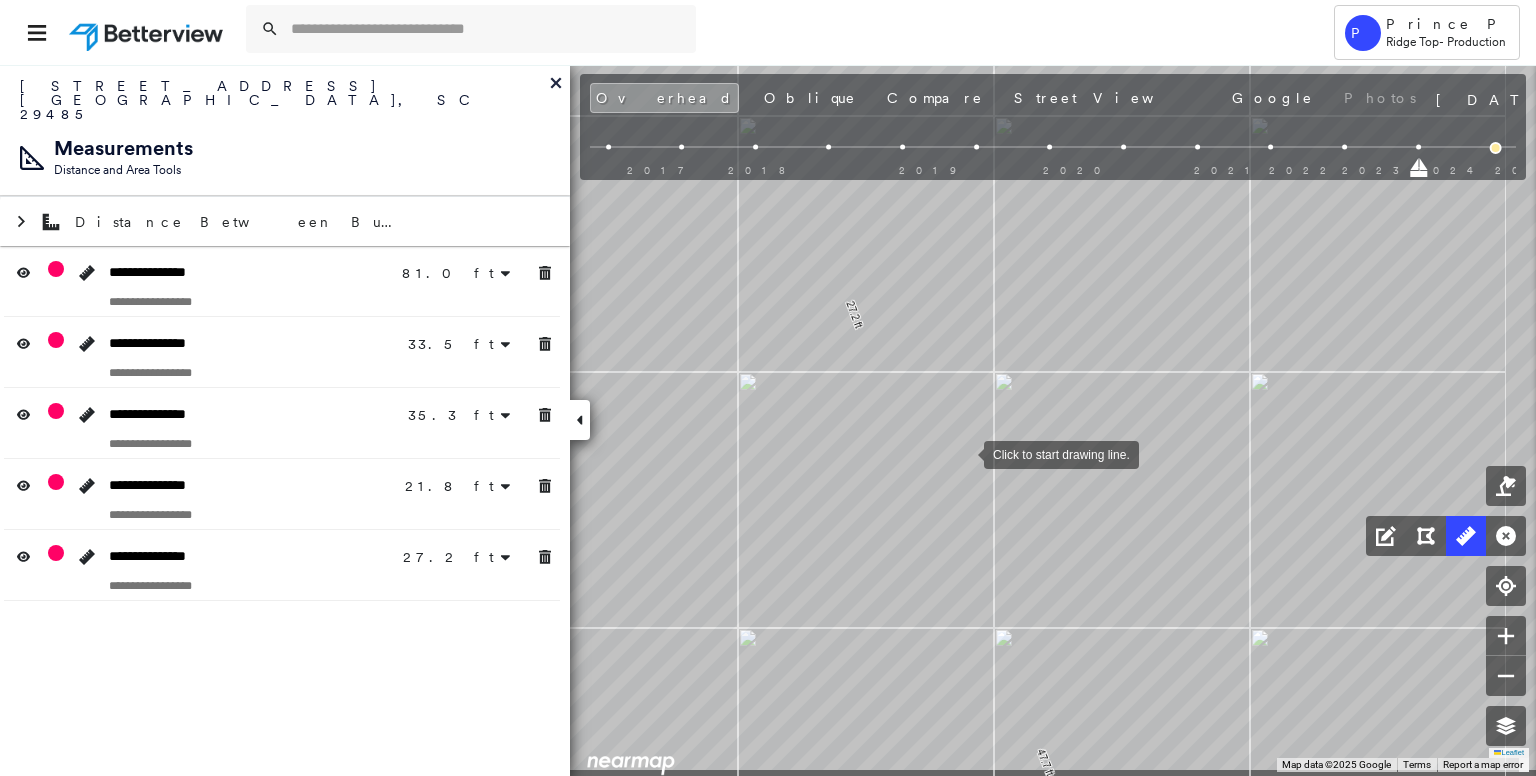 drag, startPoint x: 971, startPoint y: 479, endPoint x: 964, endPoint y: 435, distance: 44.553337 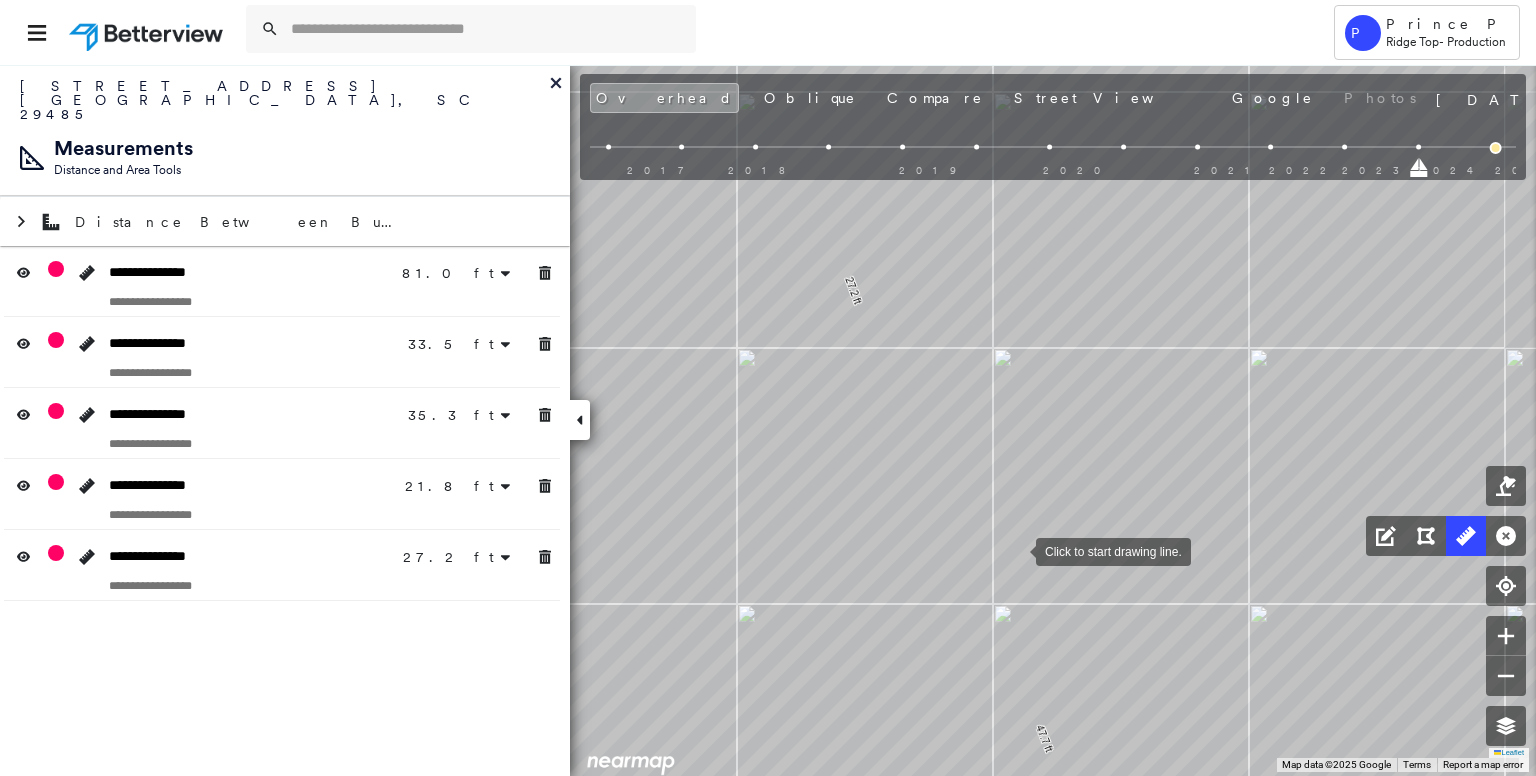 drag, startPoint x: 1016, startPoint y: 550, endPoint x: 951, endPoint y: 370, distance: 191.37659 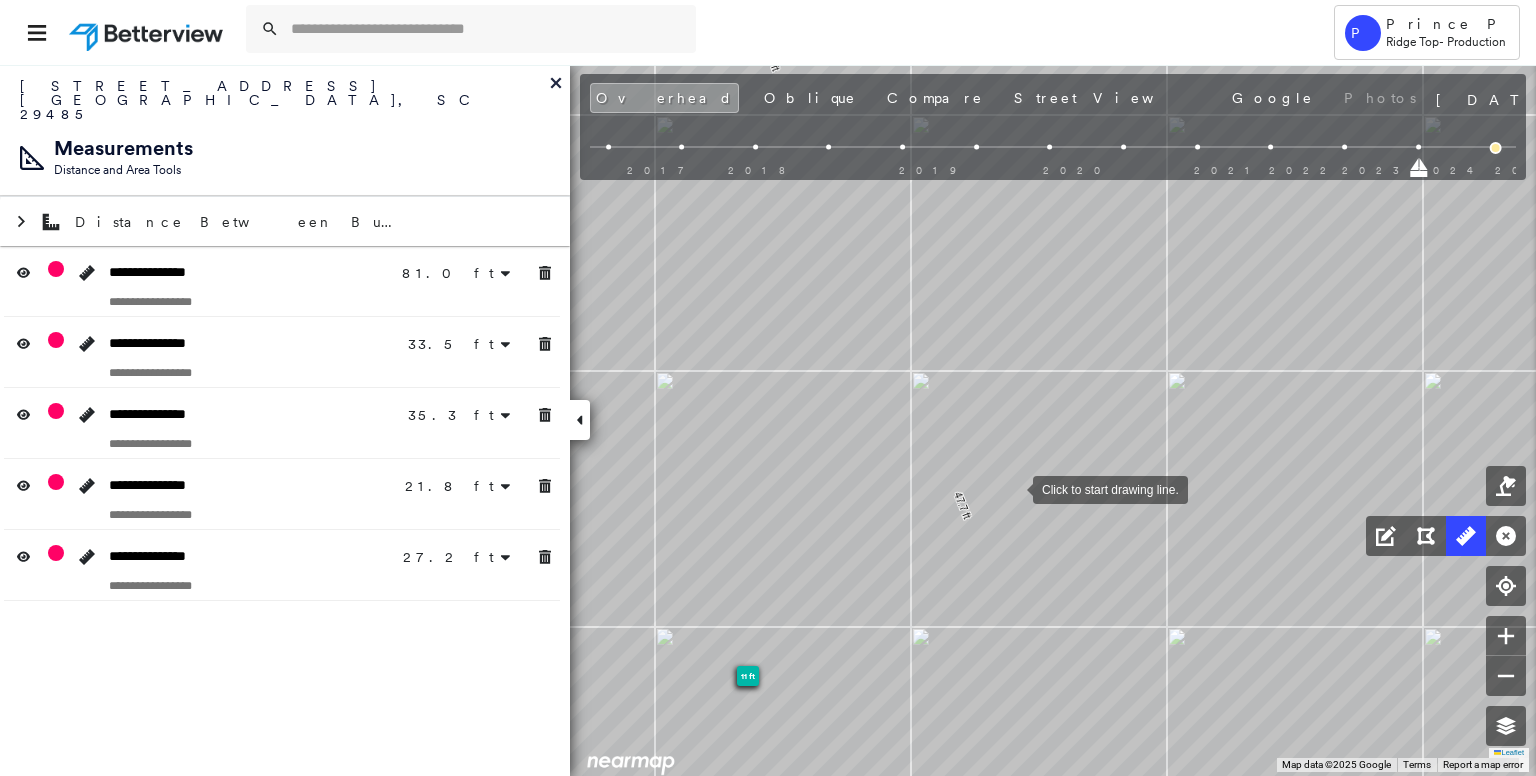 drag, startPoint x: 1013, startPoint y: 488, endPoint x: 980, endPoint y: 388, distance: 105.30432 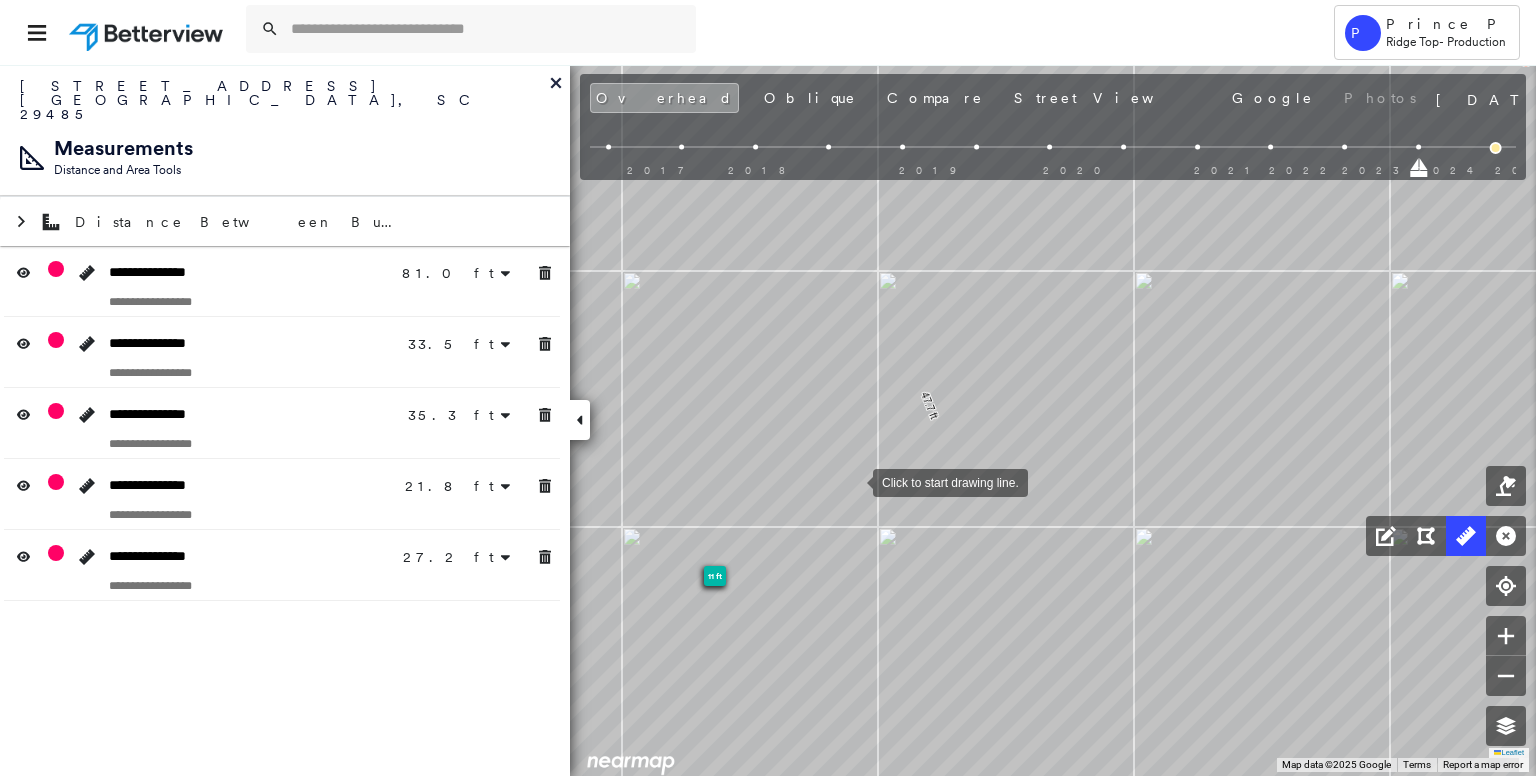 click at bounding box center (853, 481) 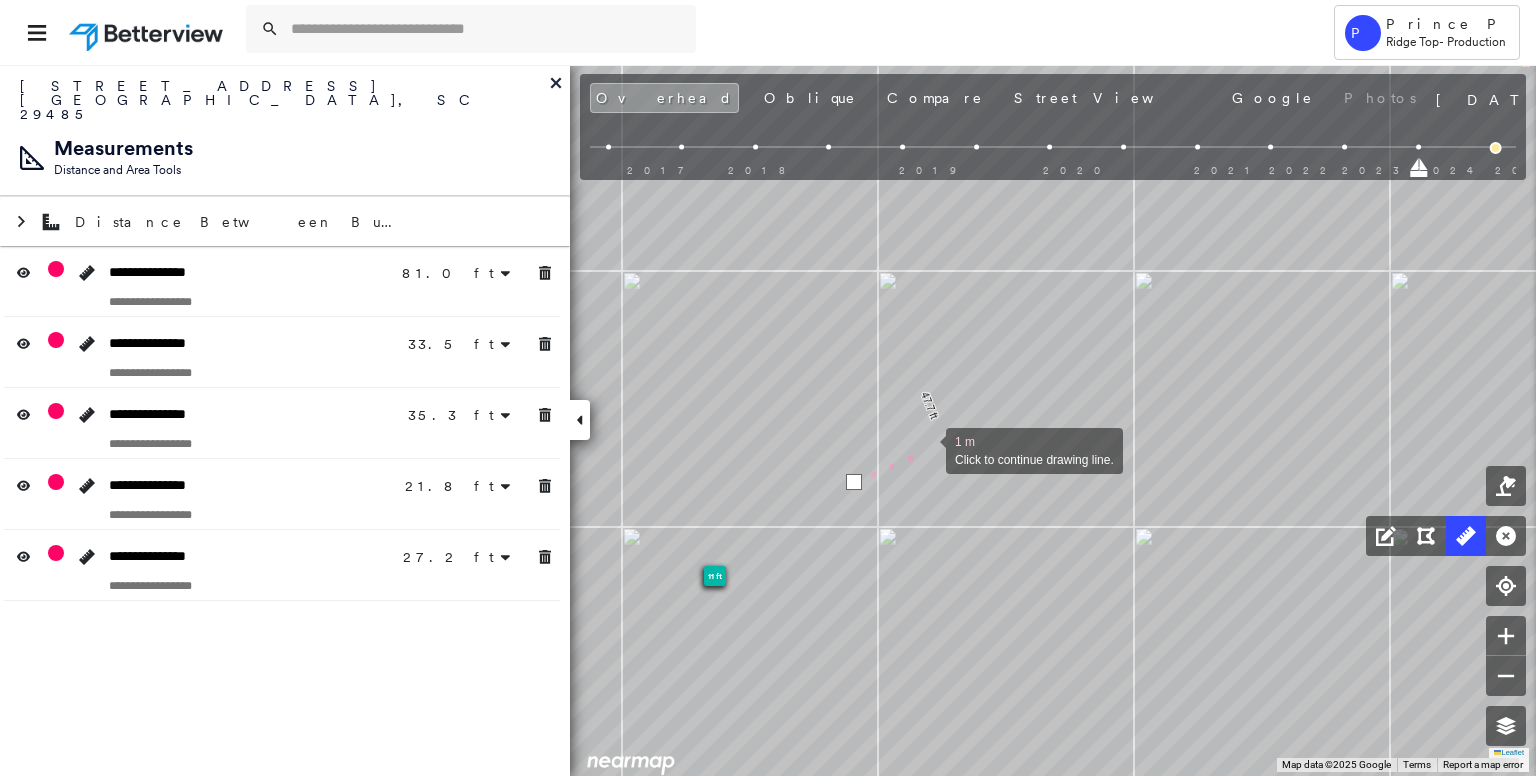 click at bounding box center [926, 449] 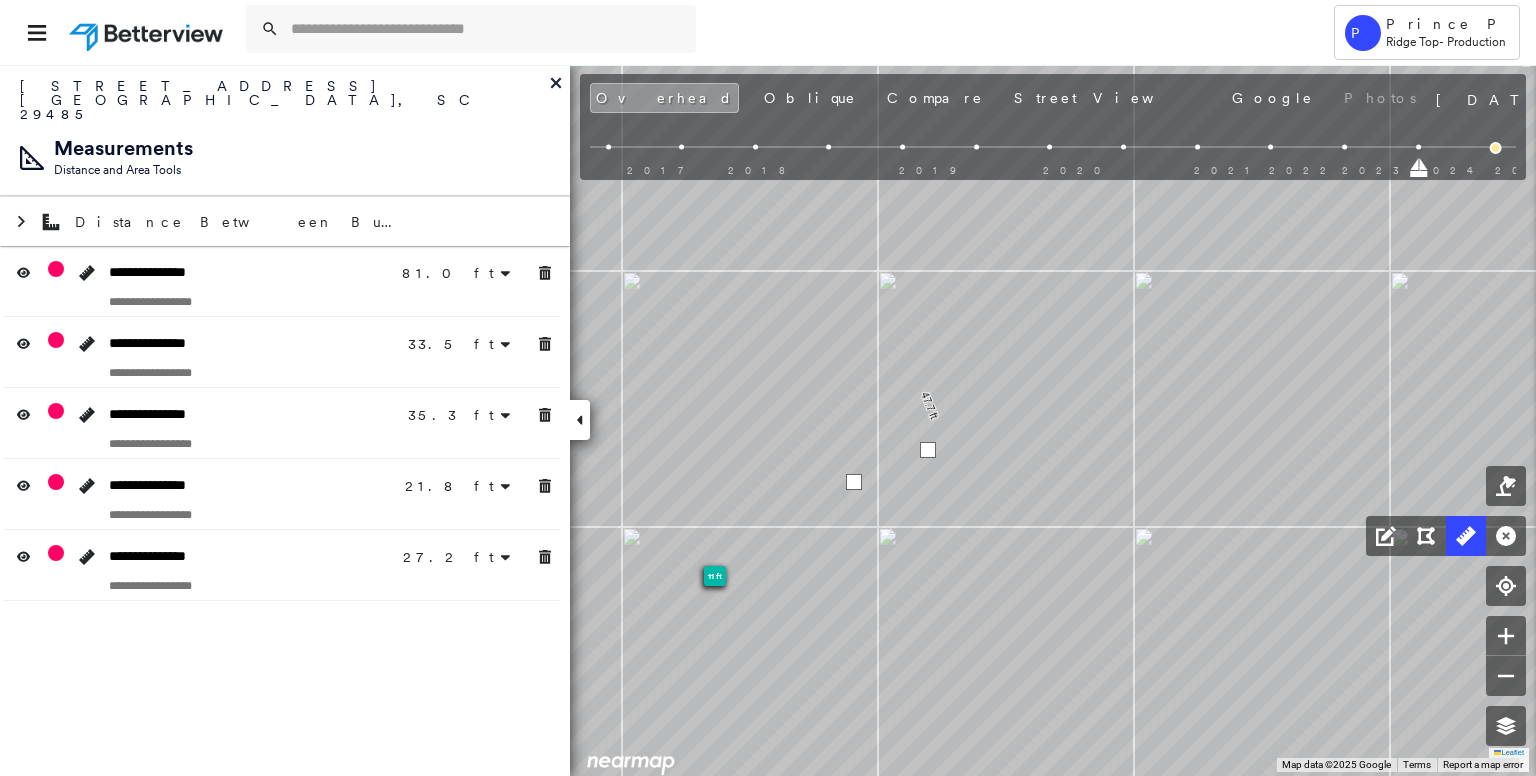 click at bounding box center [928, 450] 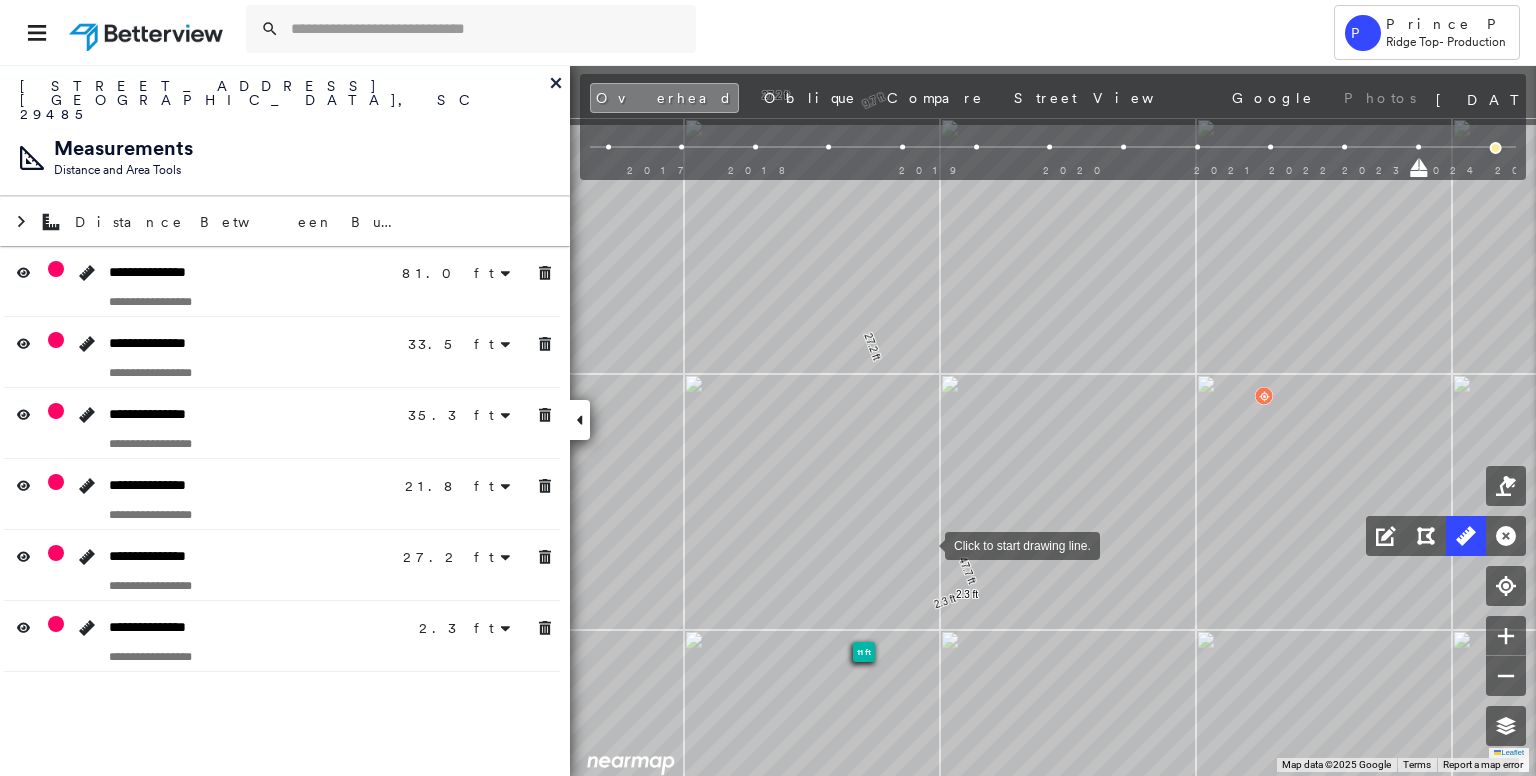 drag, startPoint x: 922, startPoint y: 521, endPoint x: 925, endPoint y: 543, distance: 22.203604 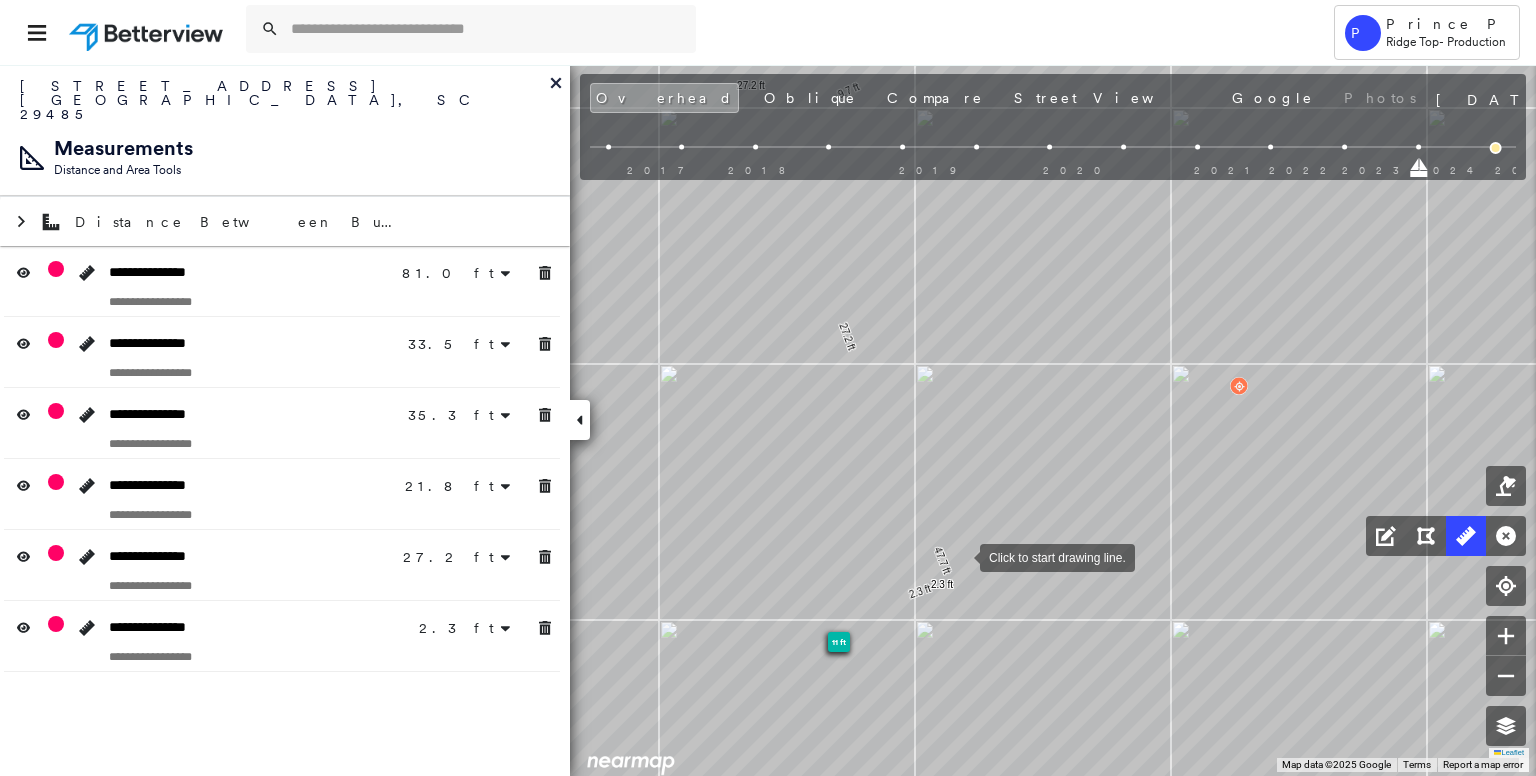 drag, startPoint x: 978, startPoint y: 624, endPoint x: 939, endPoint y: 444, distance: 184.17654 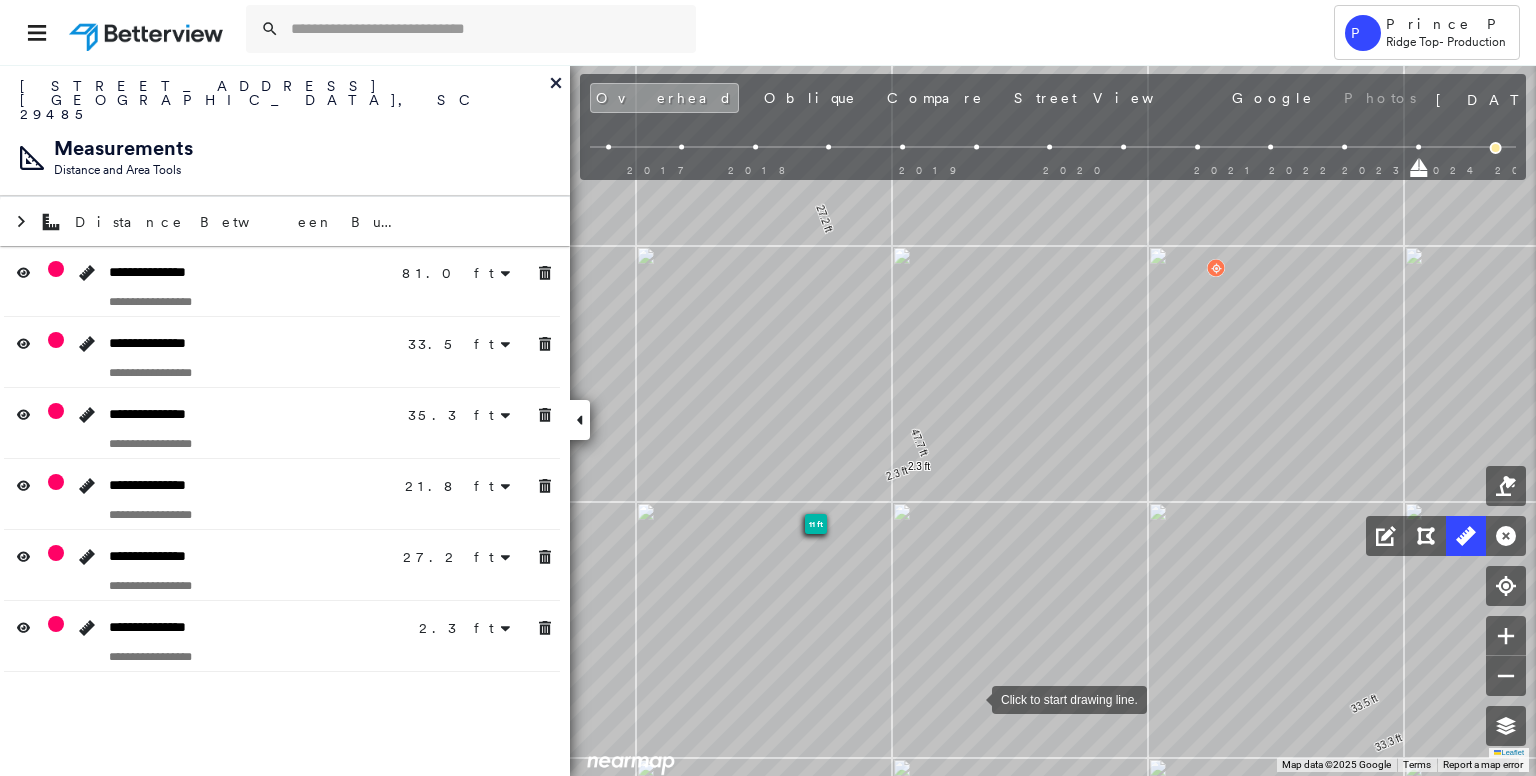 click at bounding box center (972, 698) 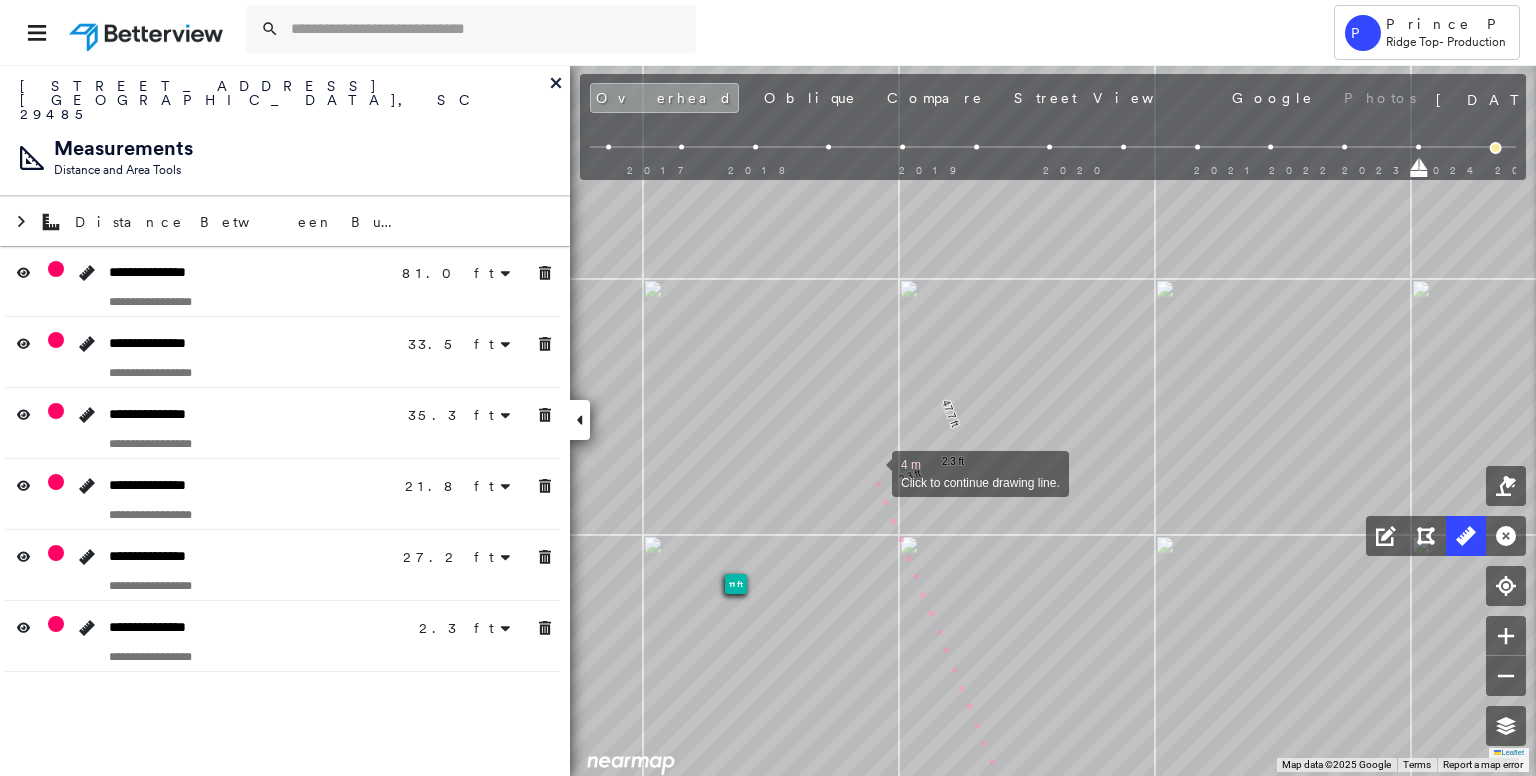 click at bounding box center (872, 472) 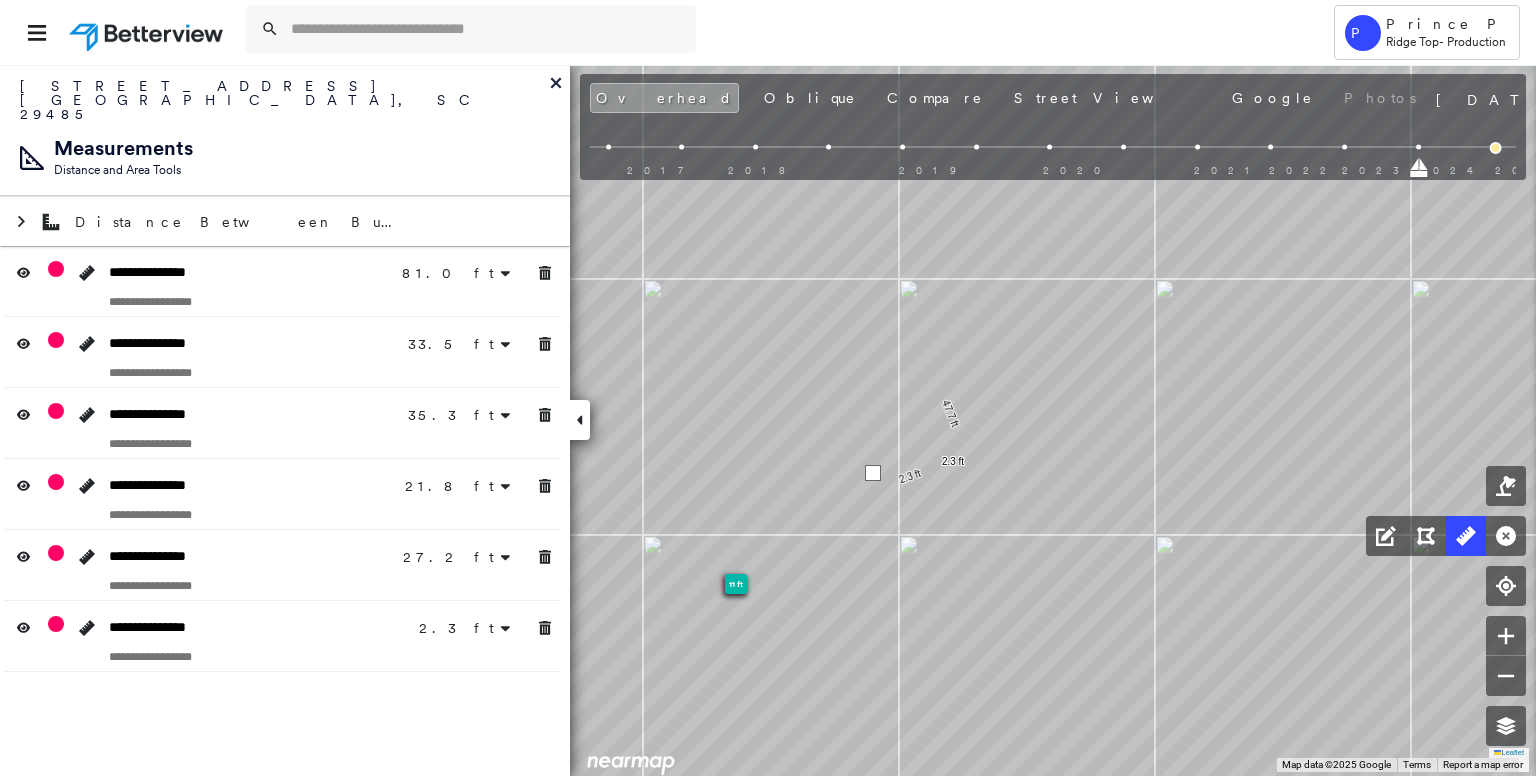 click at bounding box center [873, 473] 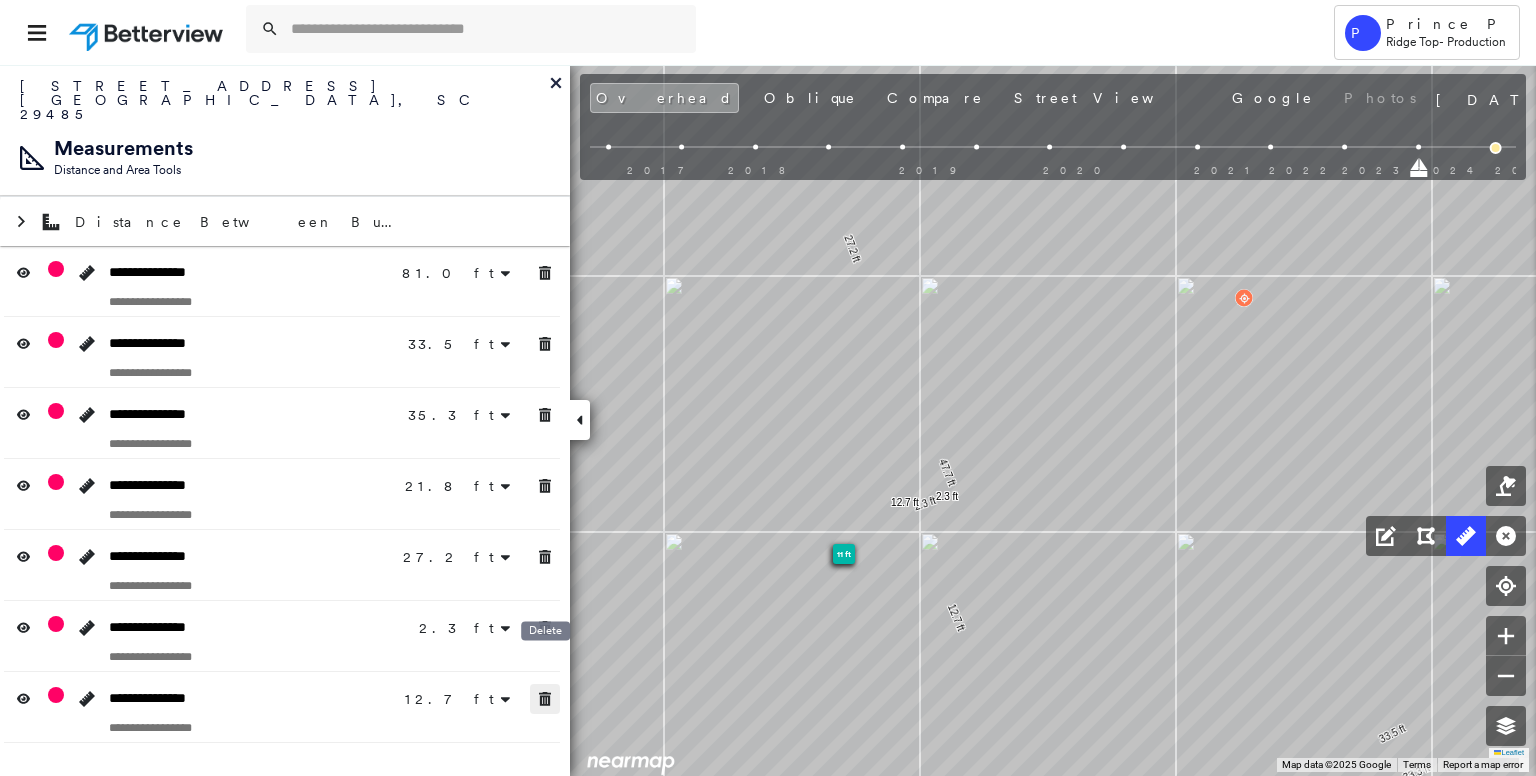 click at bounding box center [545, 699] 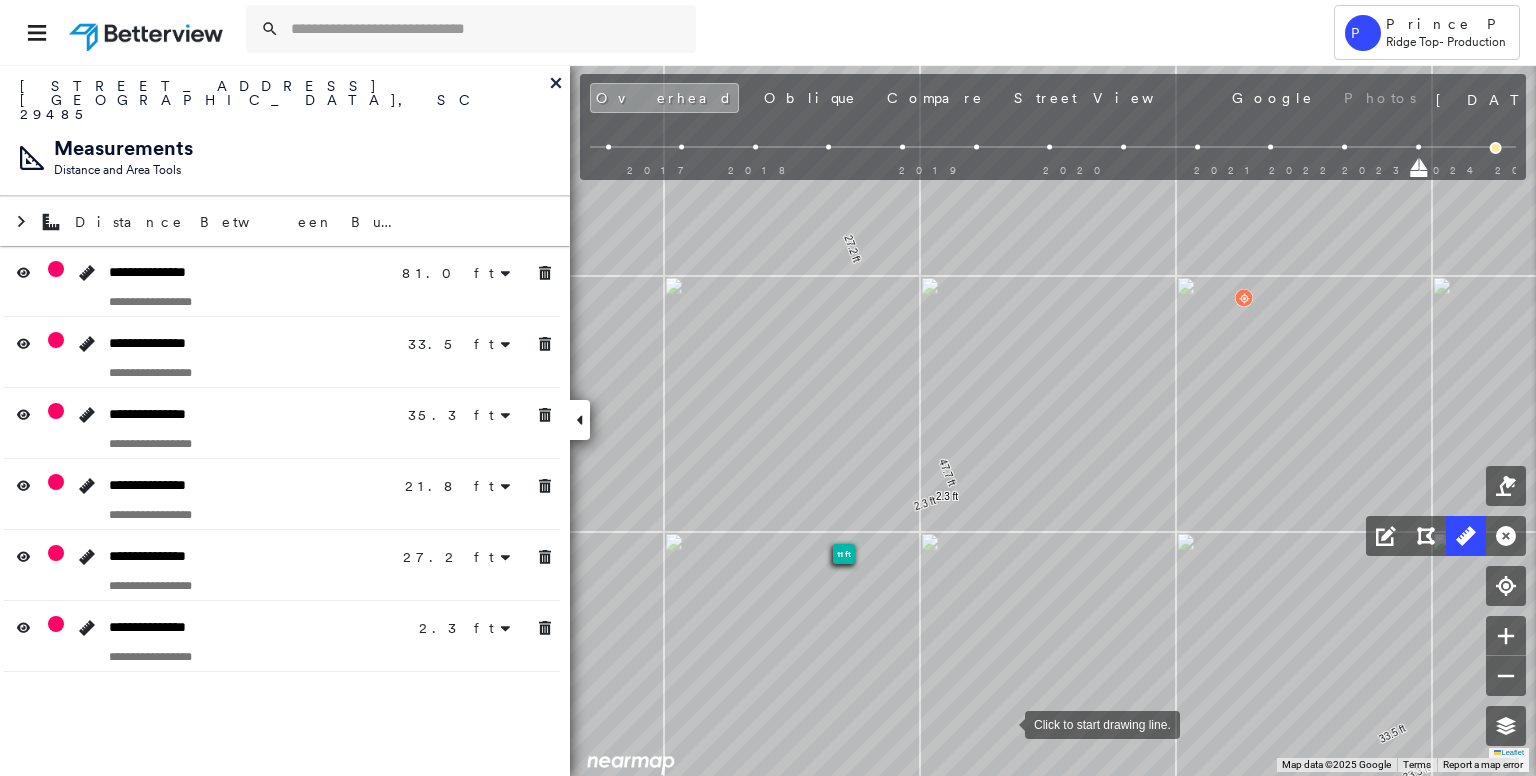 click at bounding box center [1005, 723] 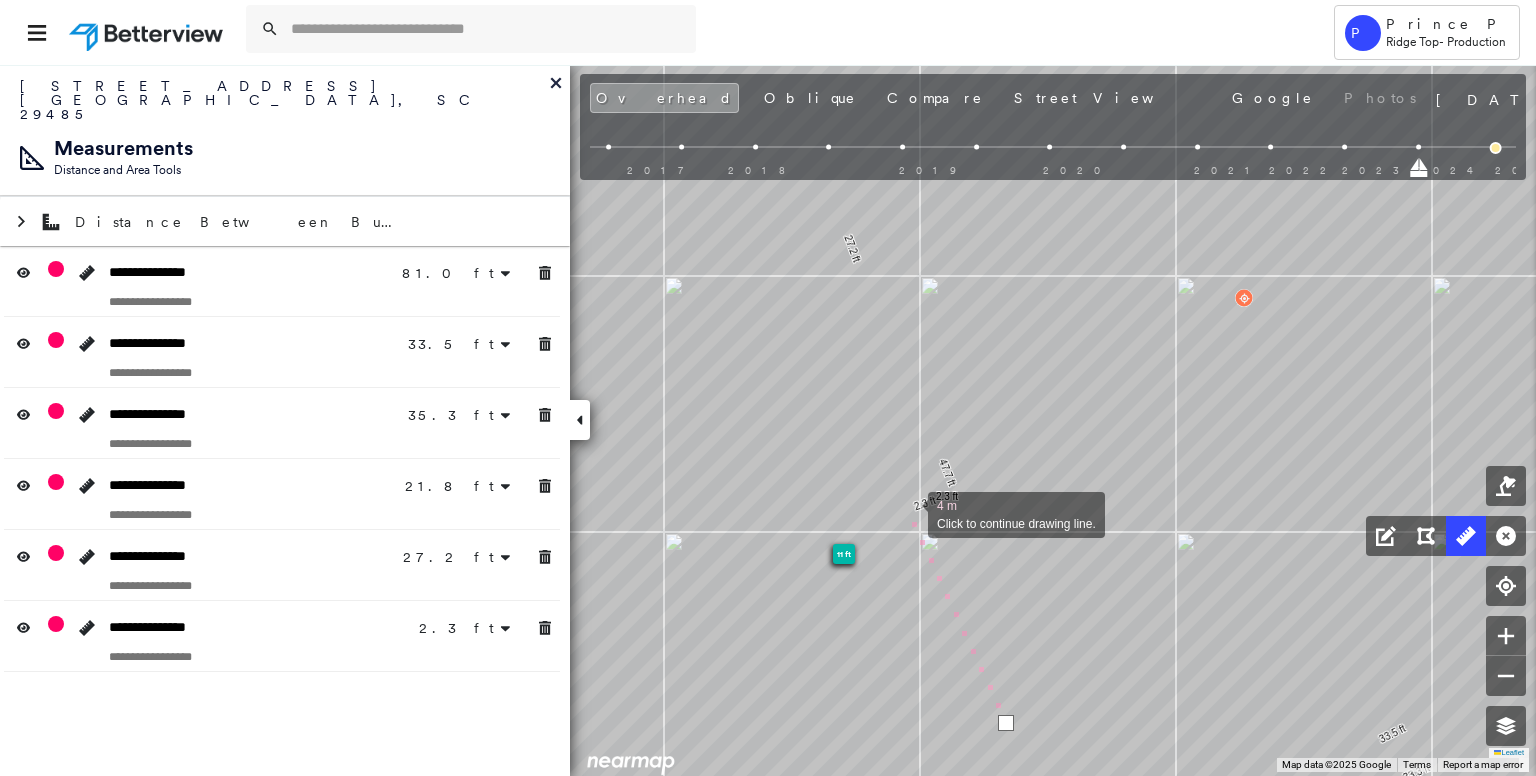 click at bounding box center (908, 513) 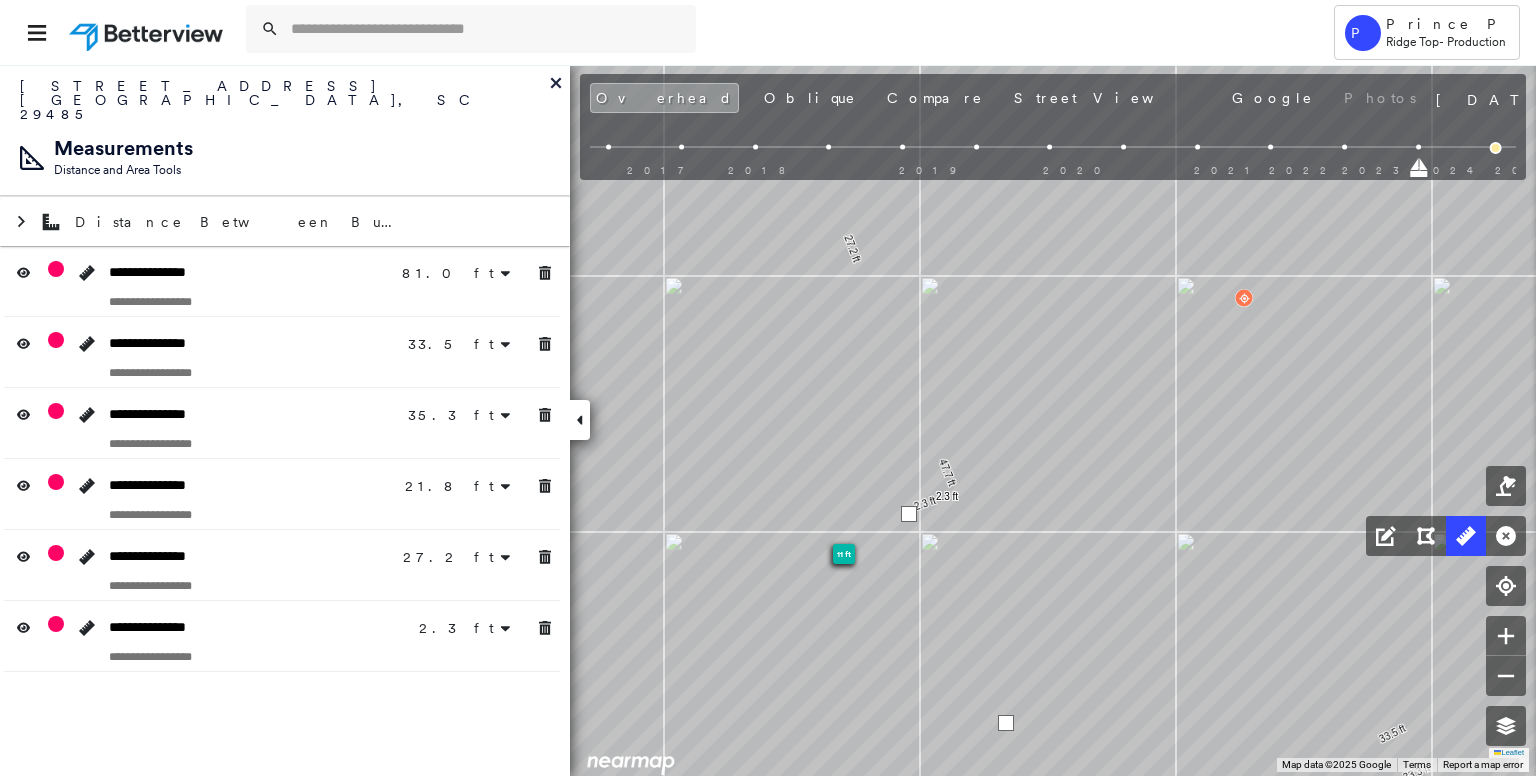 click at bounding box center [909, 514] 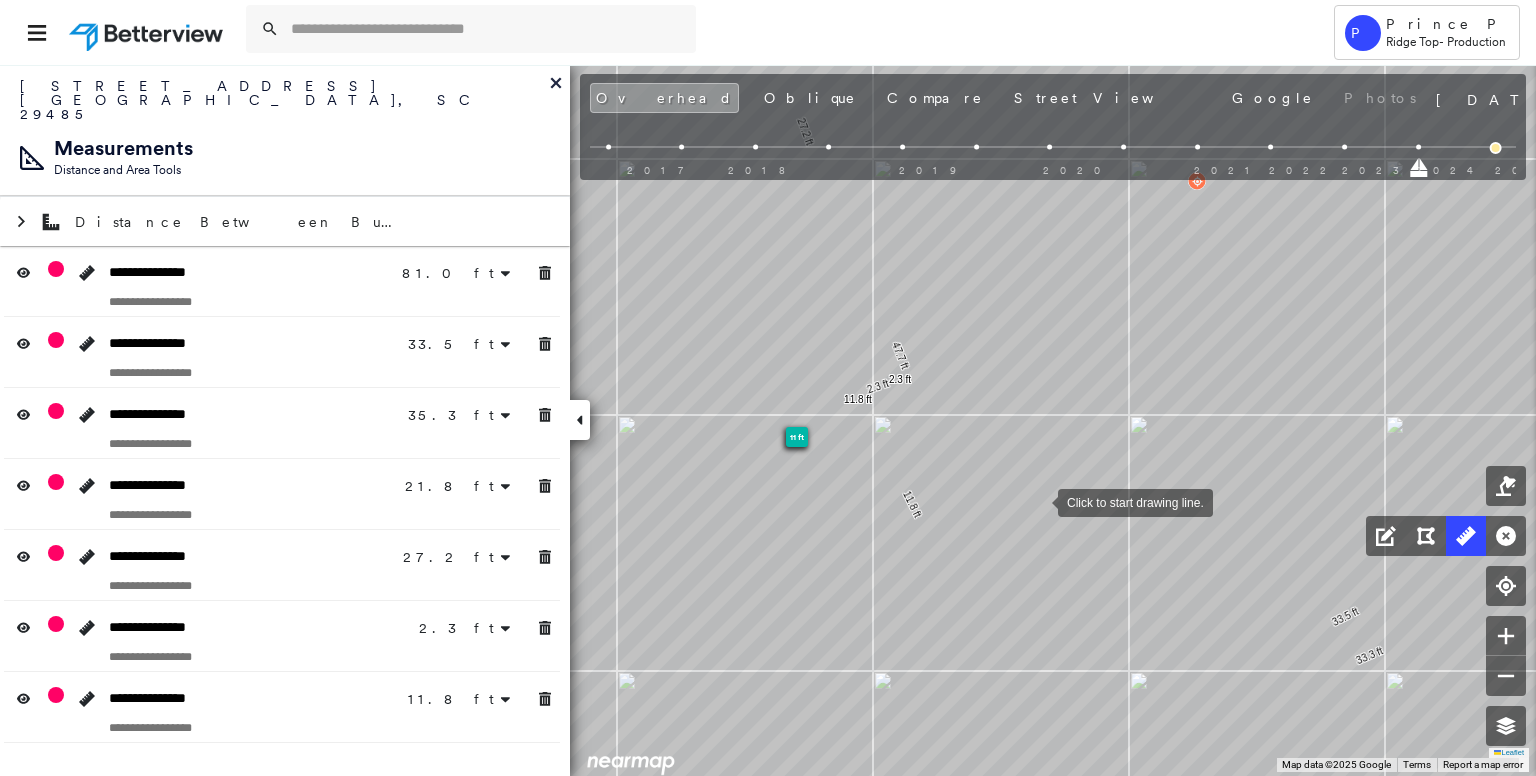 drag, startPoint x: 1046, startPoint y: 526, endPoint x: 1032, endPoint y: 465, distance: 62.58594 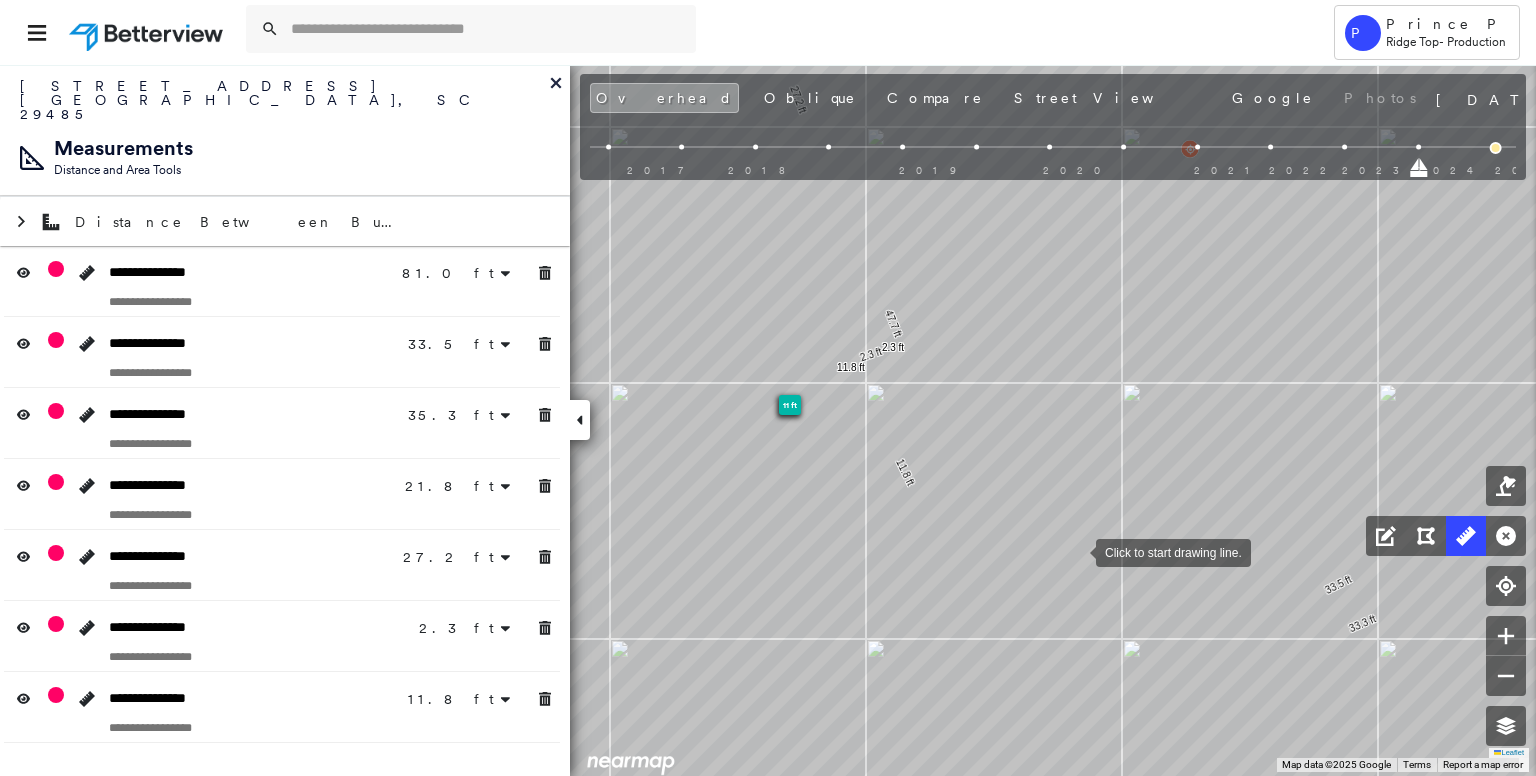 drag, startPoint x: 1076, startPoint y: 551, endPoint x: 1064, endPoint y: 517, distance: 36.05551 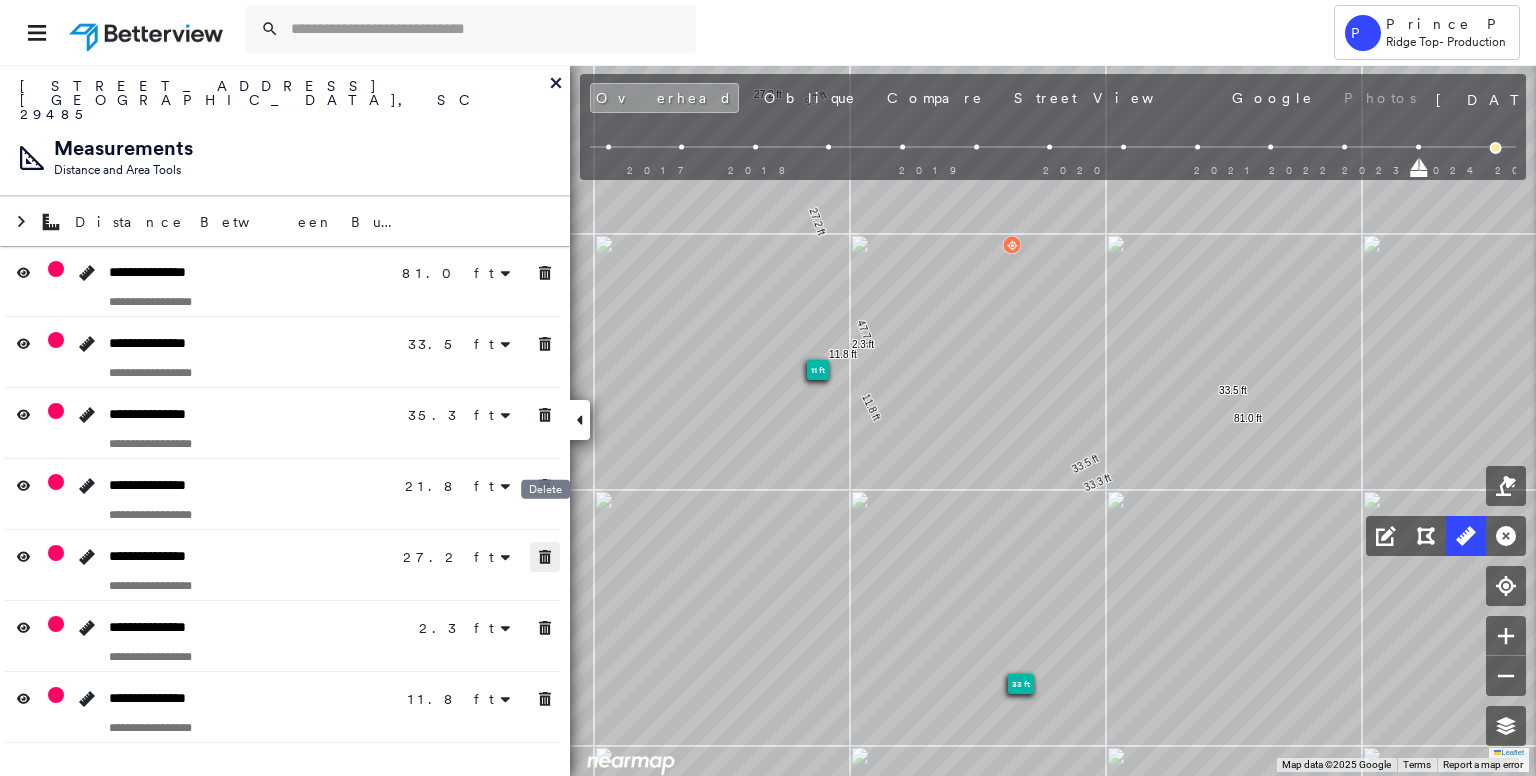 click at bounding box center [545, 557] 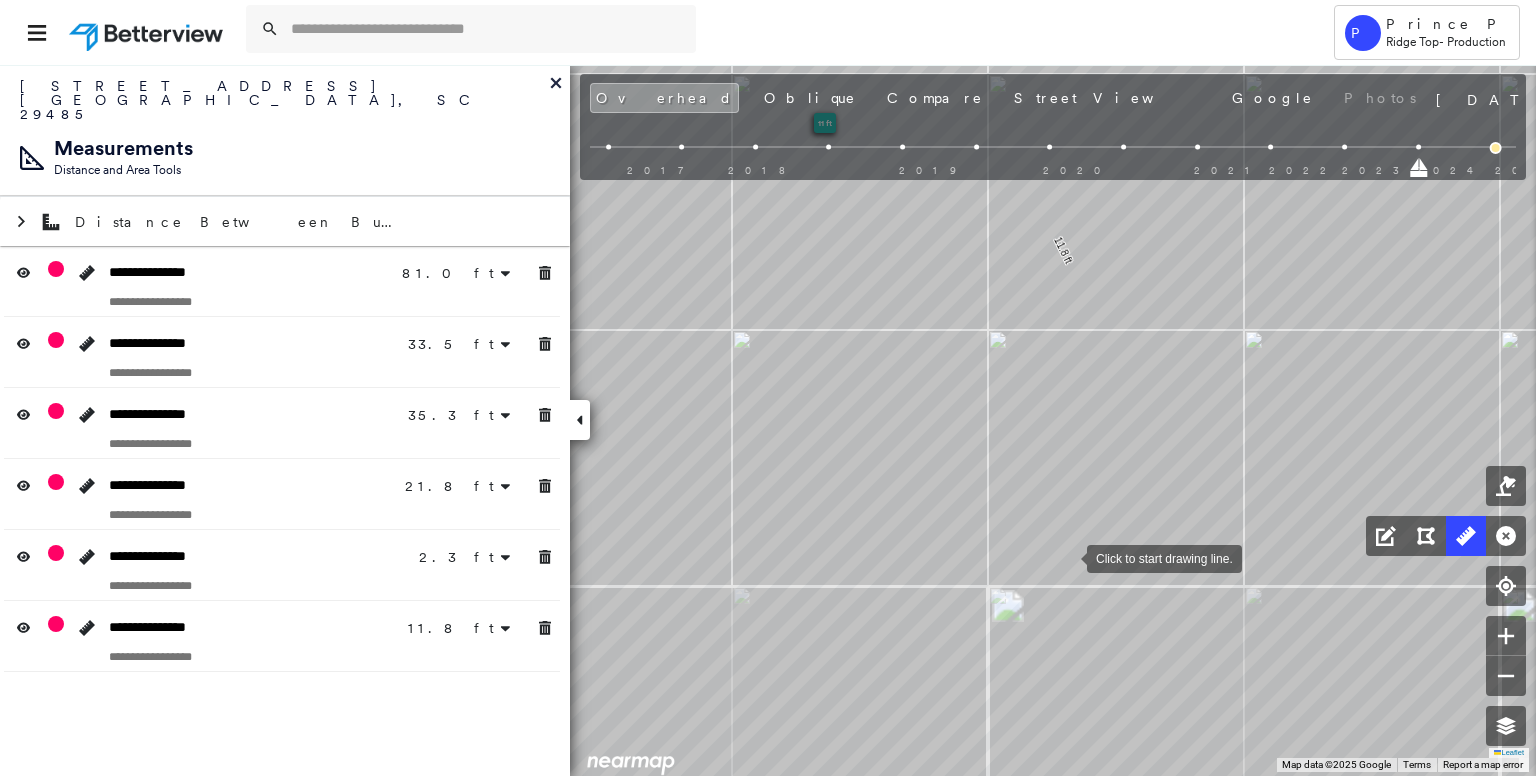 drag, startPoint x: 1068, startPoint y: 557, endPoint x: 860, endPoint y: 557, distance: 208 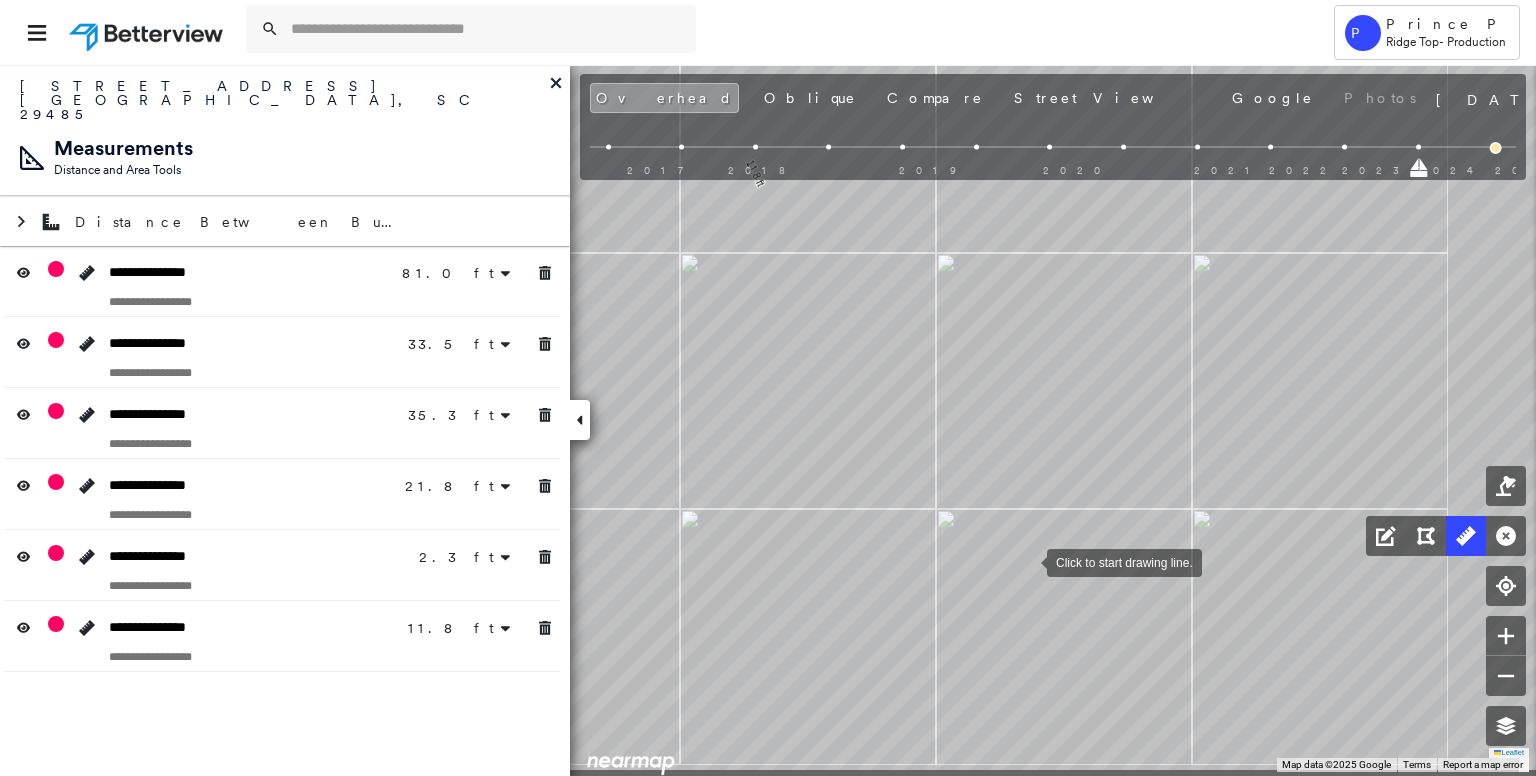 drag, startPoint x: 1128, startPoint y: 639, endPoint x: 1068, endPoint y: 582, distance: 82.75868 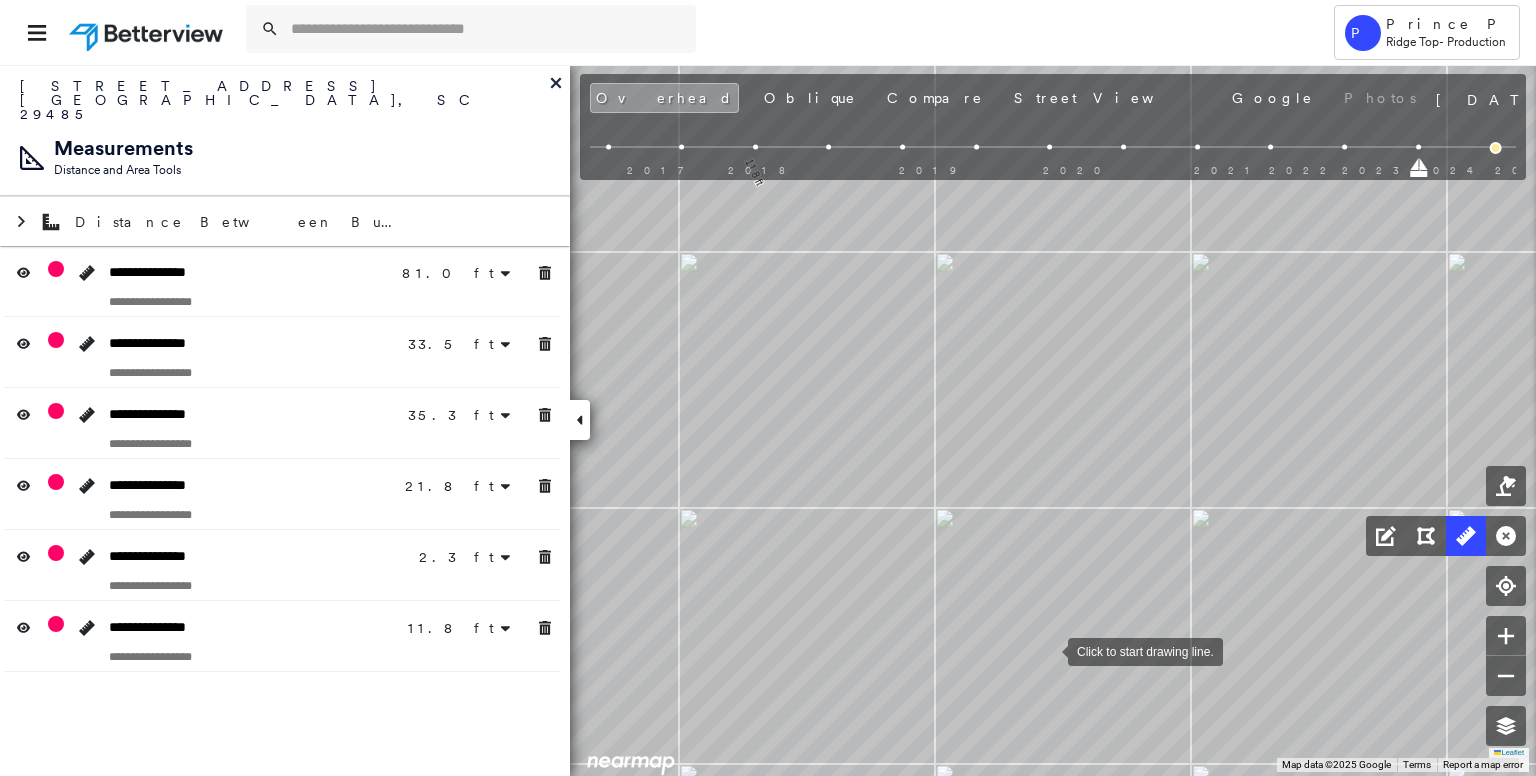 click at bounding box center [1048, 650] 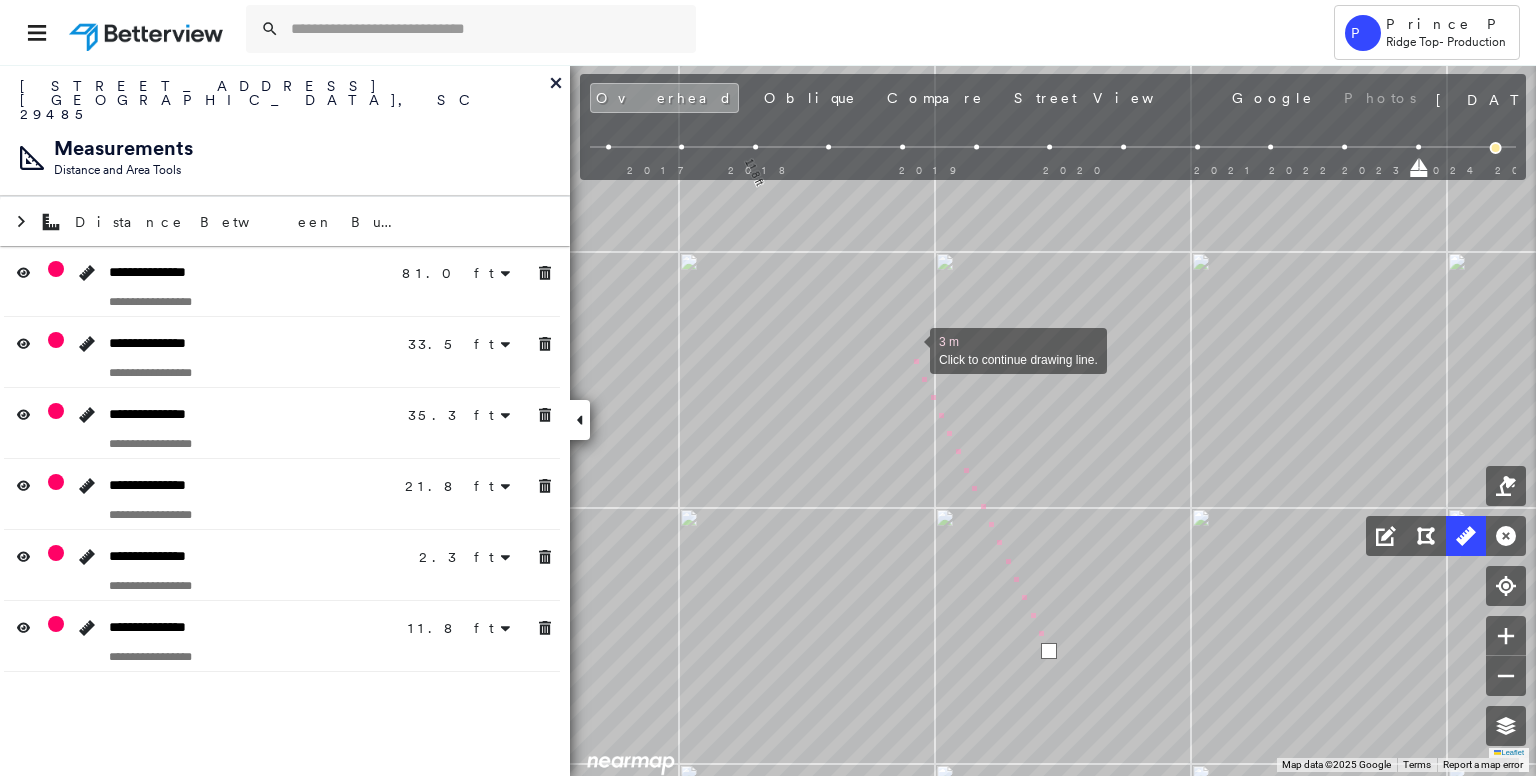 click at bounding box center [910, 349] 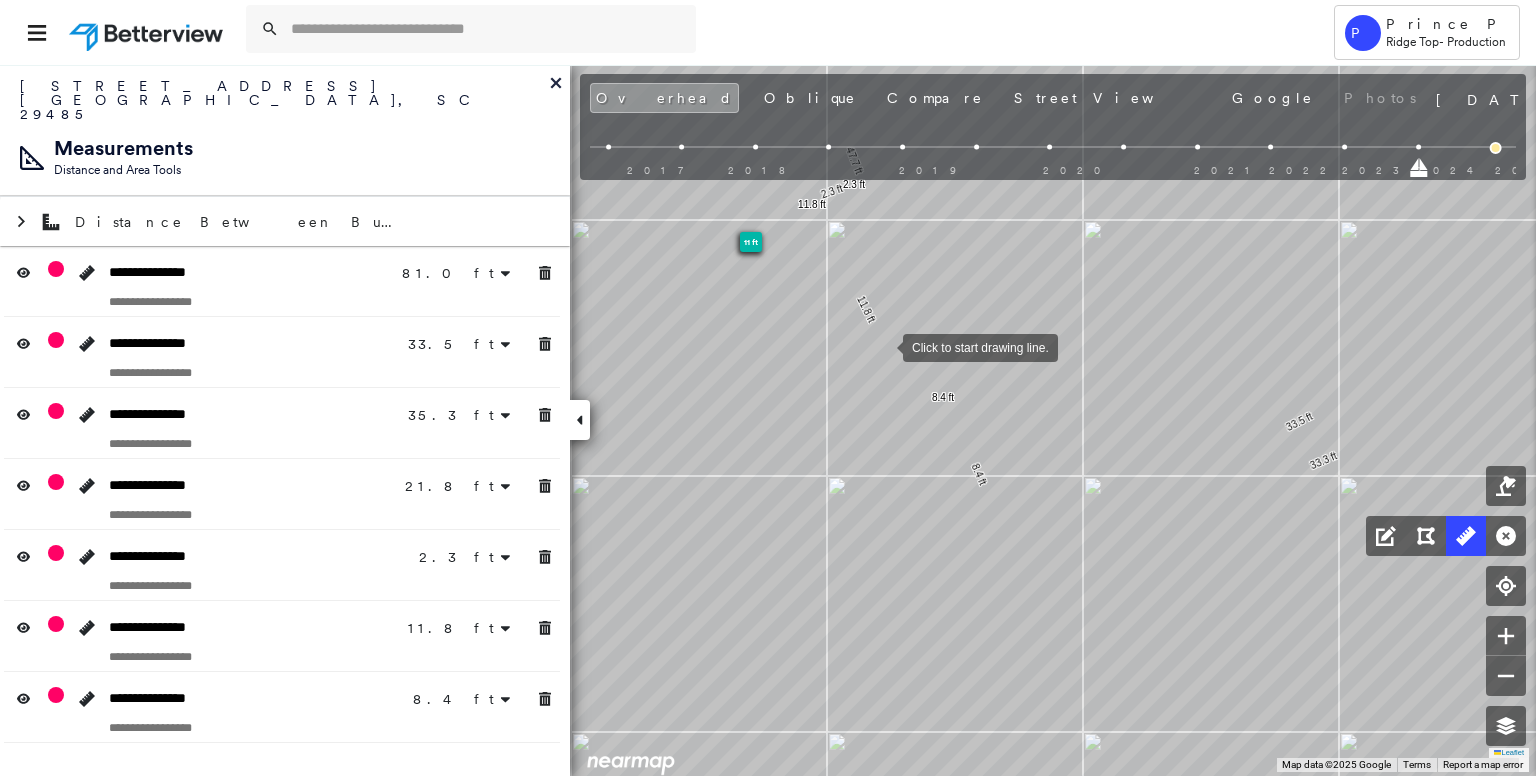 drag, startPoint x: 882, startPoint y: 345, endPoint x: 888, endPoint y: 358, distance: 14.3178215 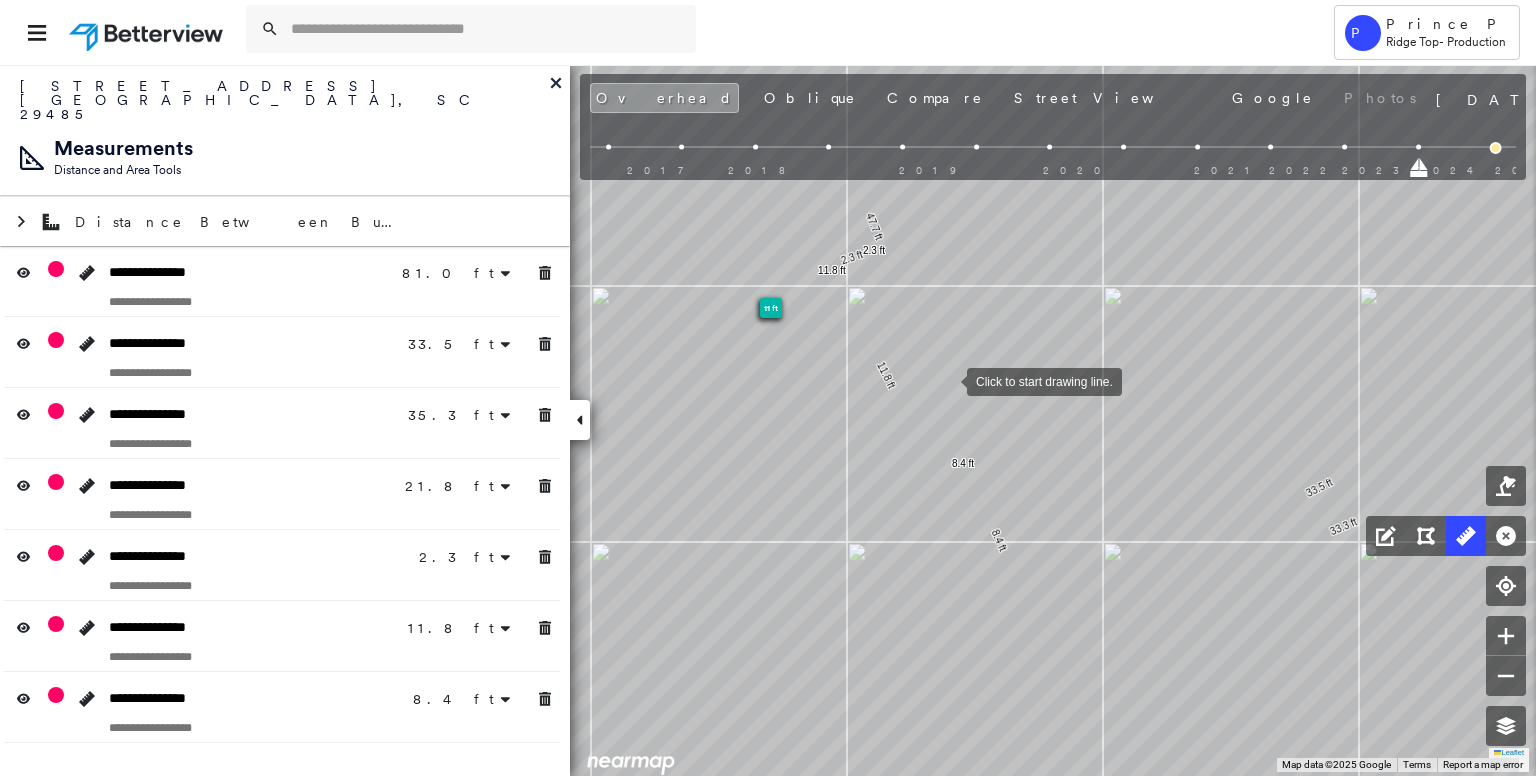 drag, startPoint x: 933, startPoint y: 326, endPoint x: 947, endPoint y: 379, distance: 54.81788 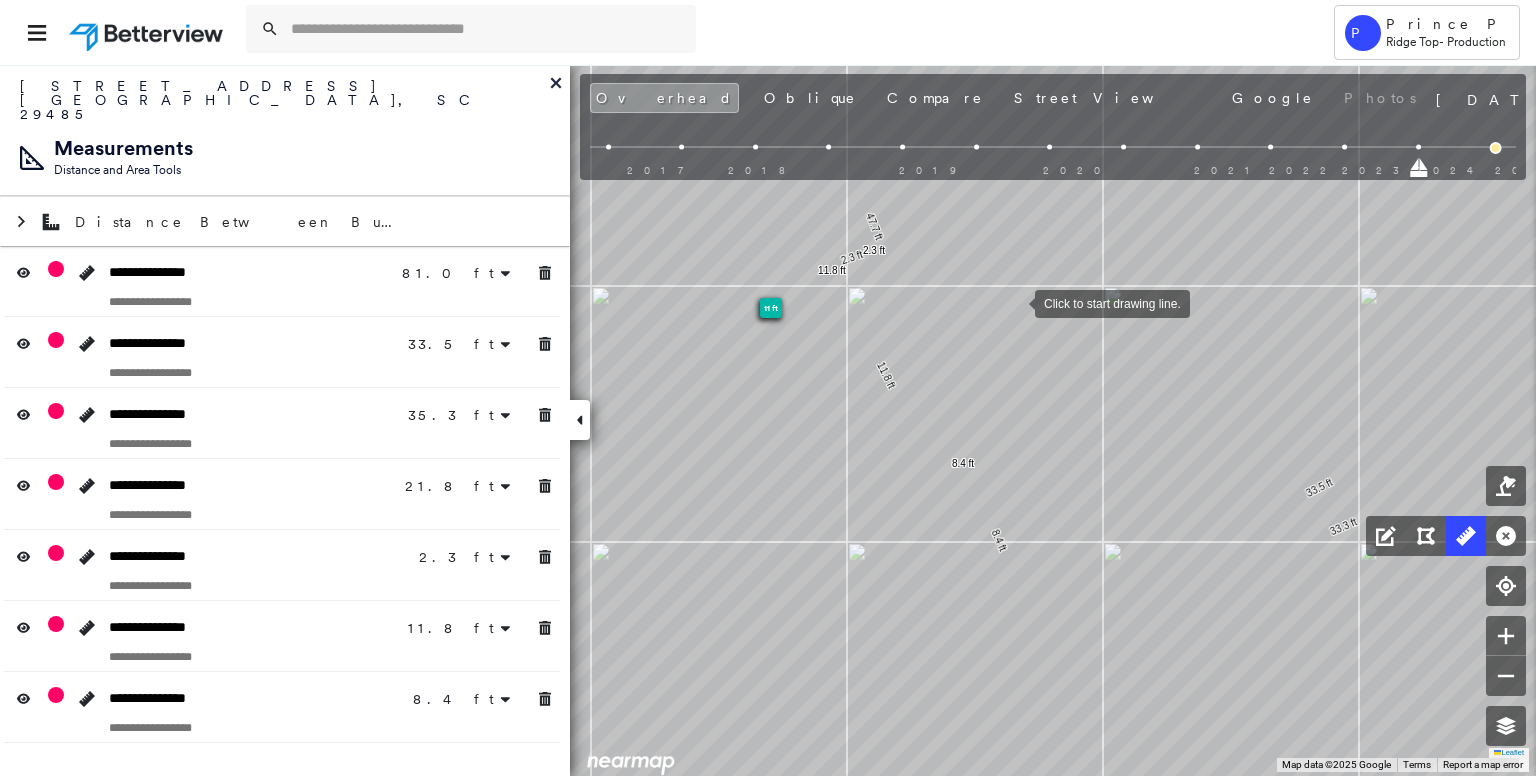 drag, startPoint x: 1015, startPoint y: 302, endPoint x: 769, endPoint y: 569, distance: 363.0496 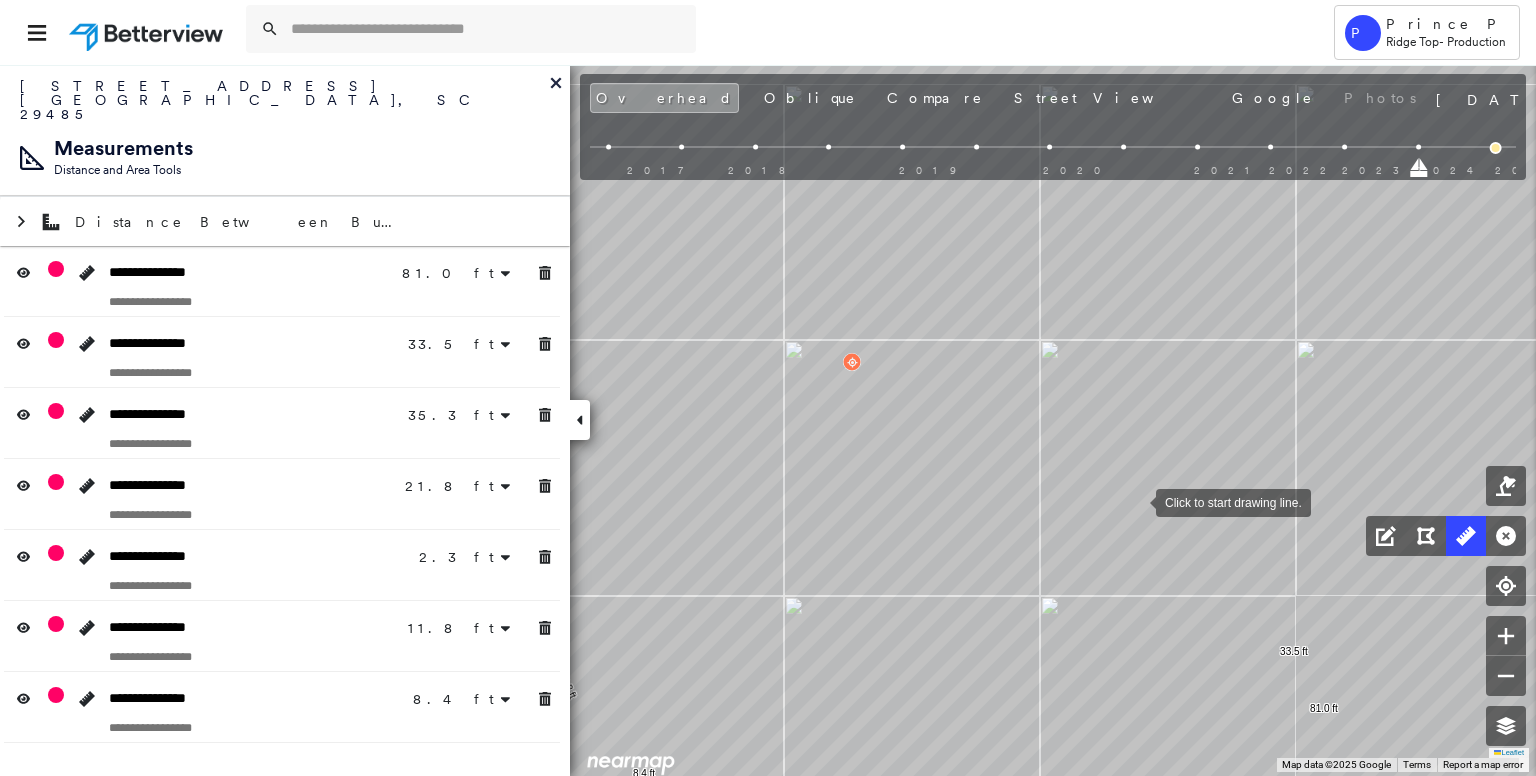 drag, startPoint x: 1144, startPoint y: 493, endPoint x: 1032, endPoint y: 564, distance: 132.60844 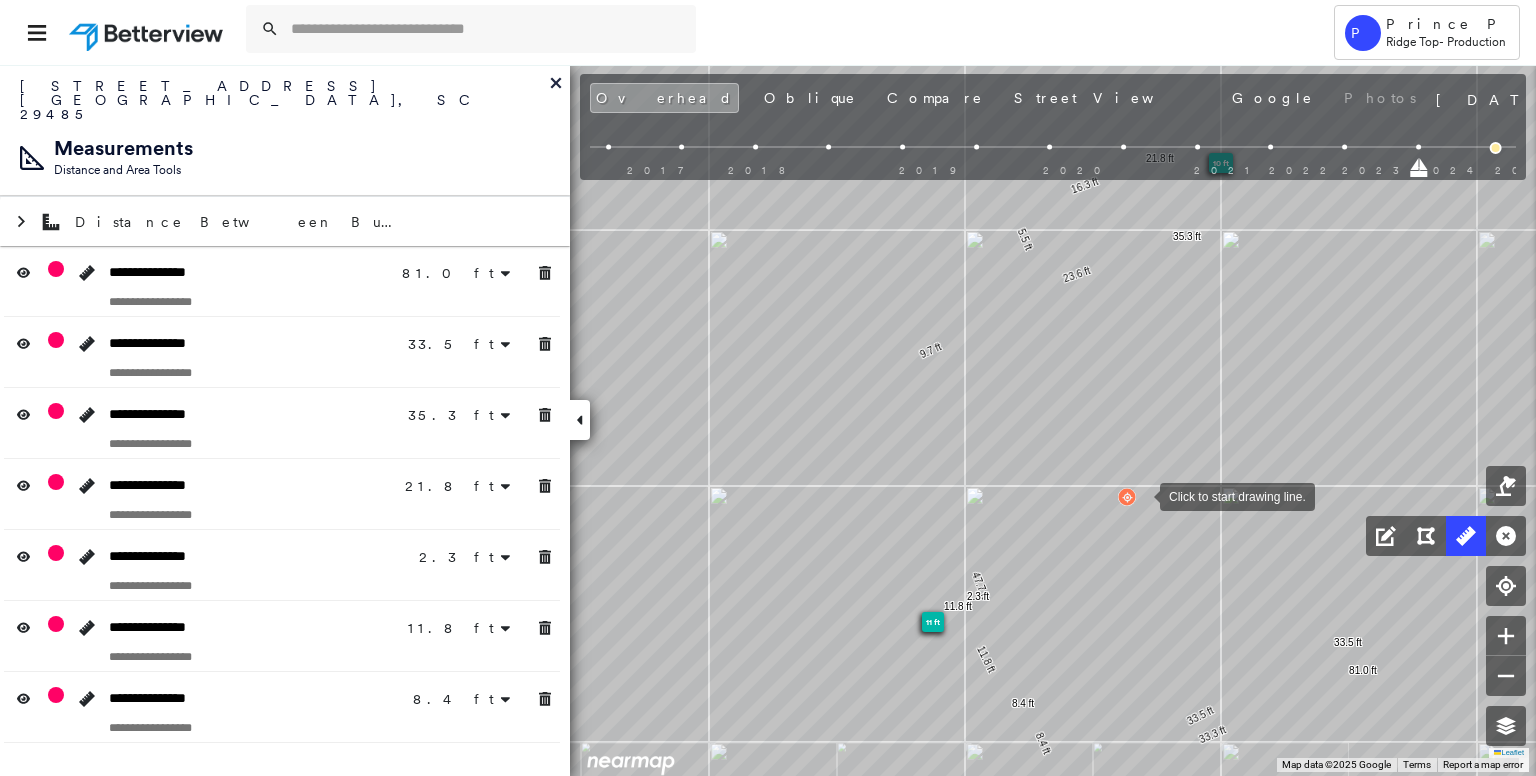 click on "89 ft
33 ft
10 ft
11 ft
47.7 ft 33.3 ft 81.0 ft 33.5 ft 33.5 ft 9.7 ft 23.6 ft 35.3 ft 5.5 ft 16.3 ft 21.8 ft 2.3 ft 11.8 ft 11.8 ft 8.4 ft 8.4 ft Click to start drawing line." at bounding box center [-671, -543] 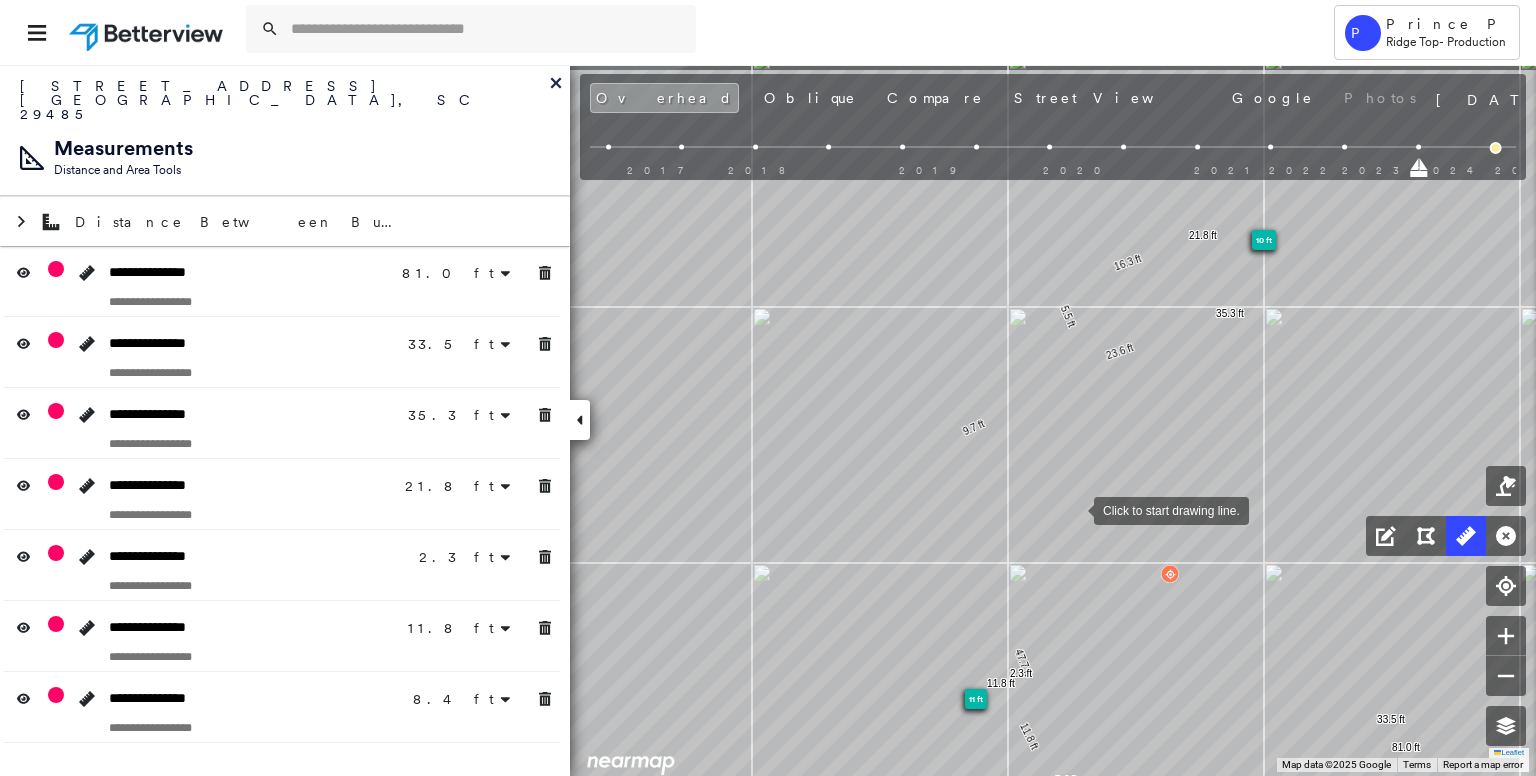 drag, startPoint x: 1027, startPoint y: 424, endPoint x: 1092, endPoint y: 585, distance: 173.62604 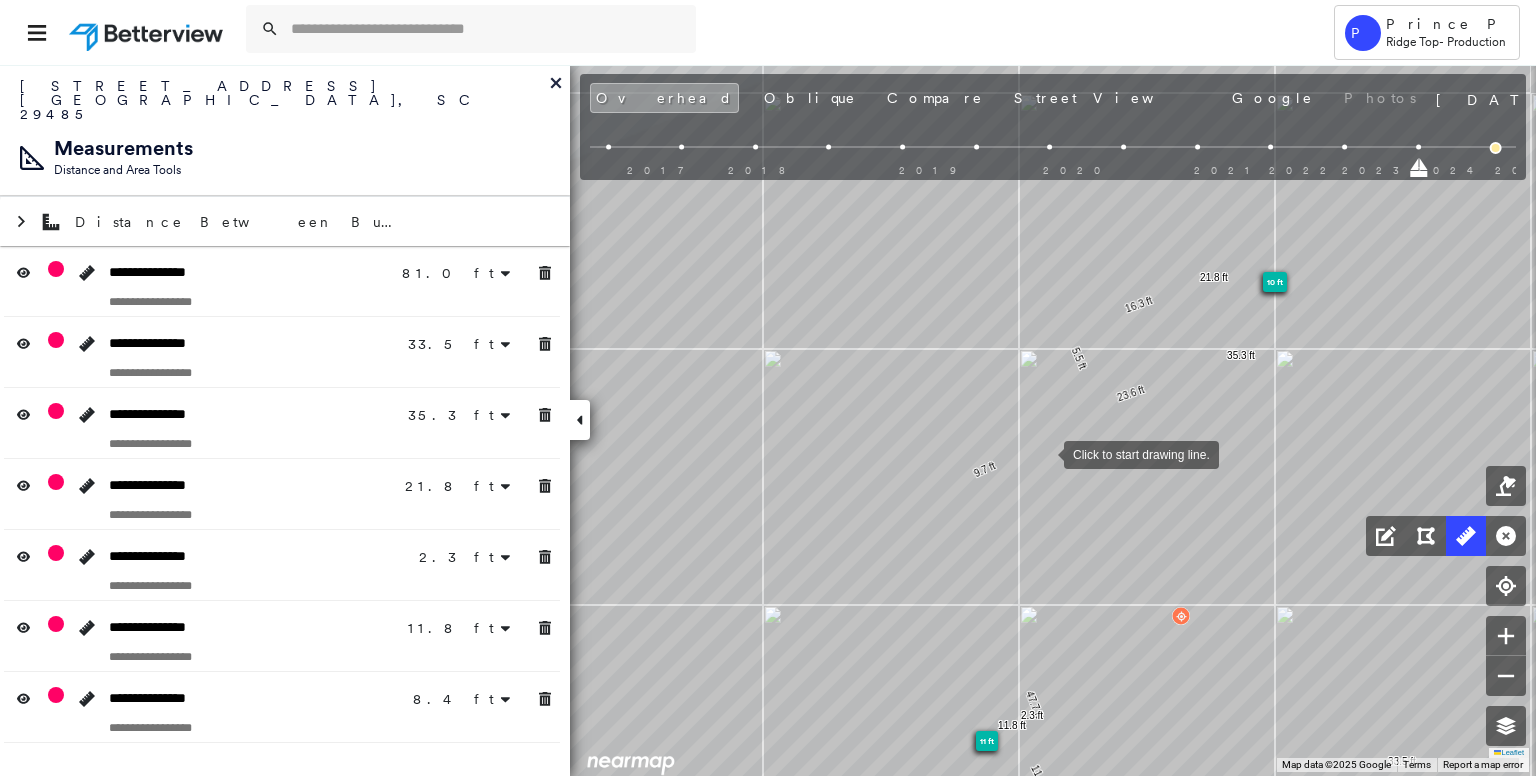 drag, startPoint x: 1048, startPoint y: 467, endPoint x: 1025, endPoint y: 226, distance: 242.09502 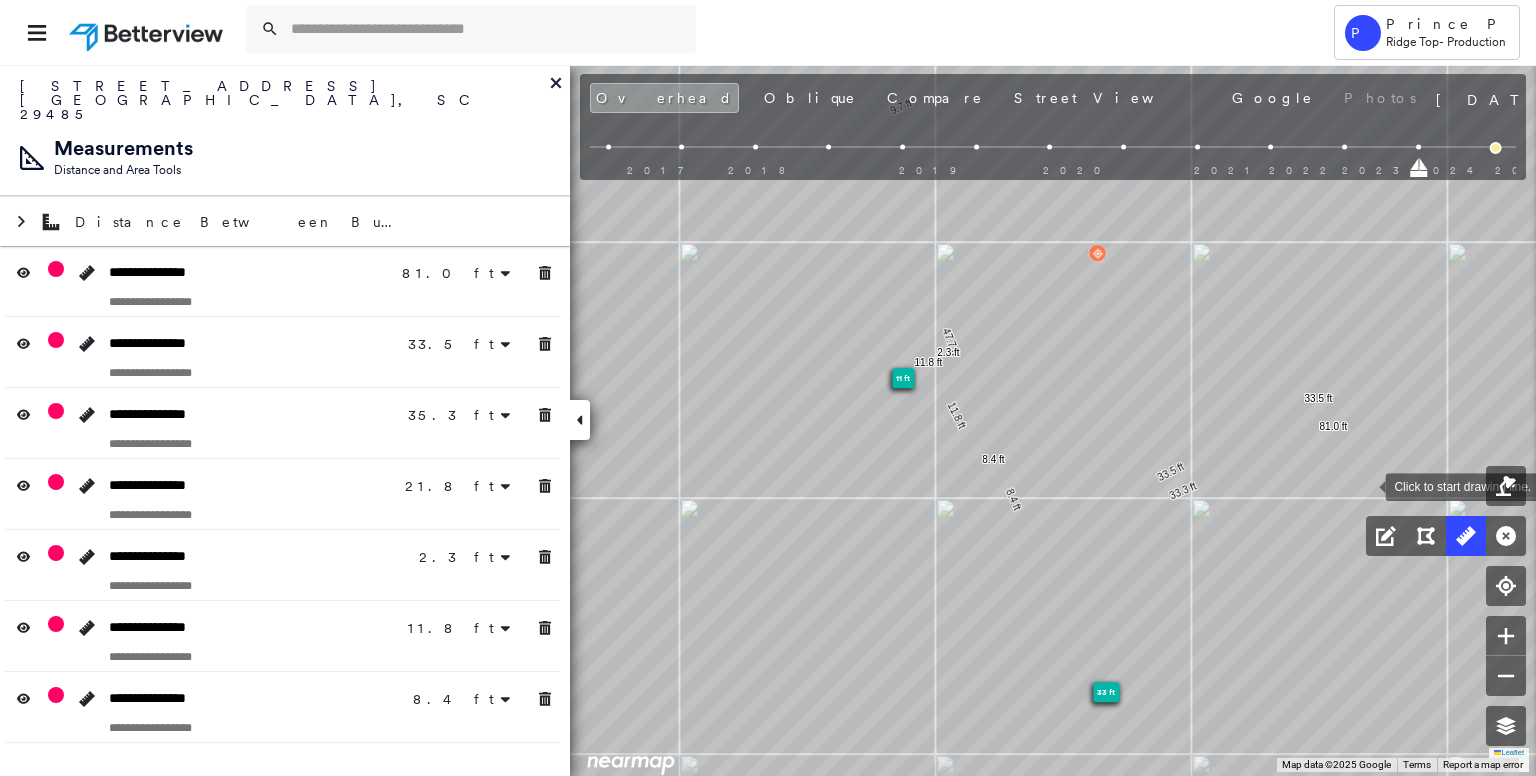 drag, startPoint x: 1386, startPoint y: 493, endPoint x: 1284, endPoint y: 443, distance: 113.59577 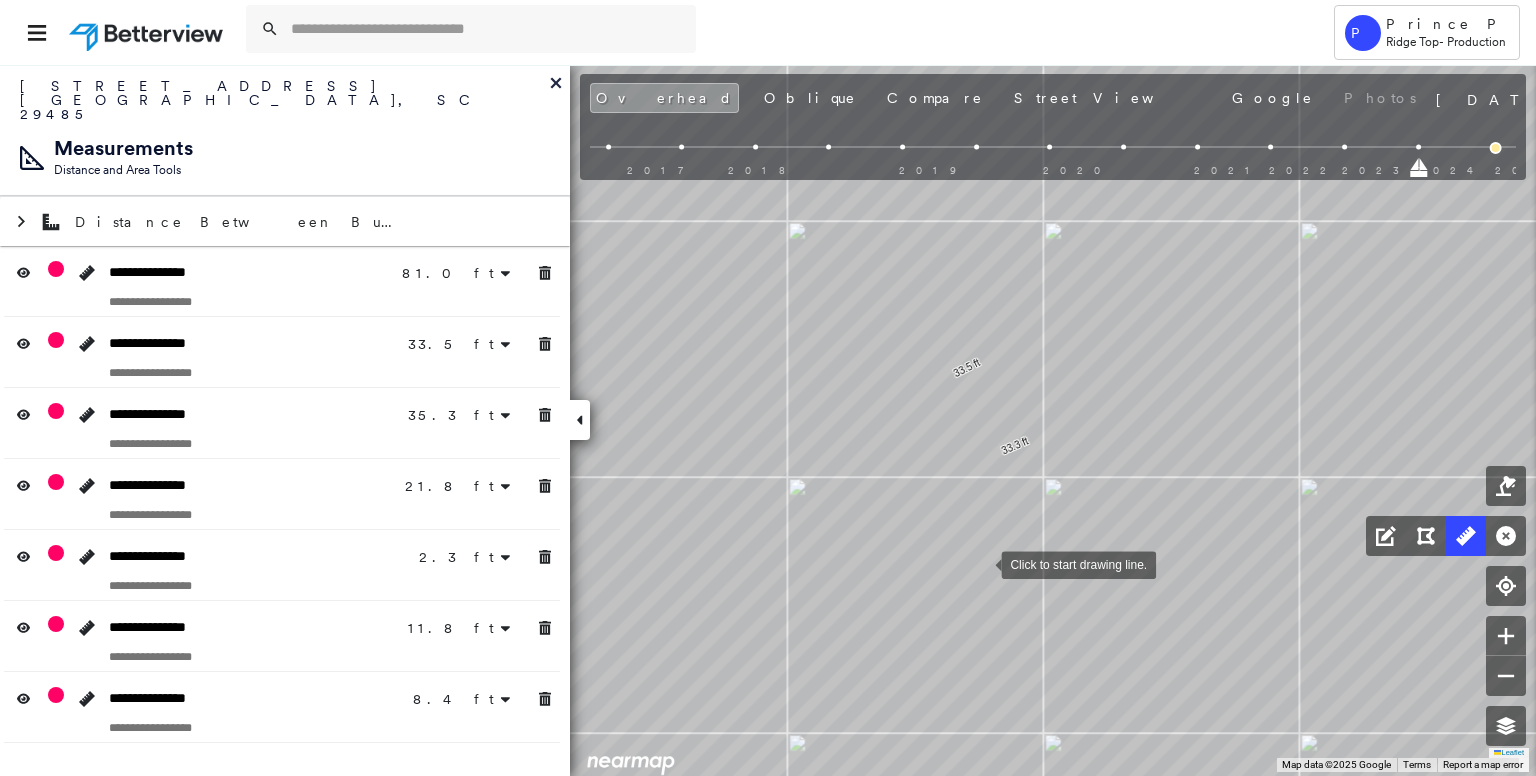 click at bounding box center [981, 563] 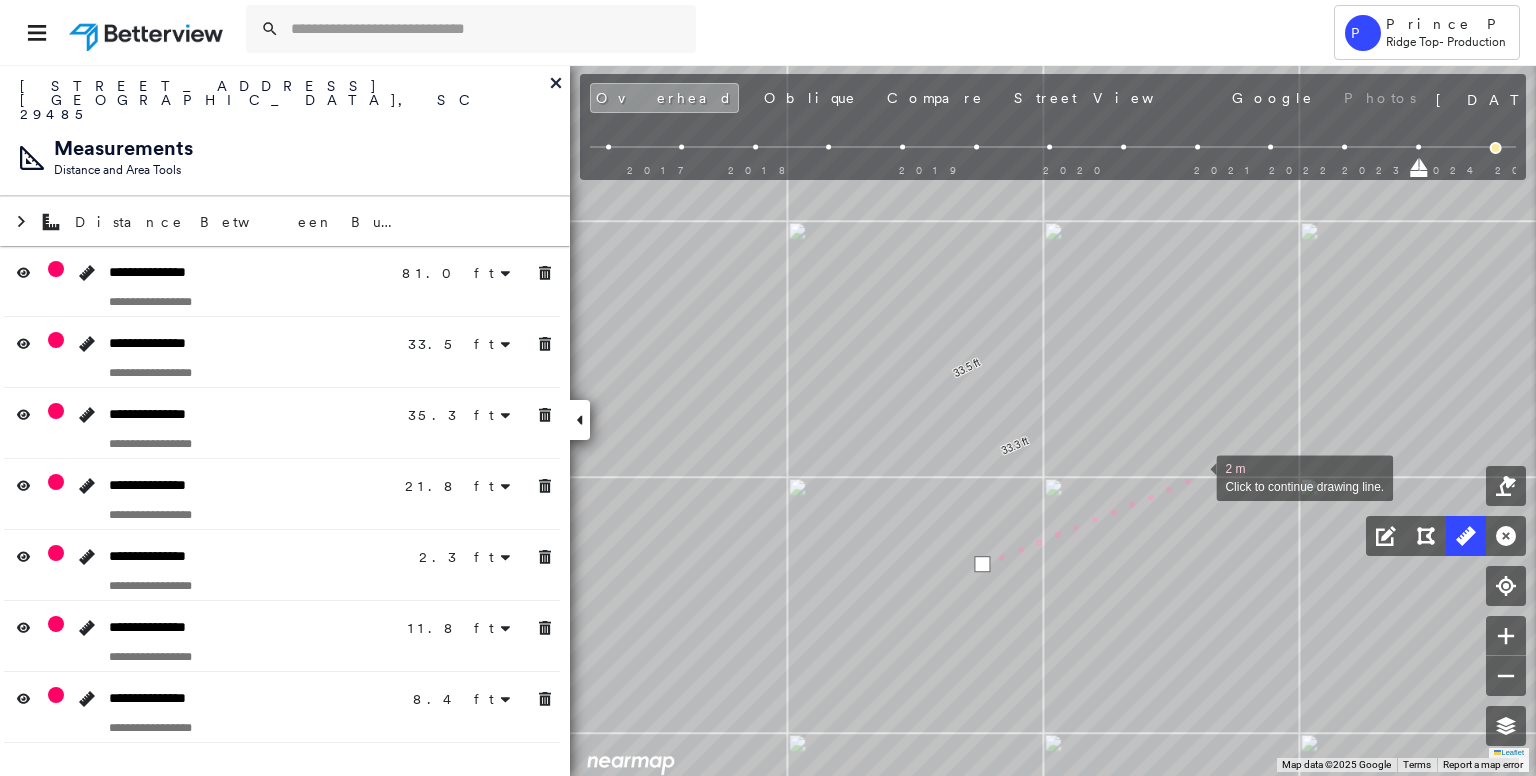click at bounding box center (1196, 476) 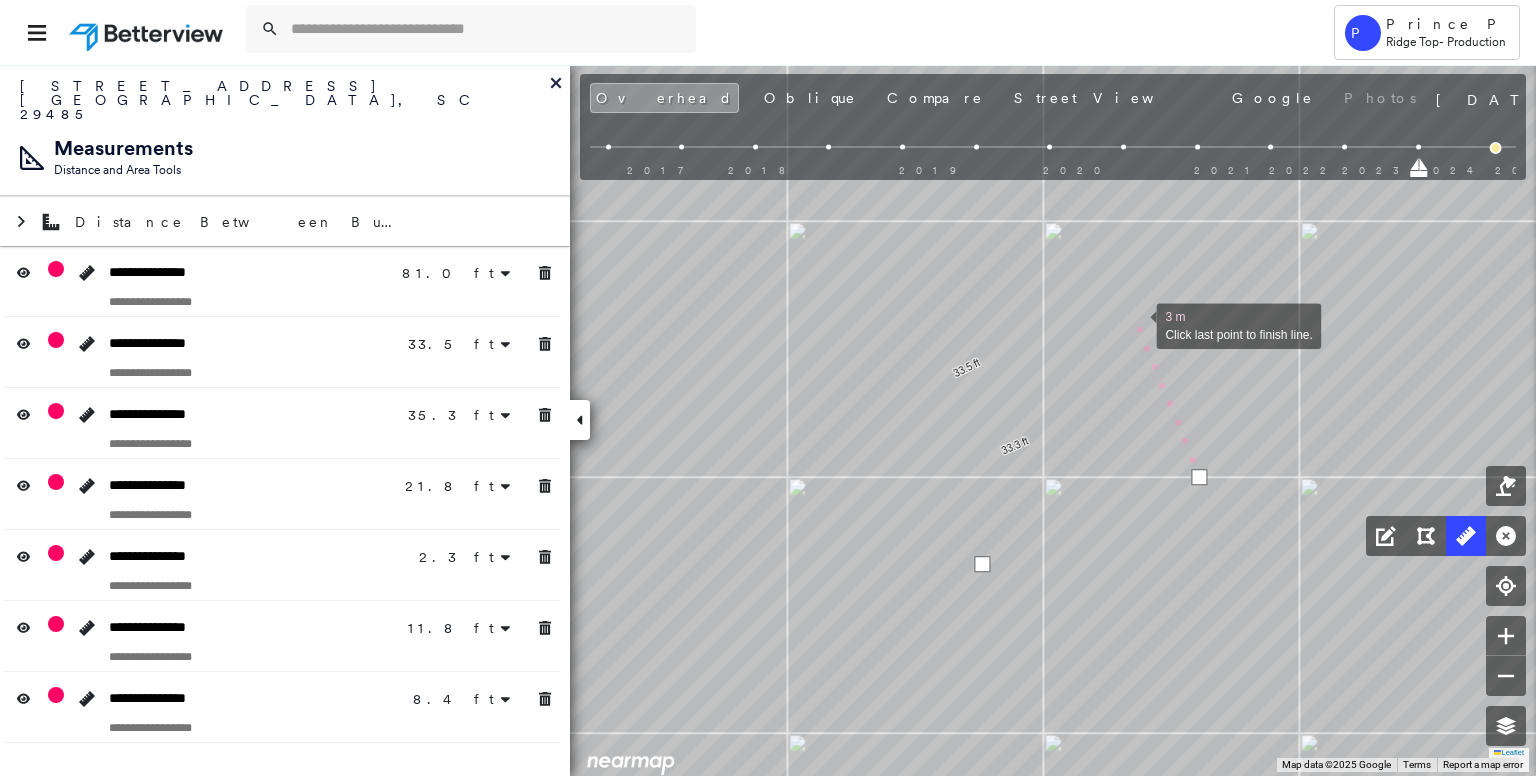 click at bounding box center (1136, 324) 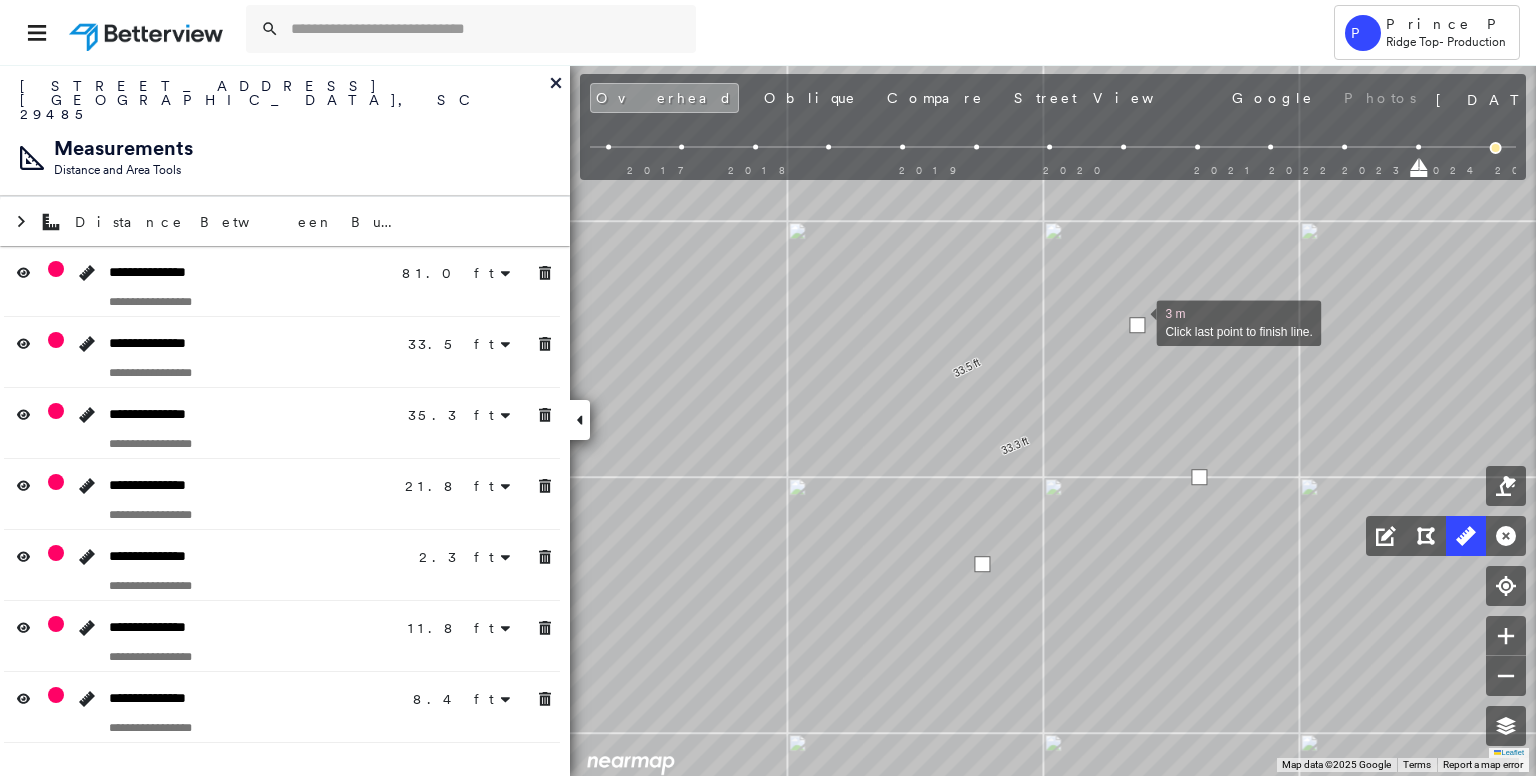 click at bounding box center (1137, 325) 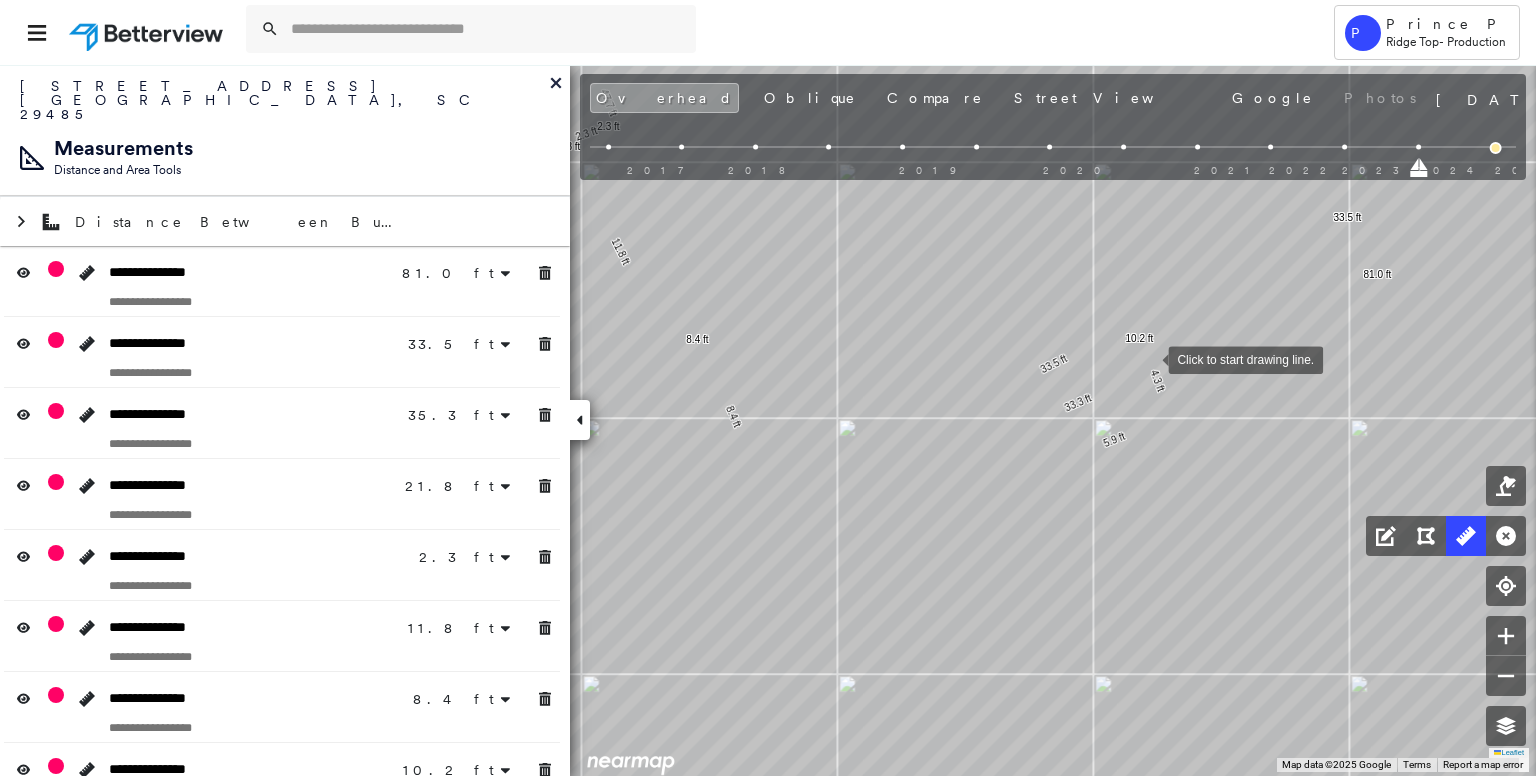drag, startPoint x: 1148, startPoint y: 338, endPoint x: 1108, endPoint y: 481, distance: 148.48906 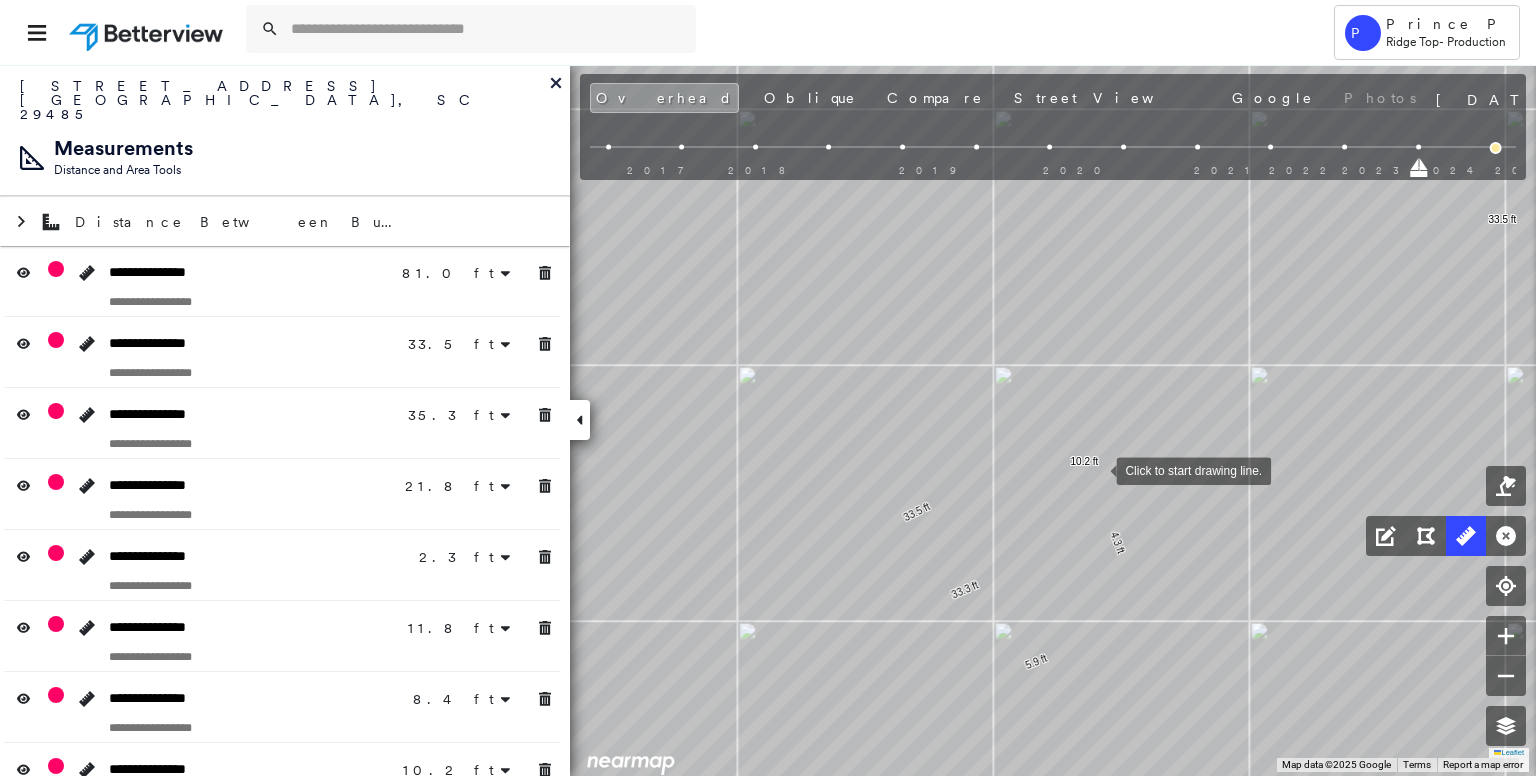 drag, startPoint x: 1096, startPoint y: 469, endPoint x: 1206, endPoint y: 433, distance: 115.74109 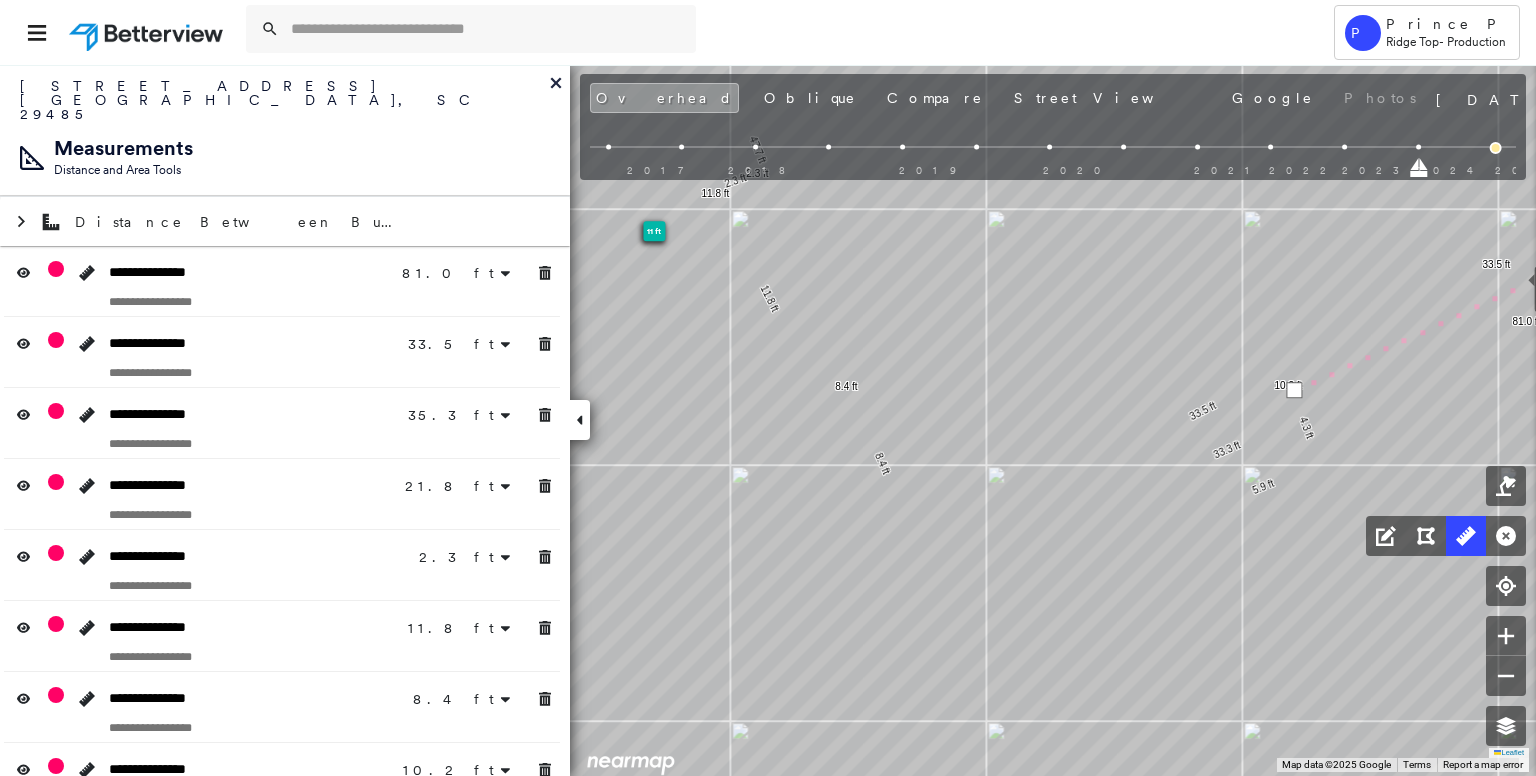 click at bounding box center [1514, 287] 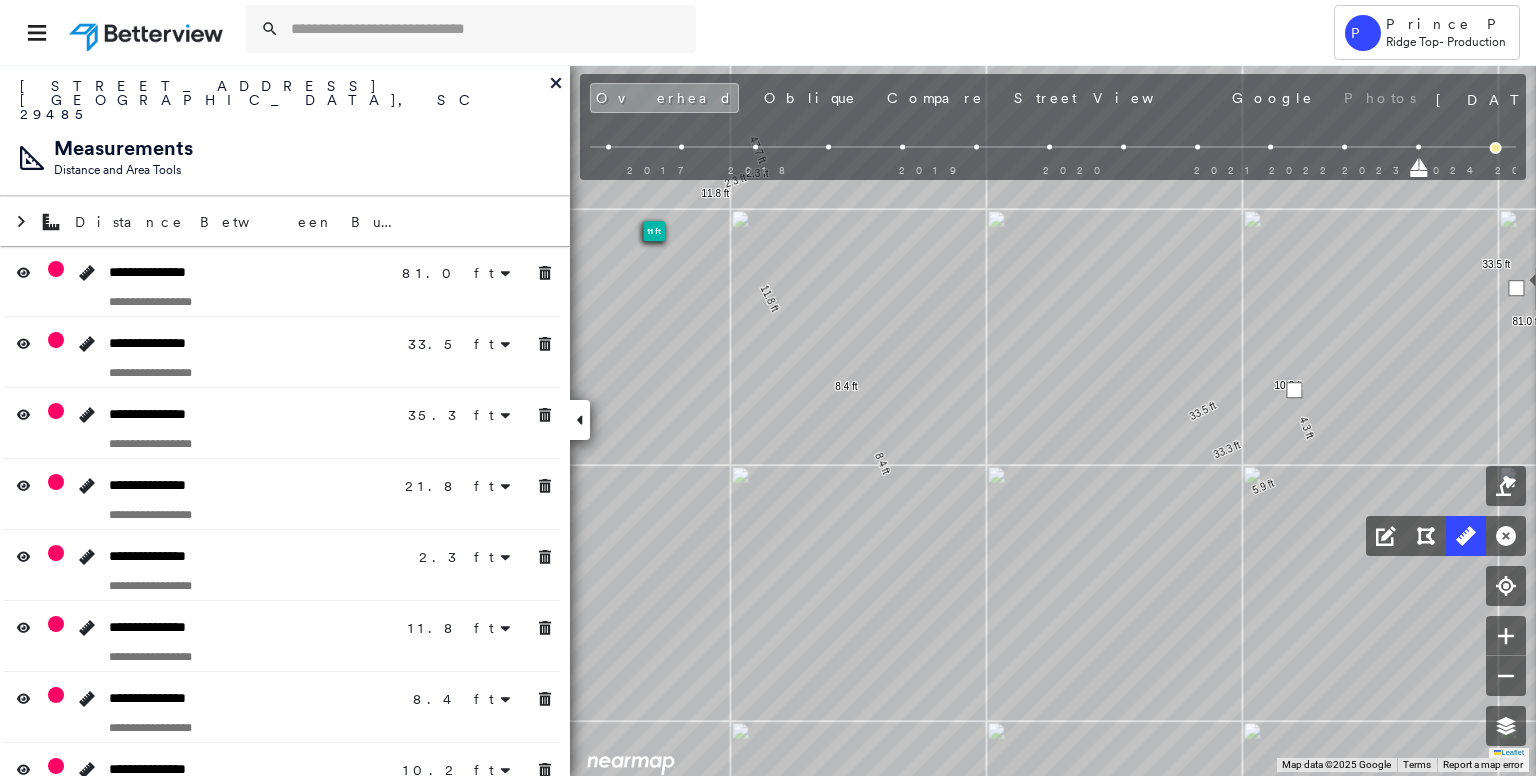 click at bounding box center [1516, 288] 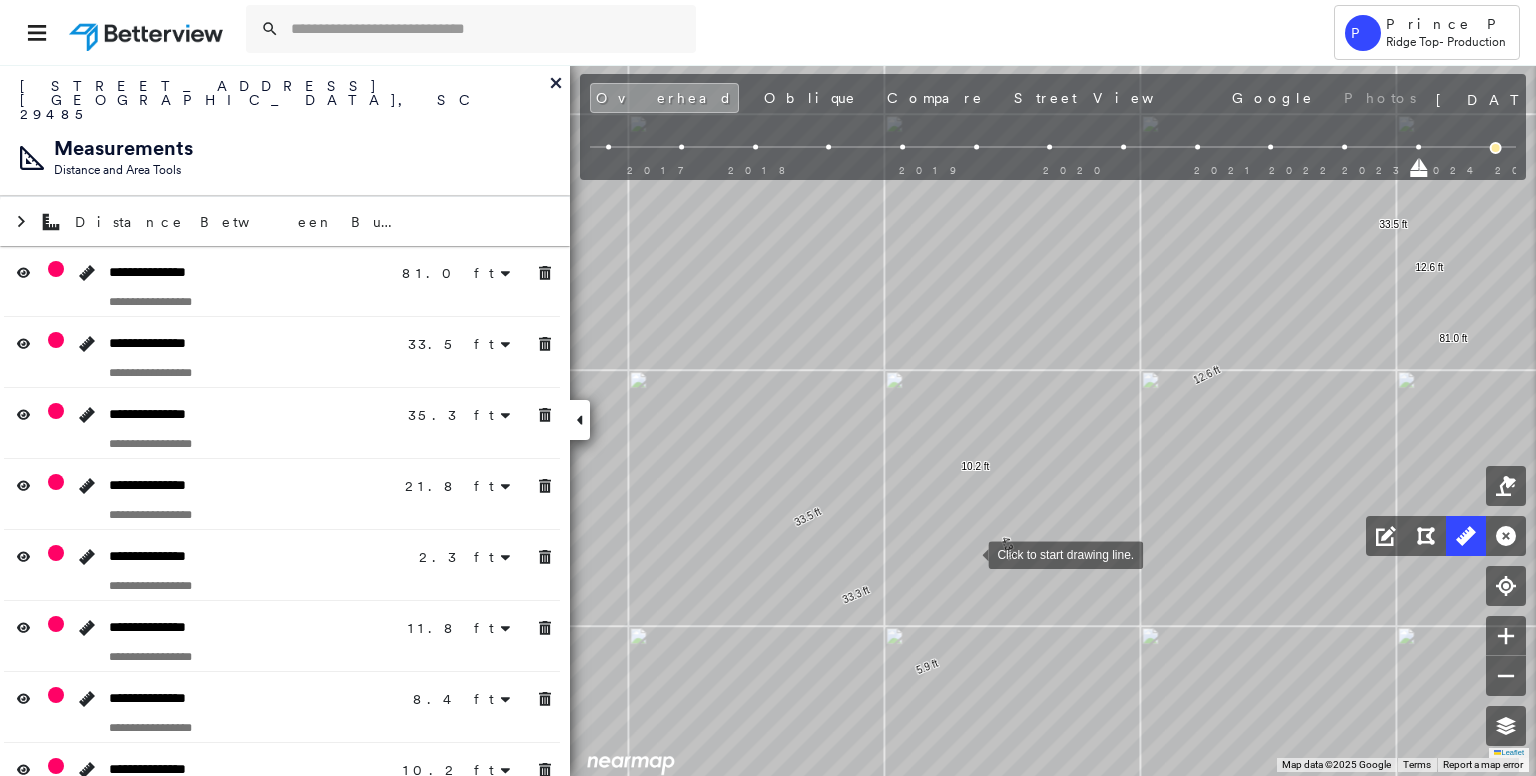 drag, startPoint x: 920, startPoint y: 577, endPoint x: 973, endPoint y: 549, distance: 59.94164 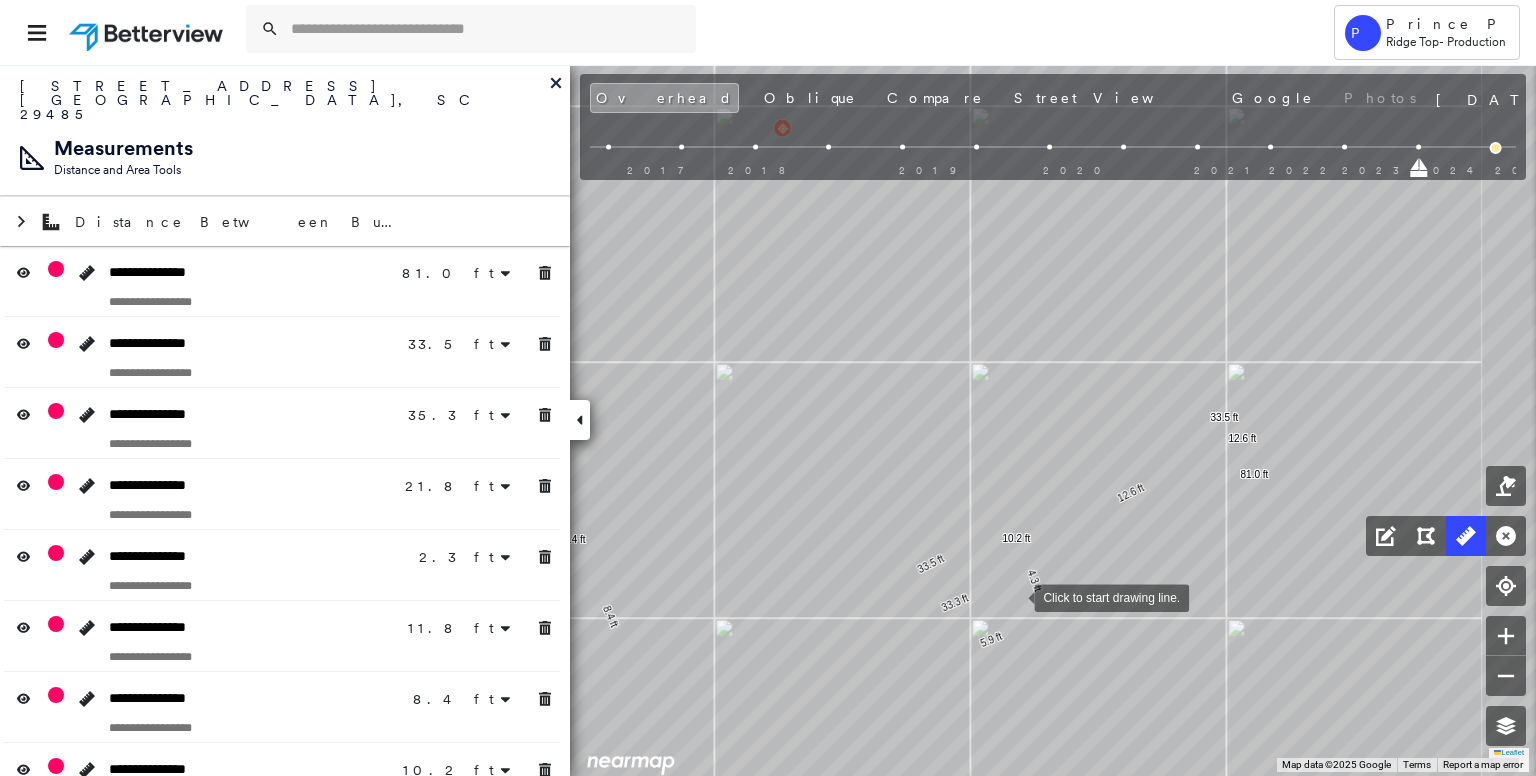 drag, startPoint x: 998, startPoint y: 586, endPoint x: 1017, endPoint y: 600, distance: 23.600847 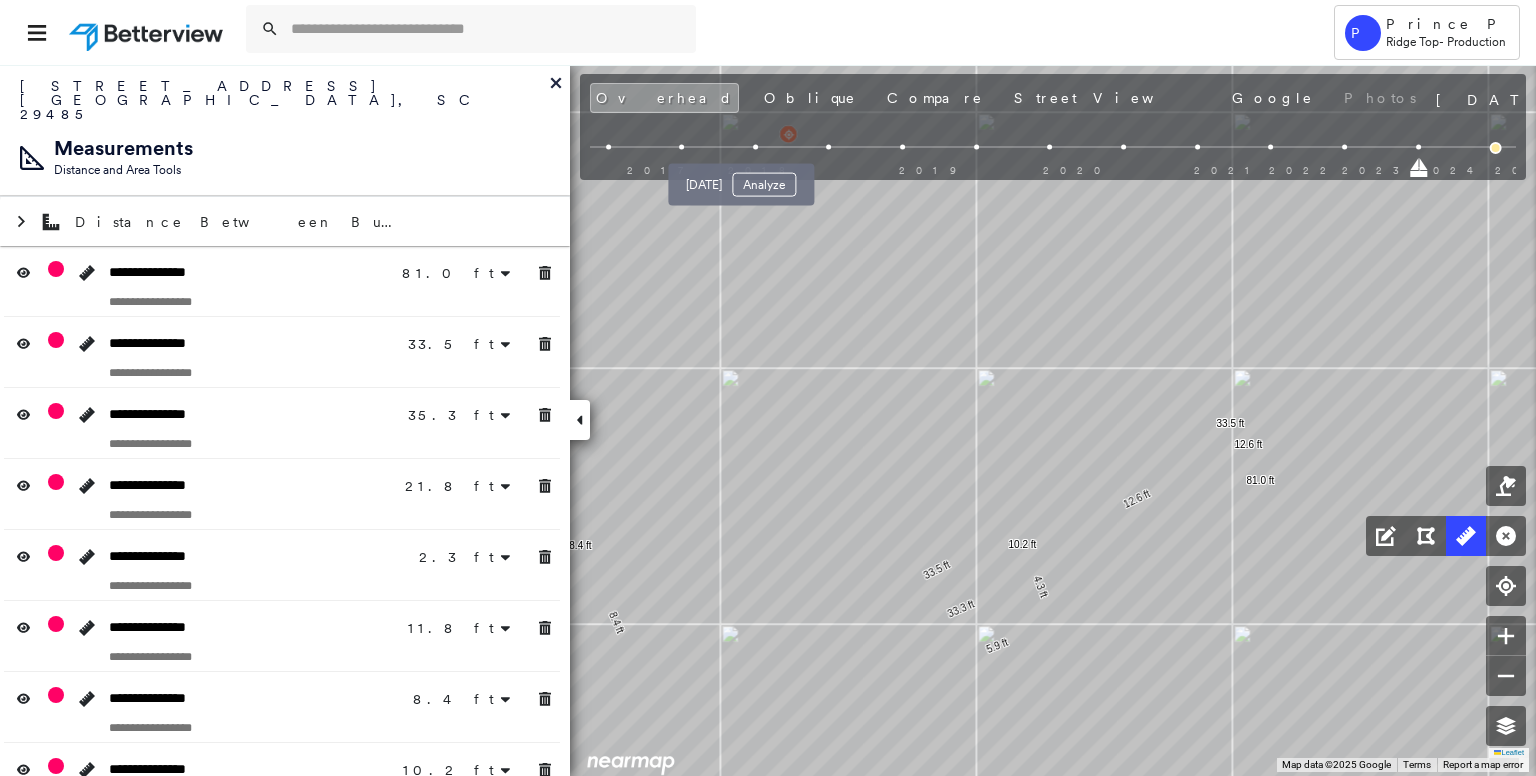 click at bounding box center (755, 147) 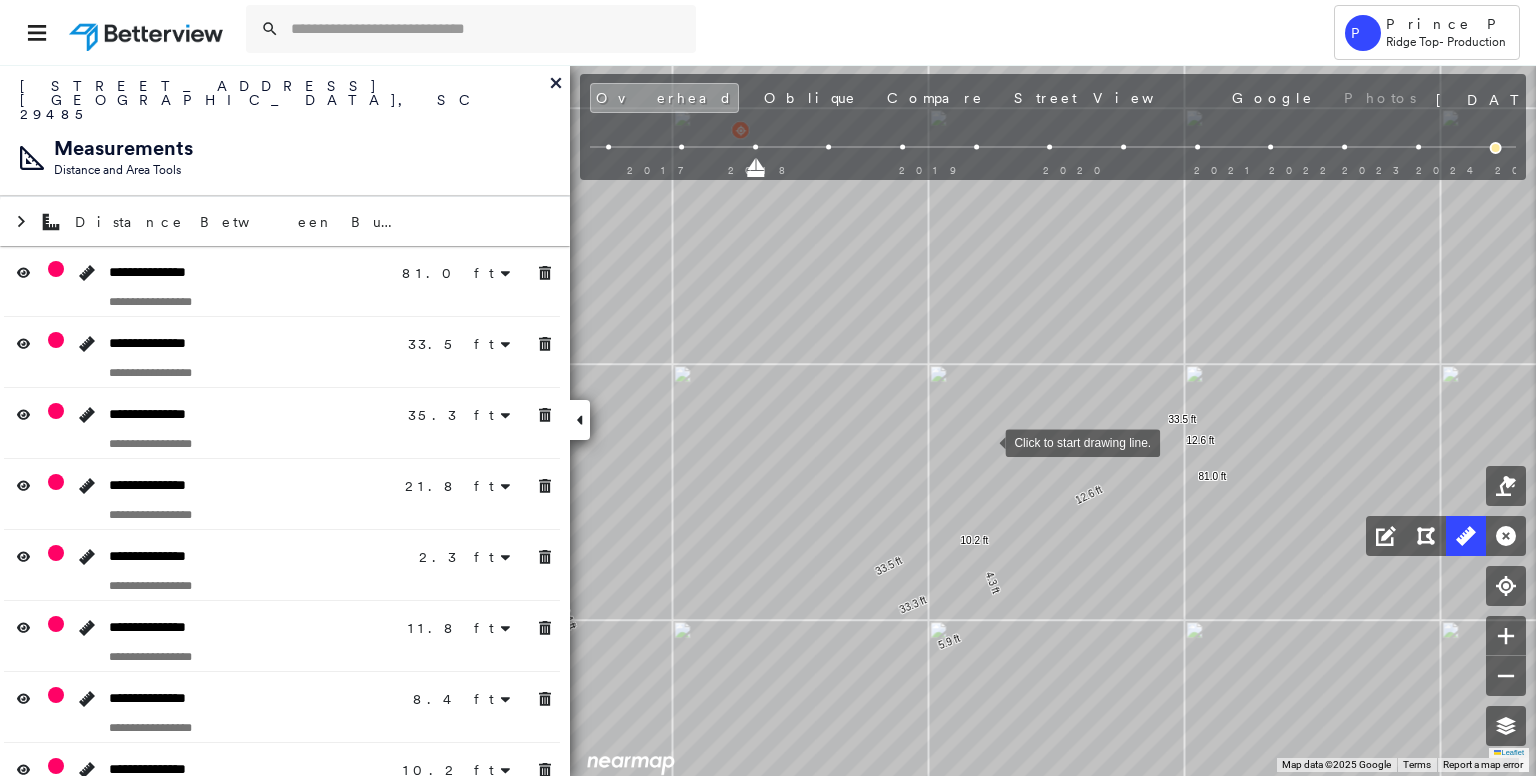 drag, startPoint x: 1036, startPoint y: 445, endPoint x: 971, endPoint y: 449, distance: 65.12296 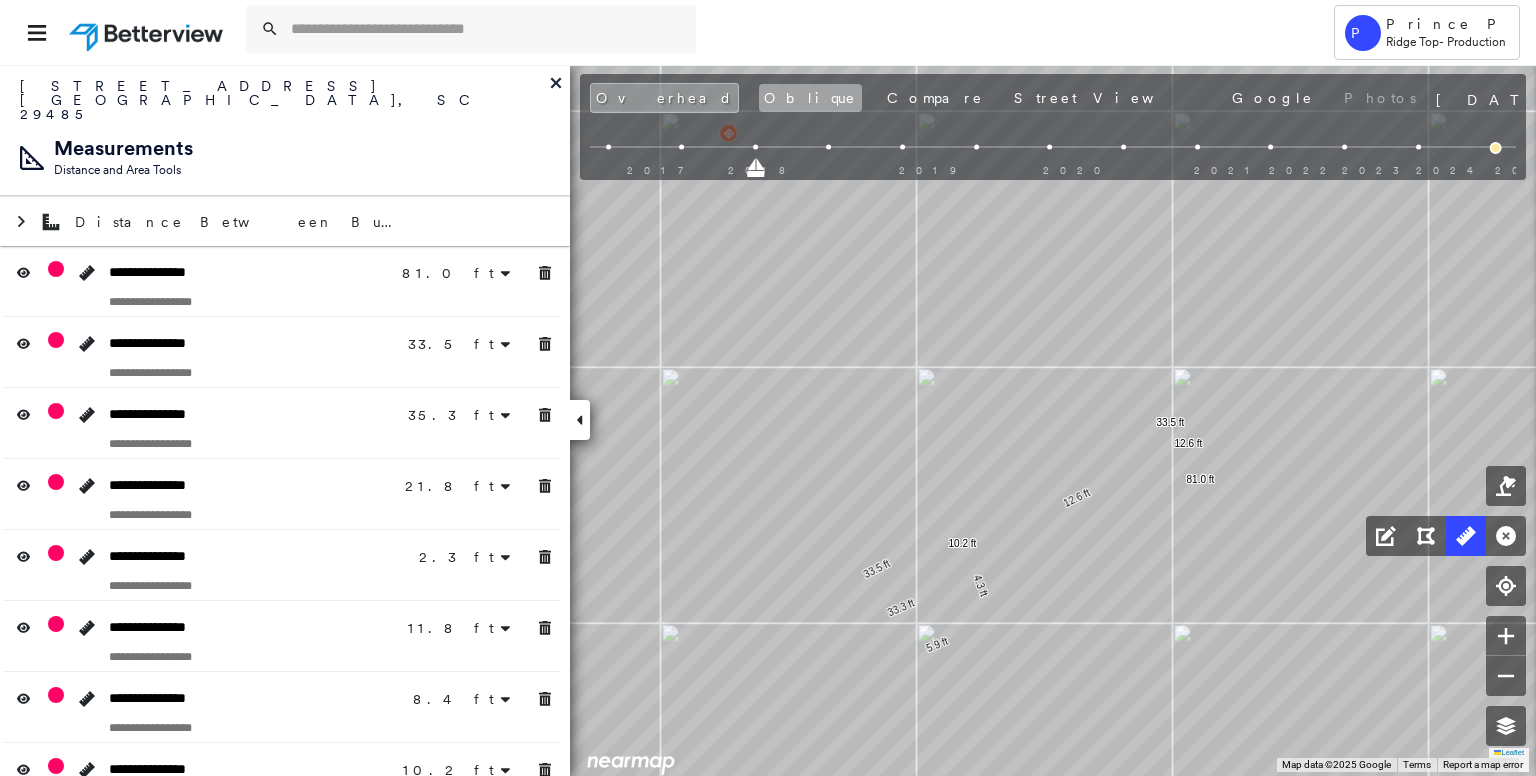 click on "Oblique" at bounding box center [810, 98] 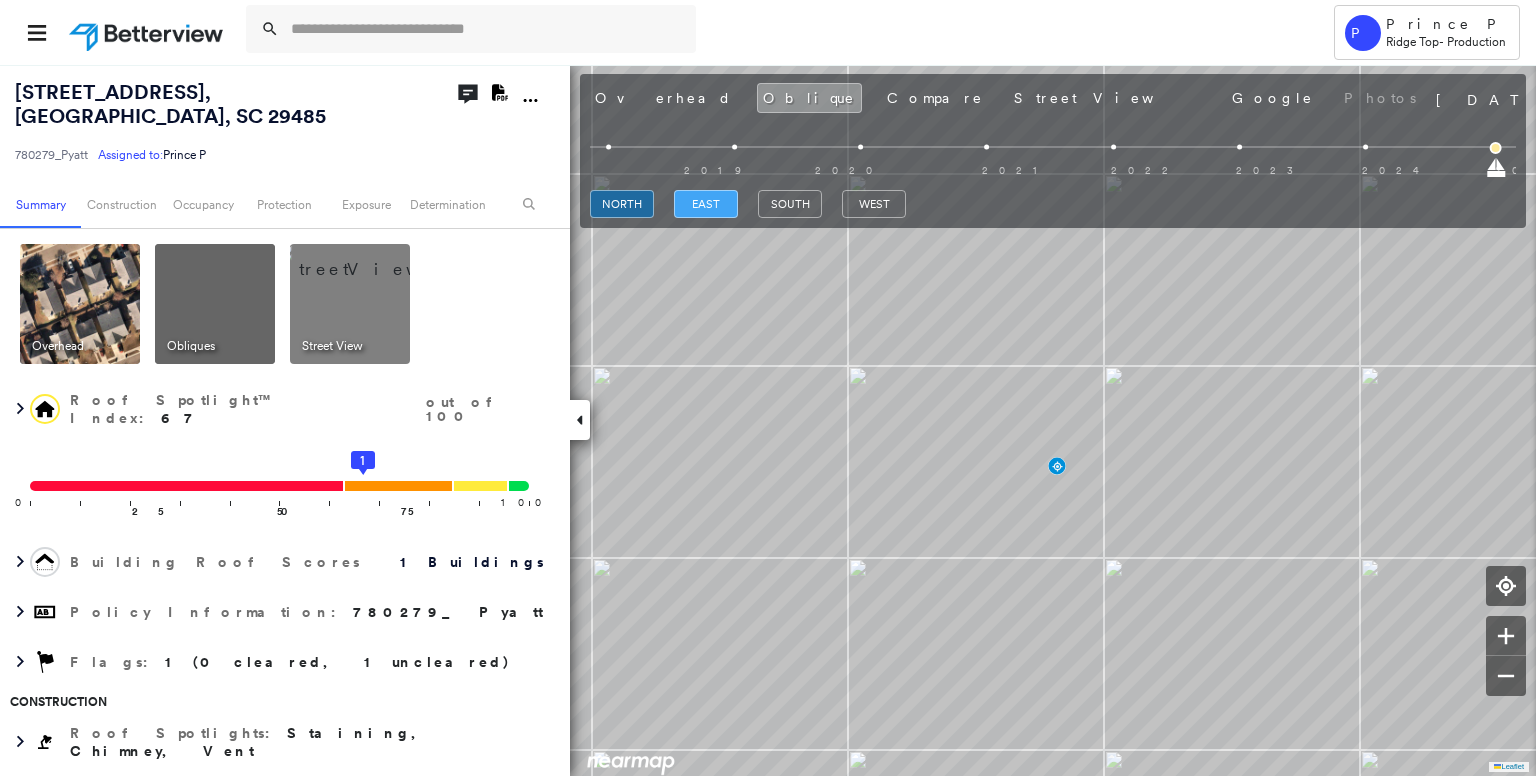 click on "east" at bounding box center [706, 204] 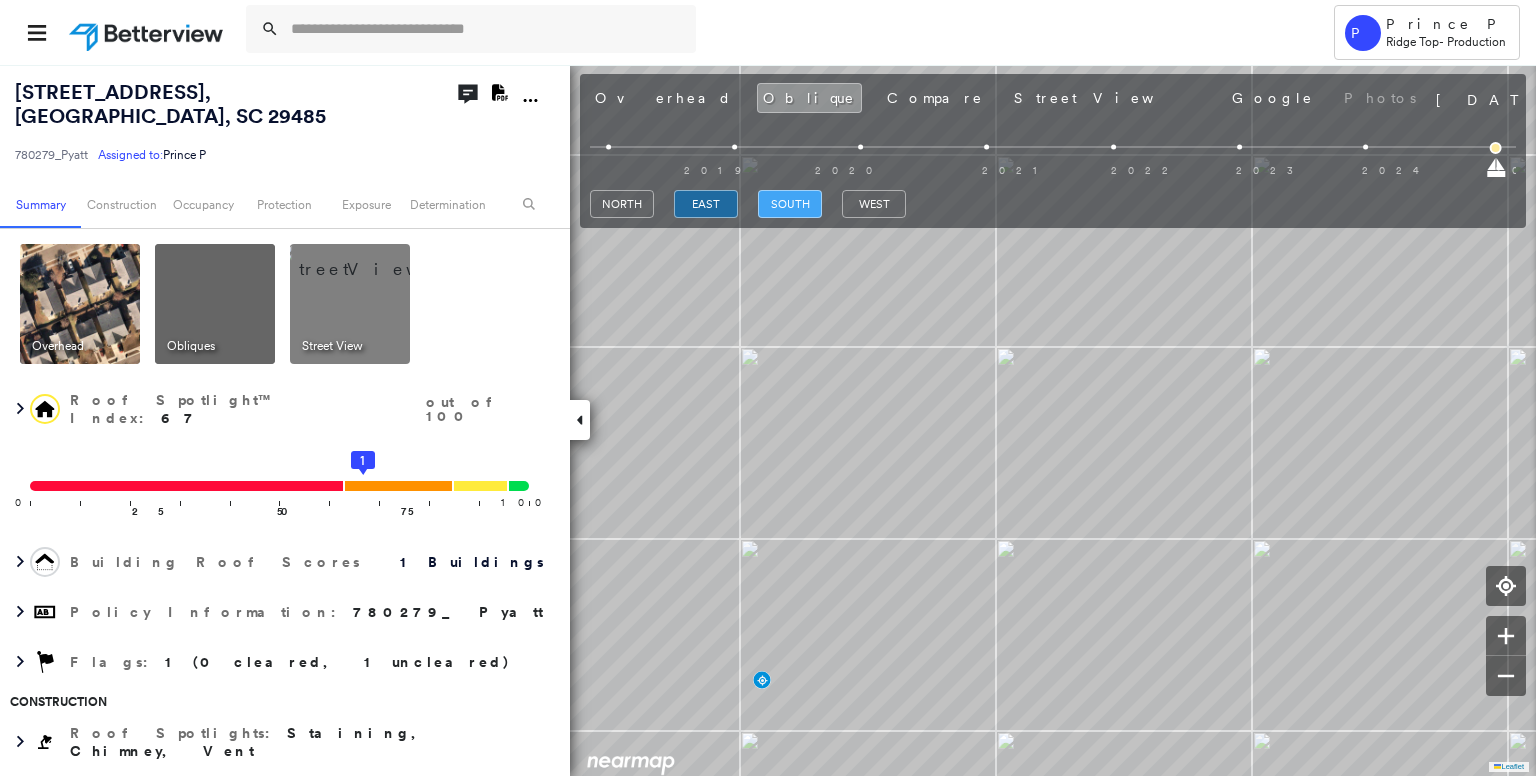 click on "south" at bounding box center [790, 204] 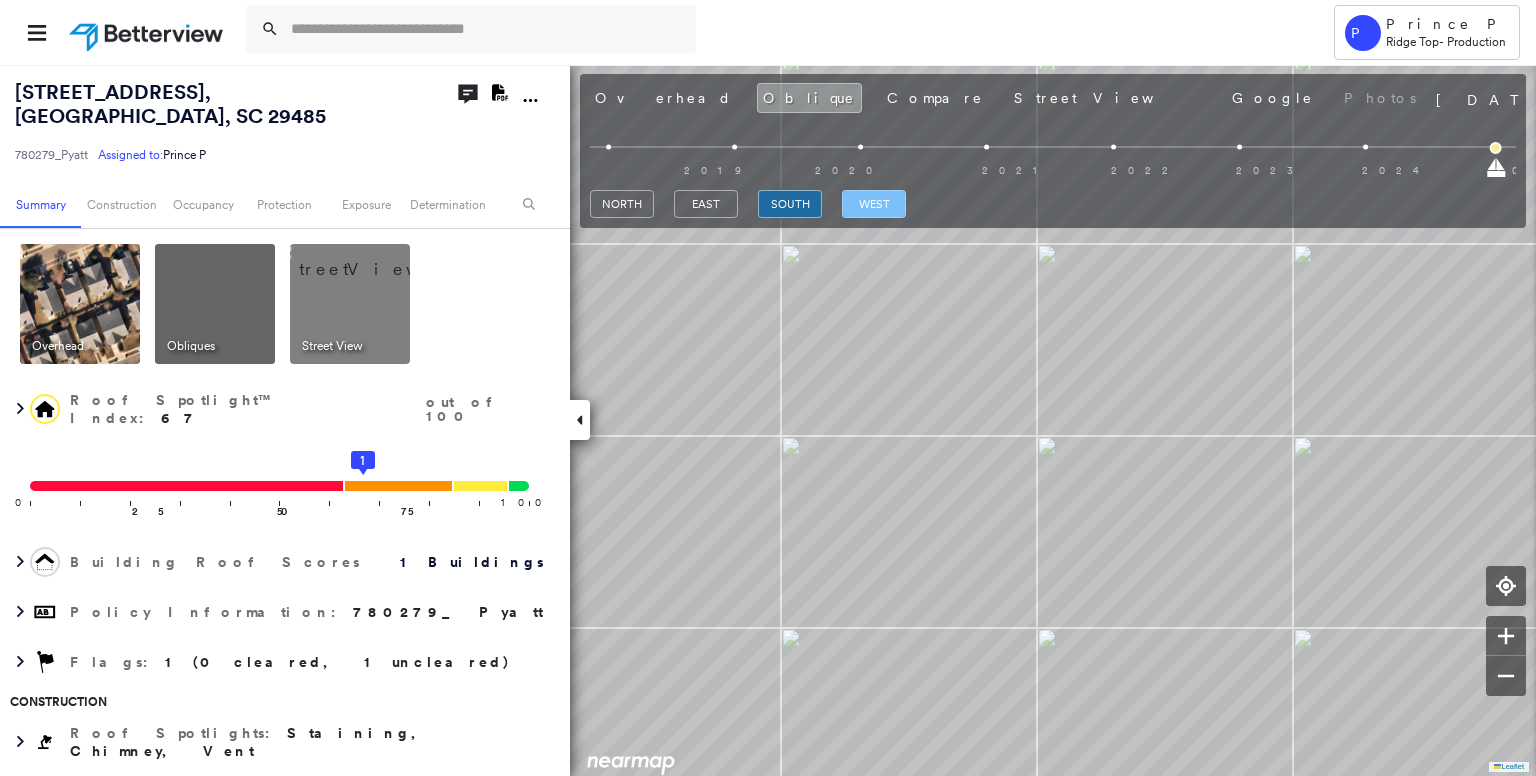 click on "west" at bounding box center (874, 204) 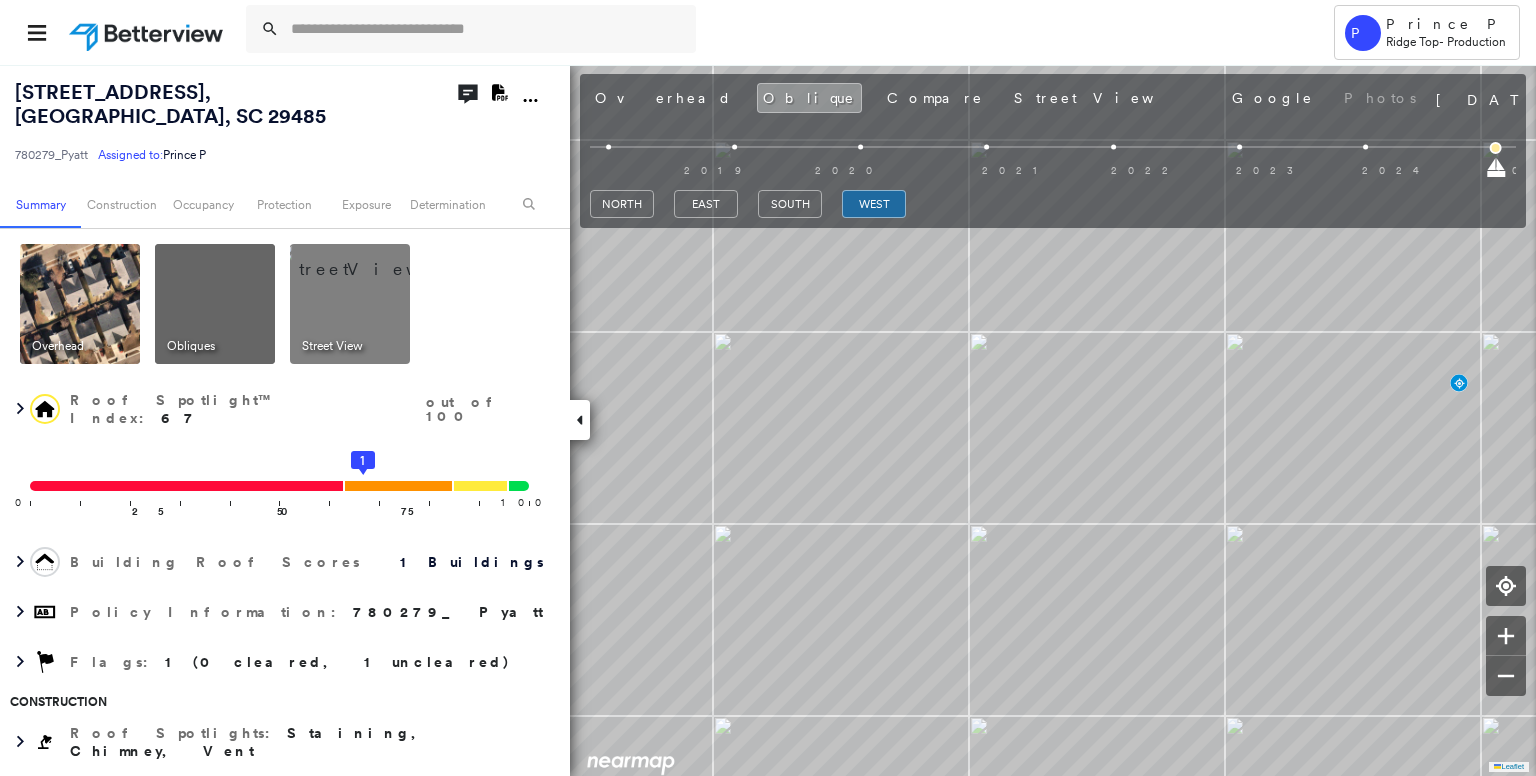 scroll, scrollTop: 0, scrollLeft: 0, axis: both 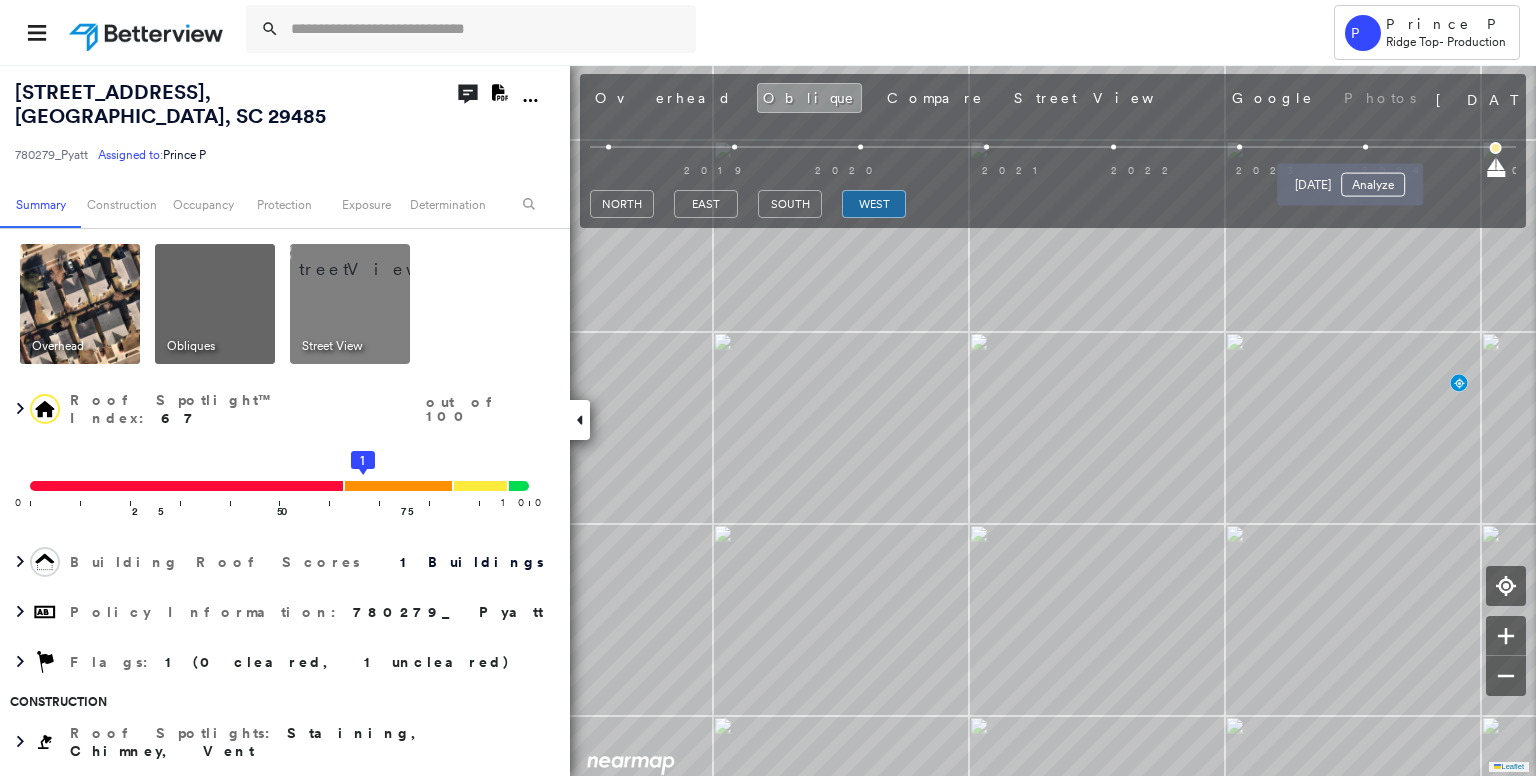 click at bounding box center [1365, 147] 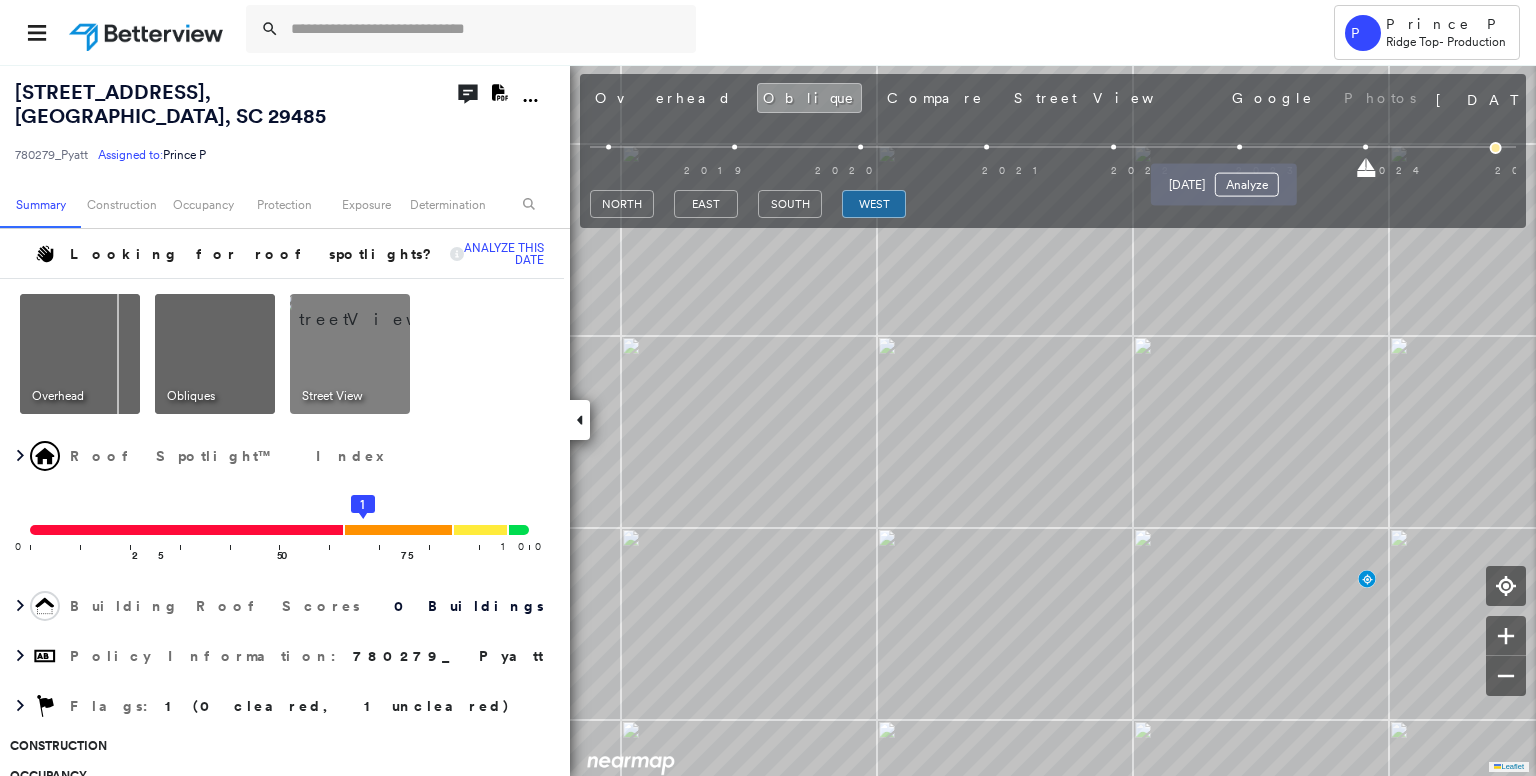 click at bounding box center [1239, 147] 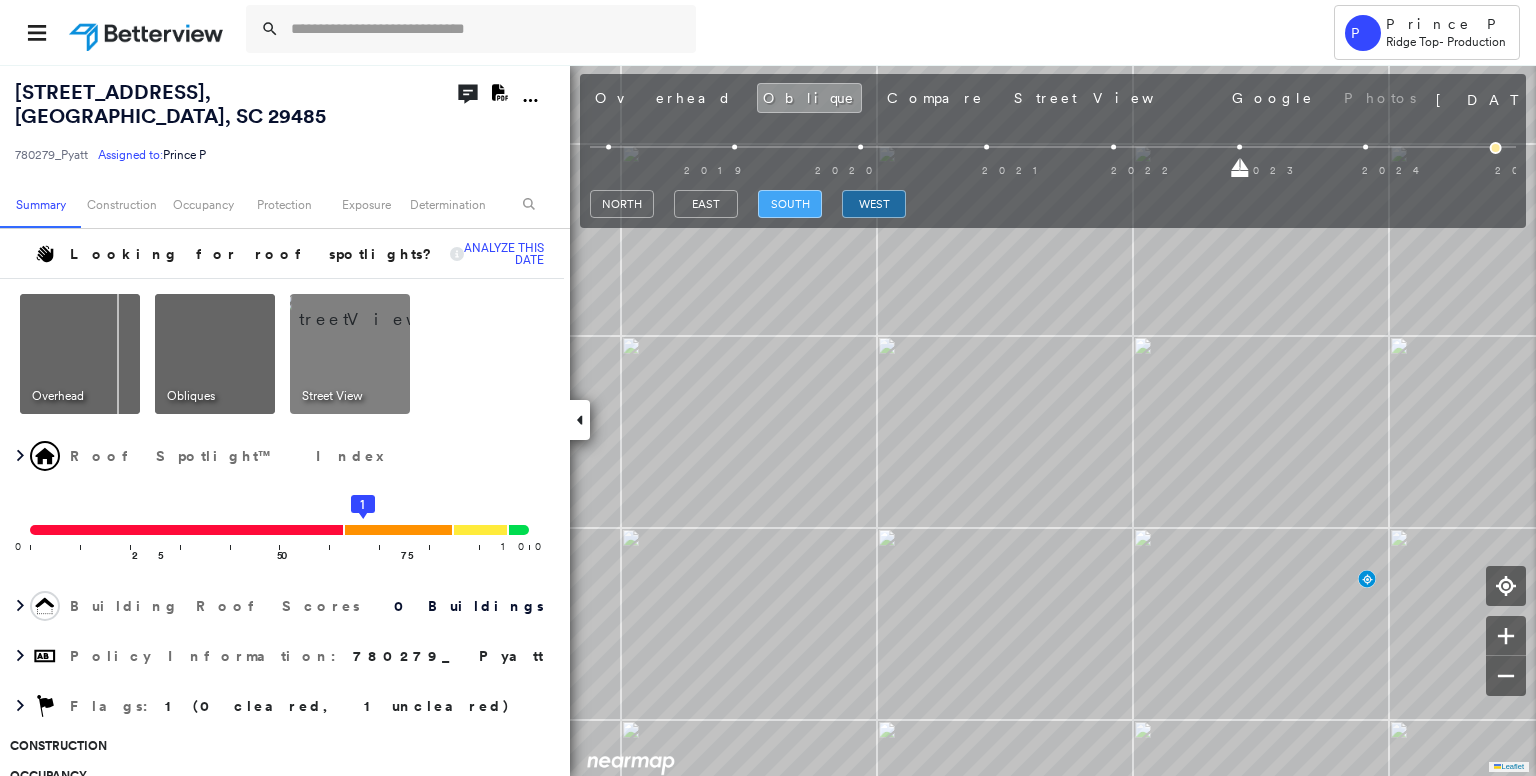 click on "south" at bounding box center (790, 204) 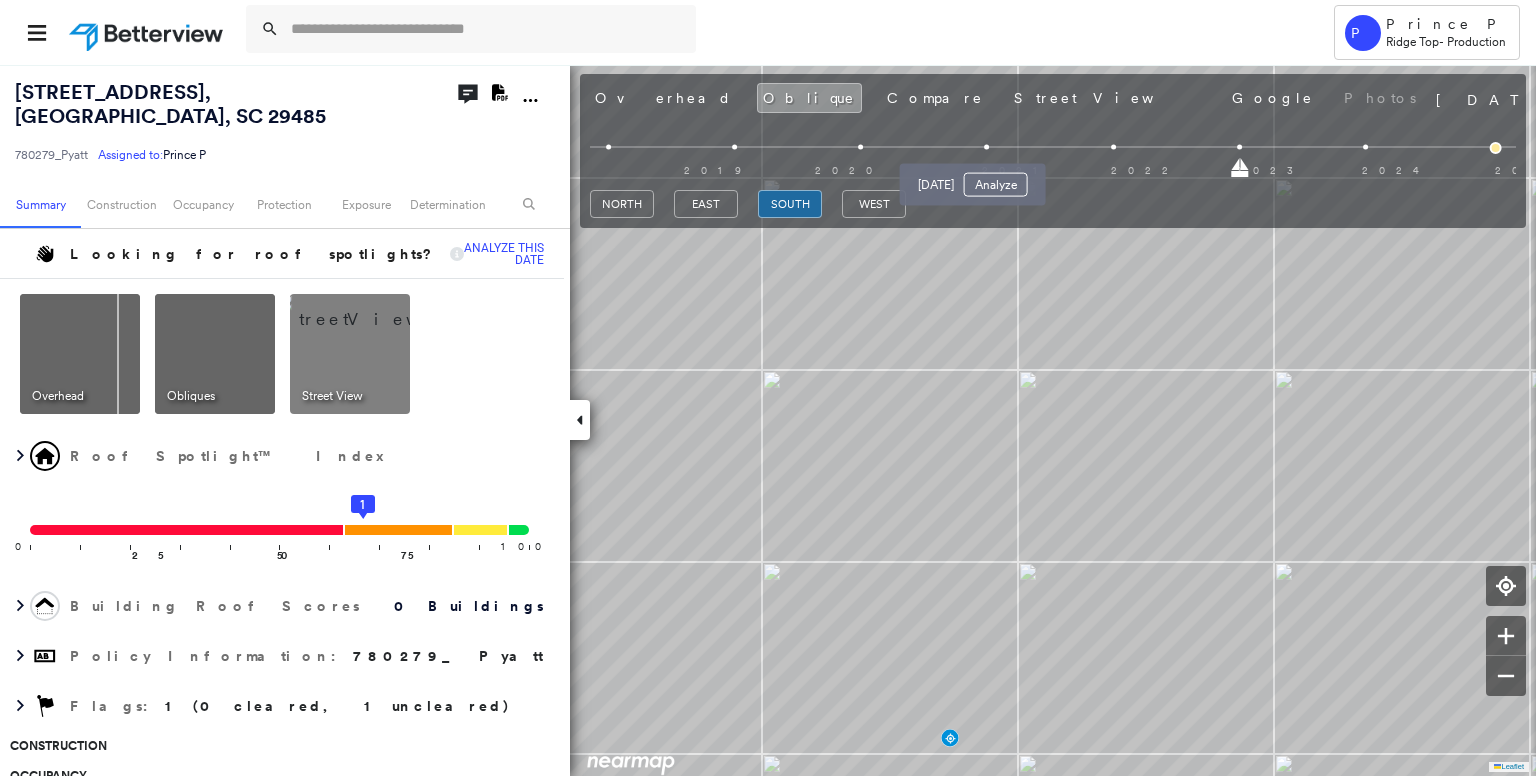 click at bounding box center (986, 147) 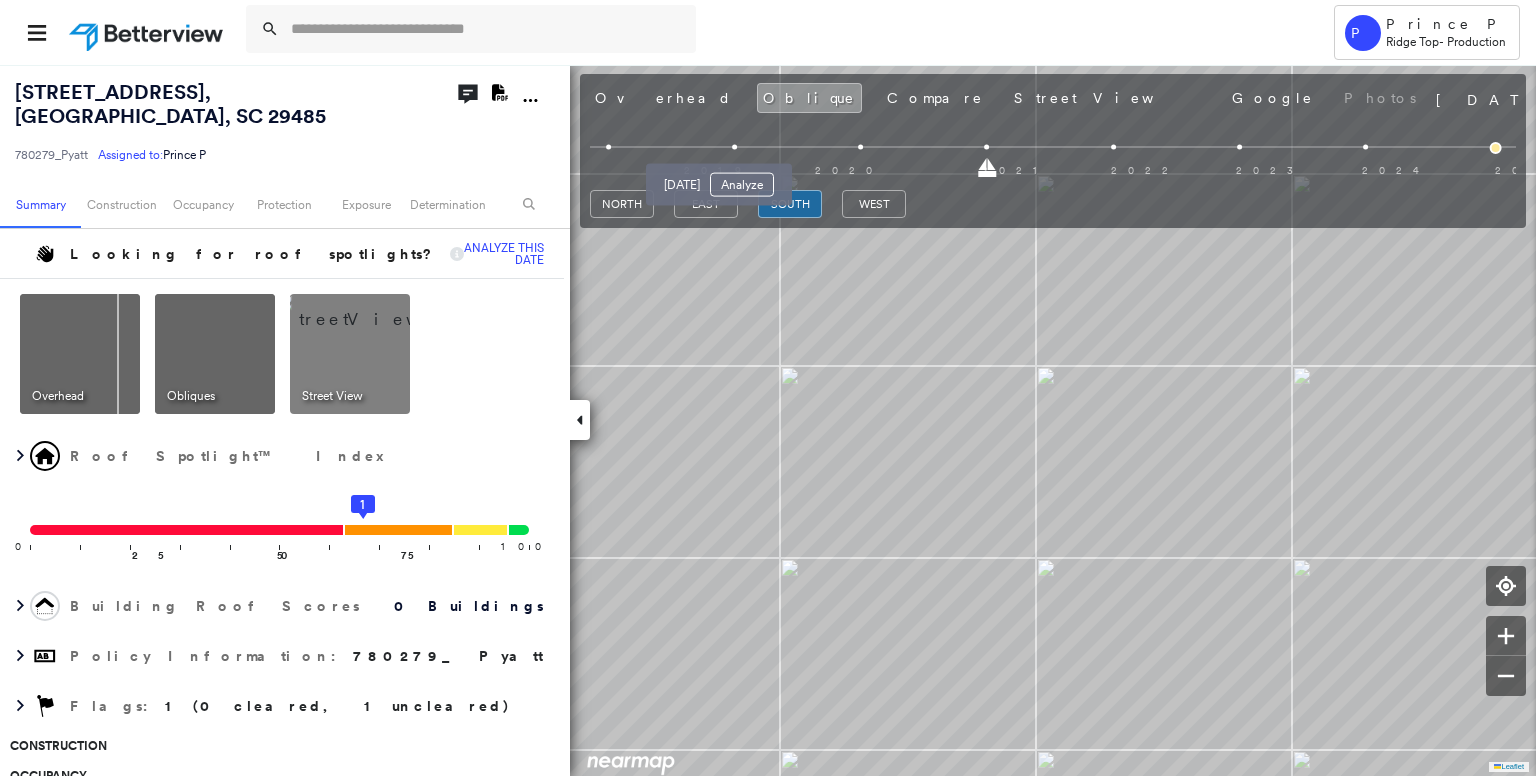 click on "May 17, 2019 Analyze" at bounding box center [719, 179] 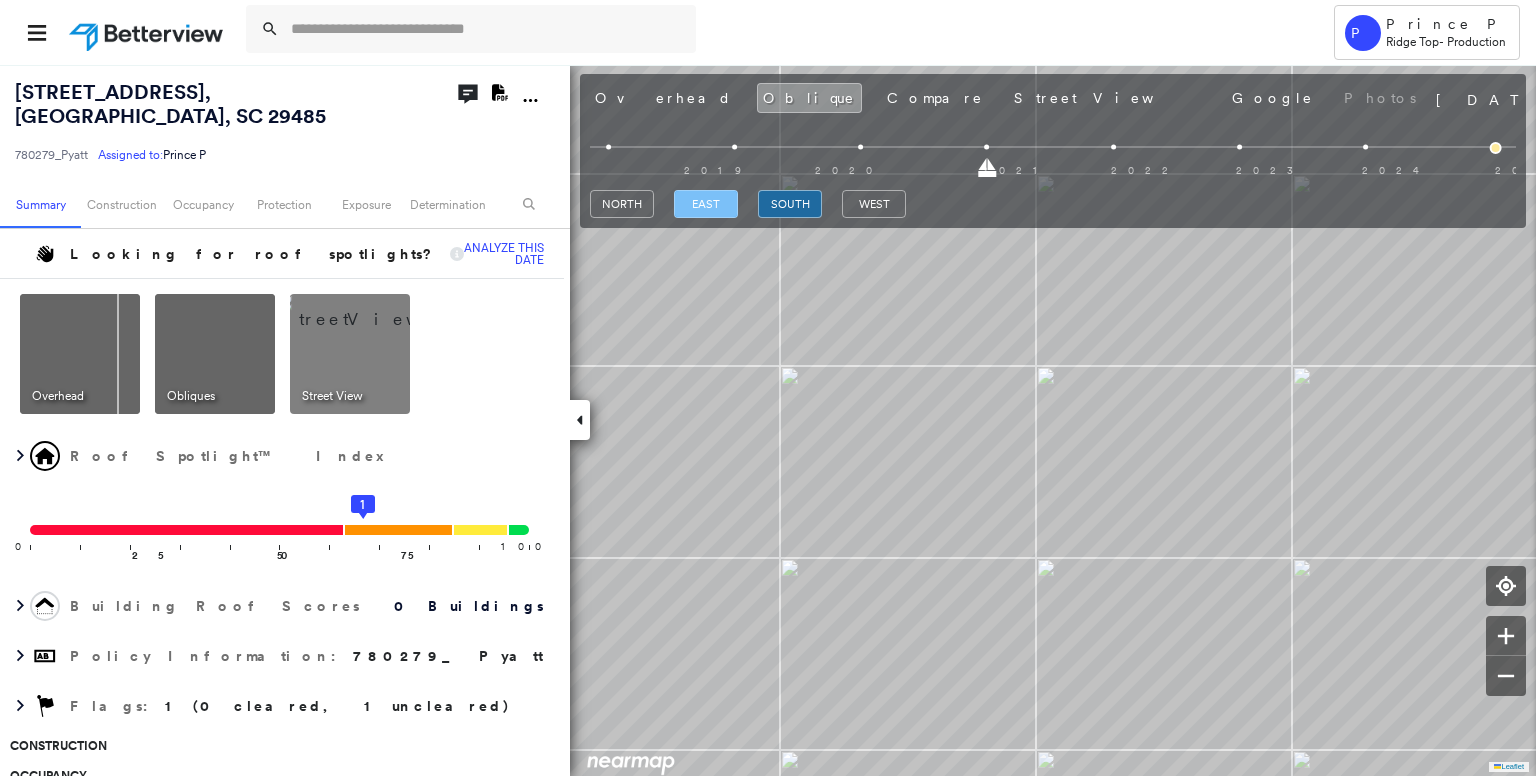click on "east" at bounding box center (706, 204) 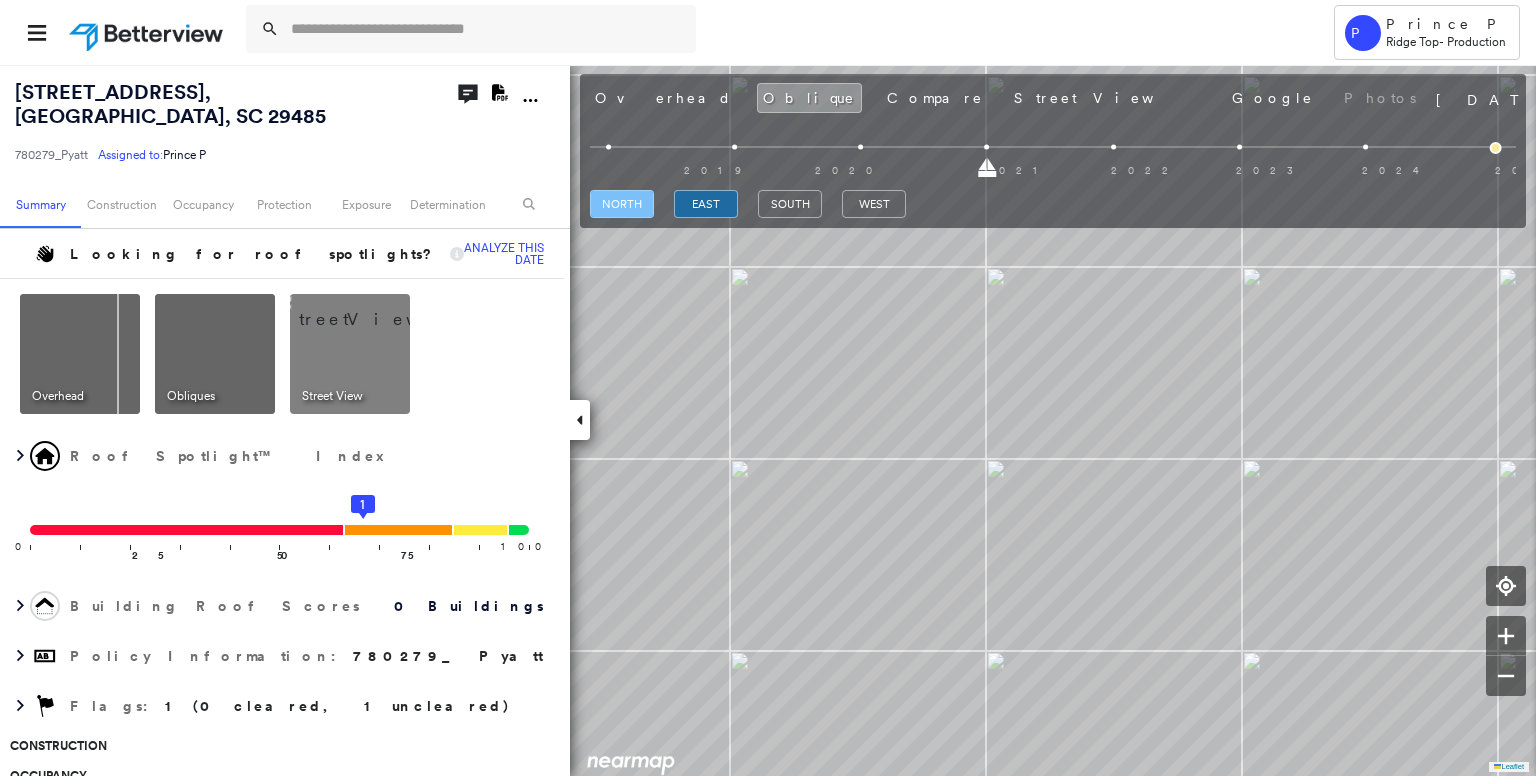 click on "north" at bounding box center [622, 204] 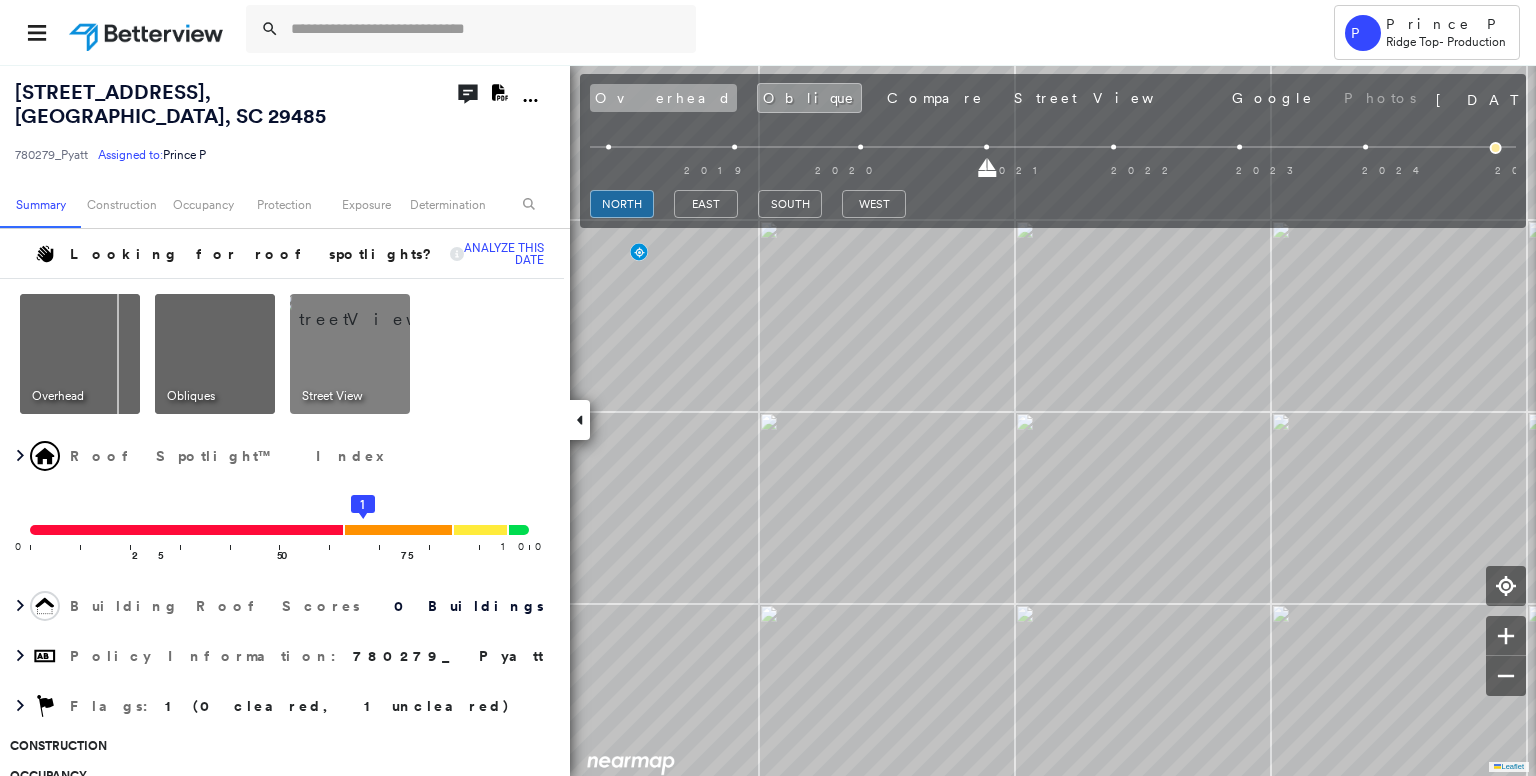 click on "Overhead" at bounding box center (663, 98) 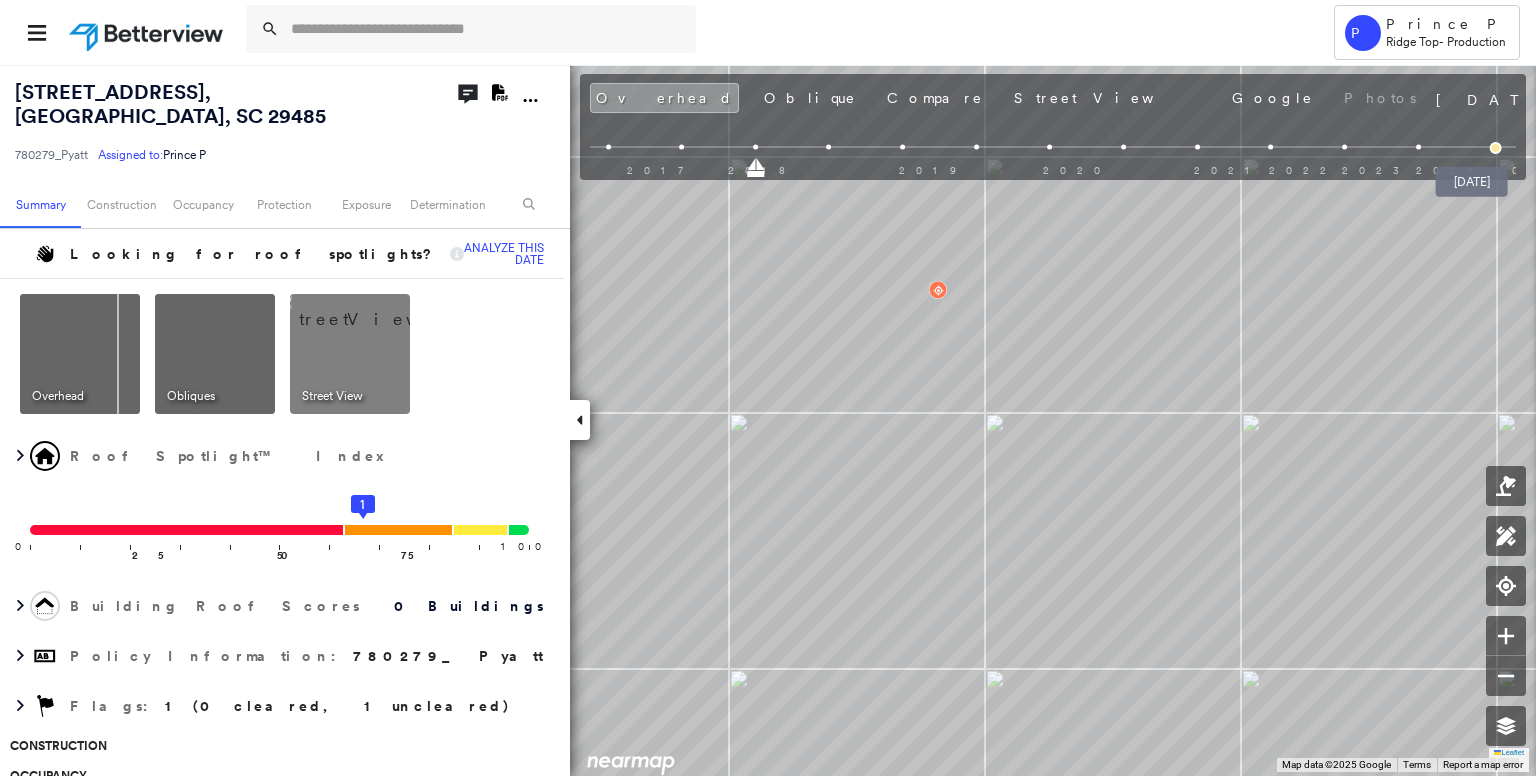 click at bounding box center [1496, 148] 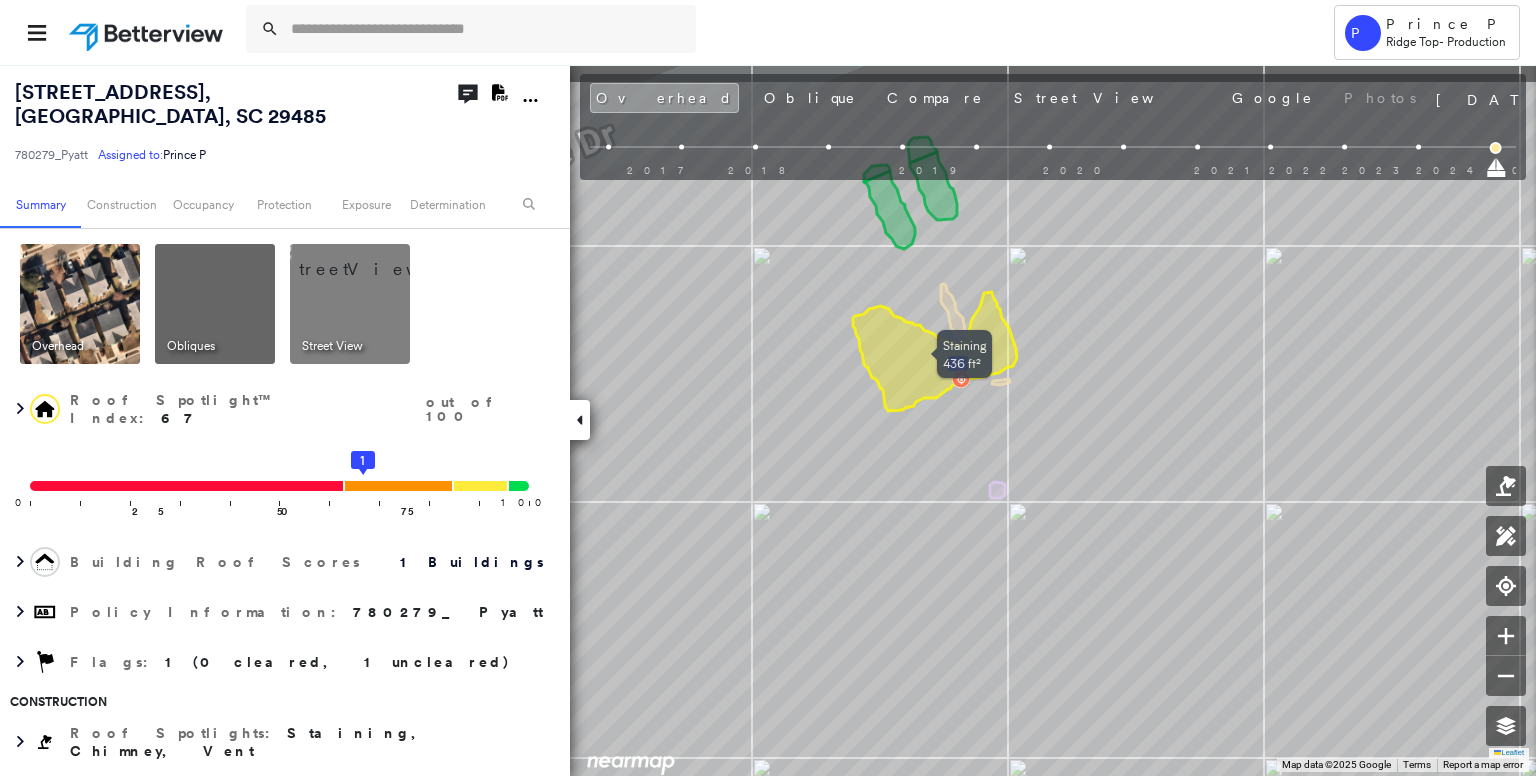 drag, startPoint x: 889, startPoint y: 307, endPoint x: 912, endPoint y: 394, distance: 89.98889 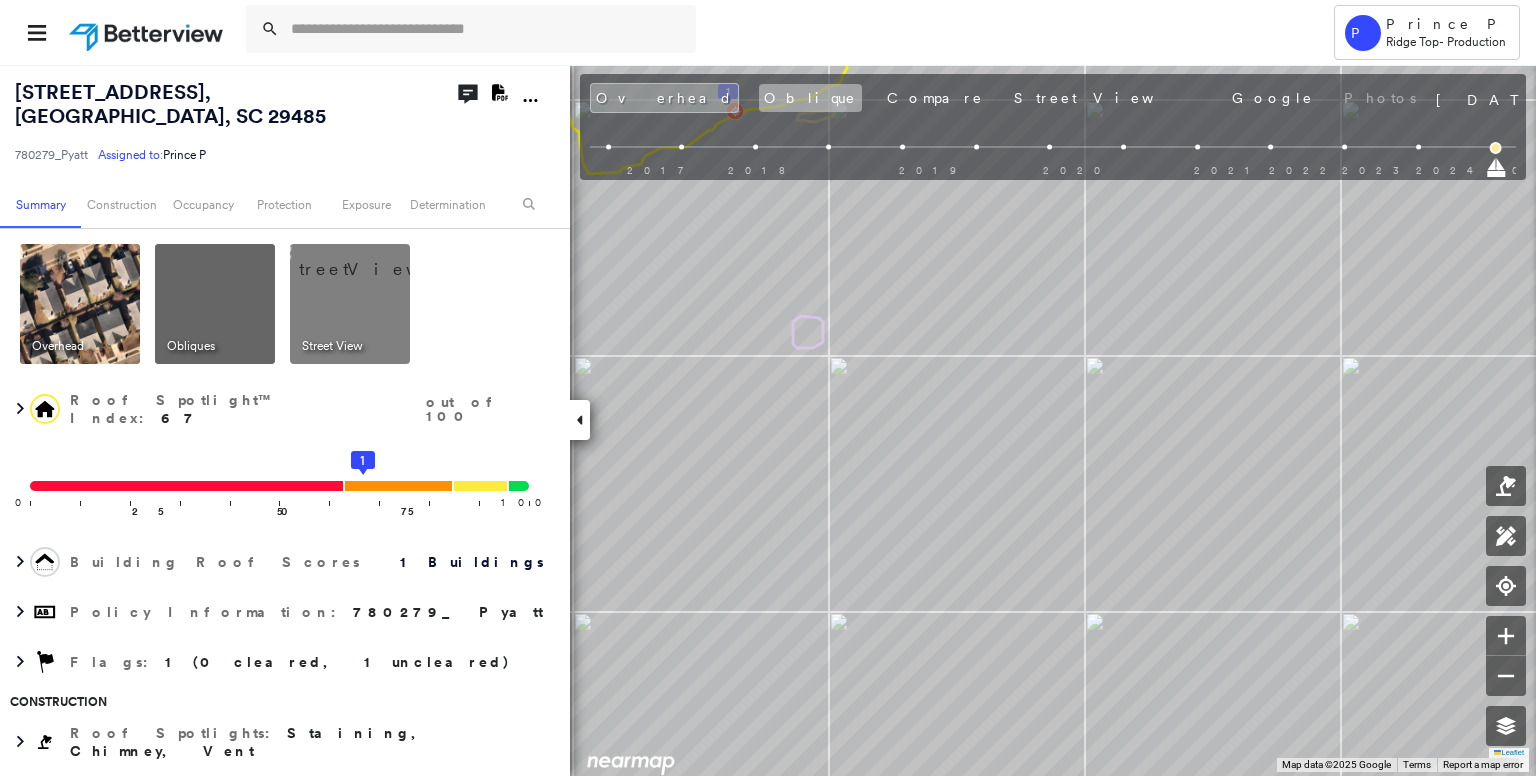 click on "Oblique" at bounding box center [810, 98] 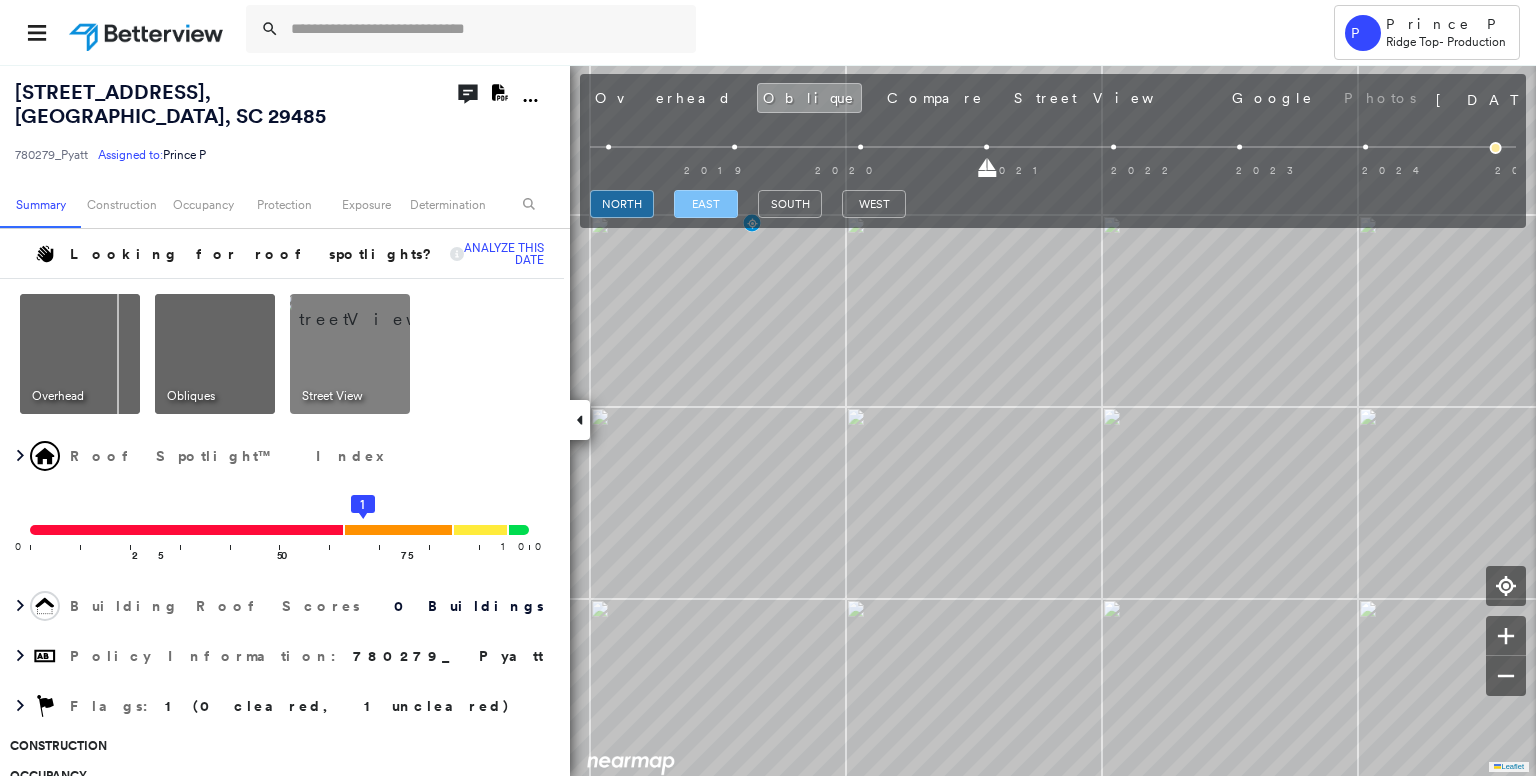 click on "east" at bounding box center [706, 204] 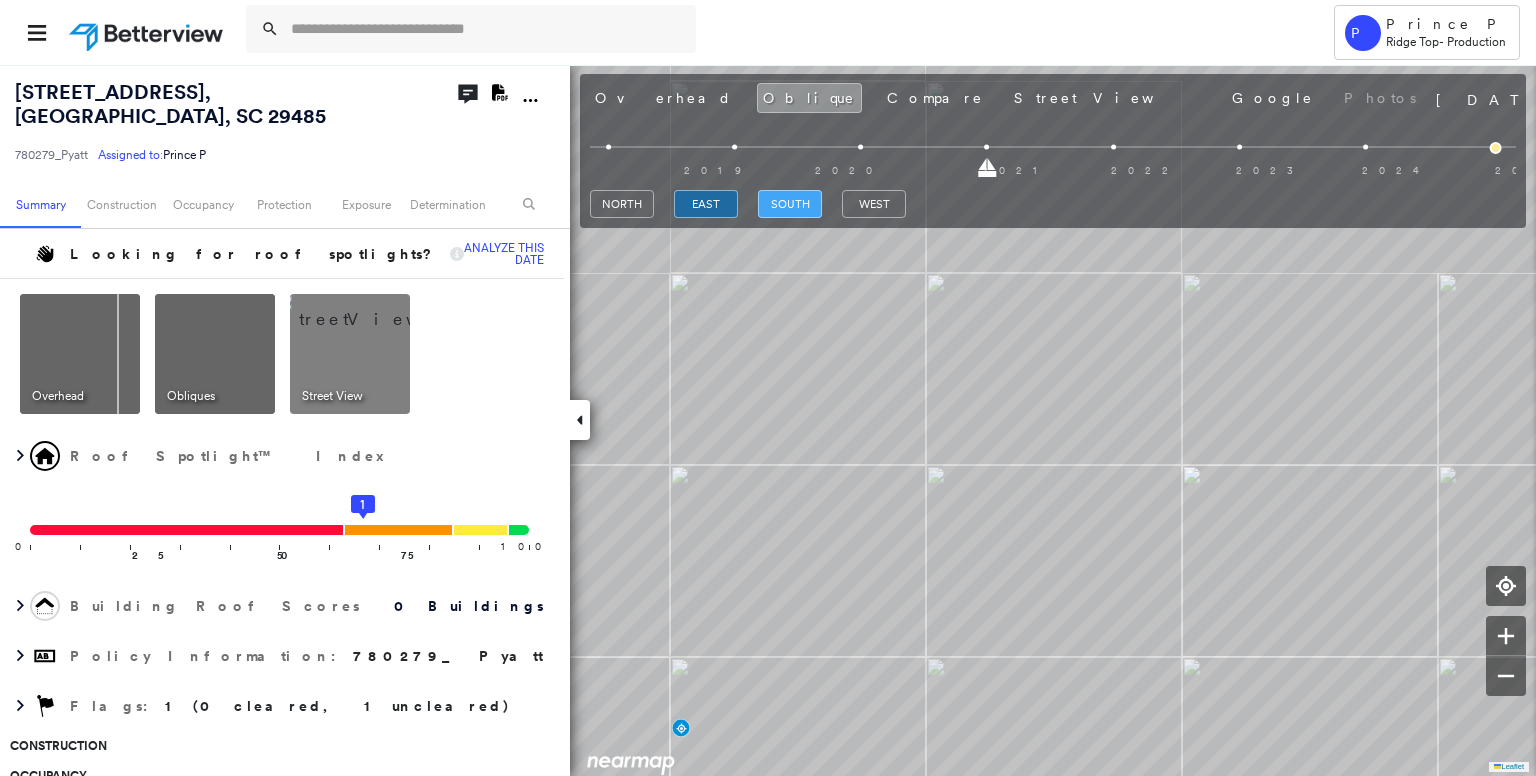 click on "south" at bounding box center (790, 204) 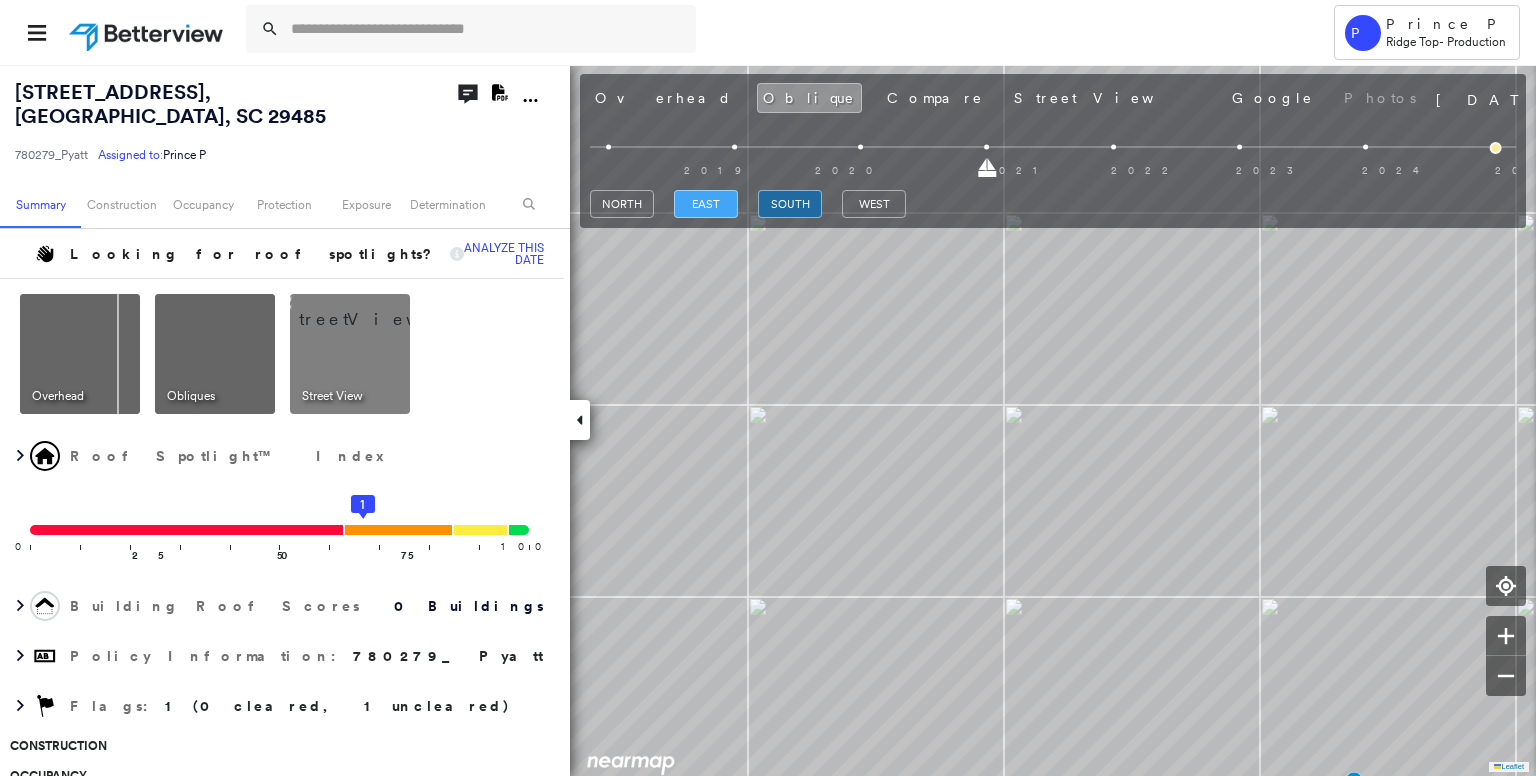 click on "east" at bounding box center (706, 204) 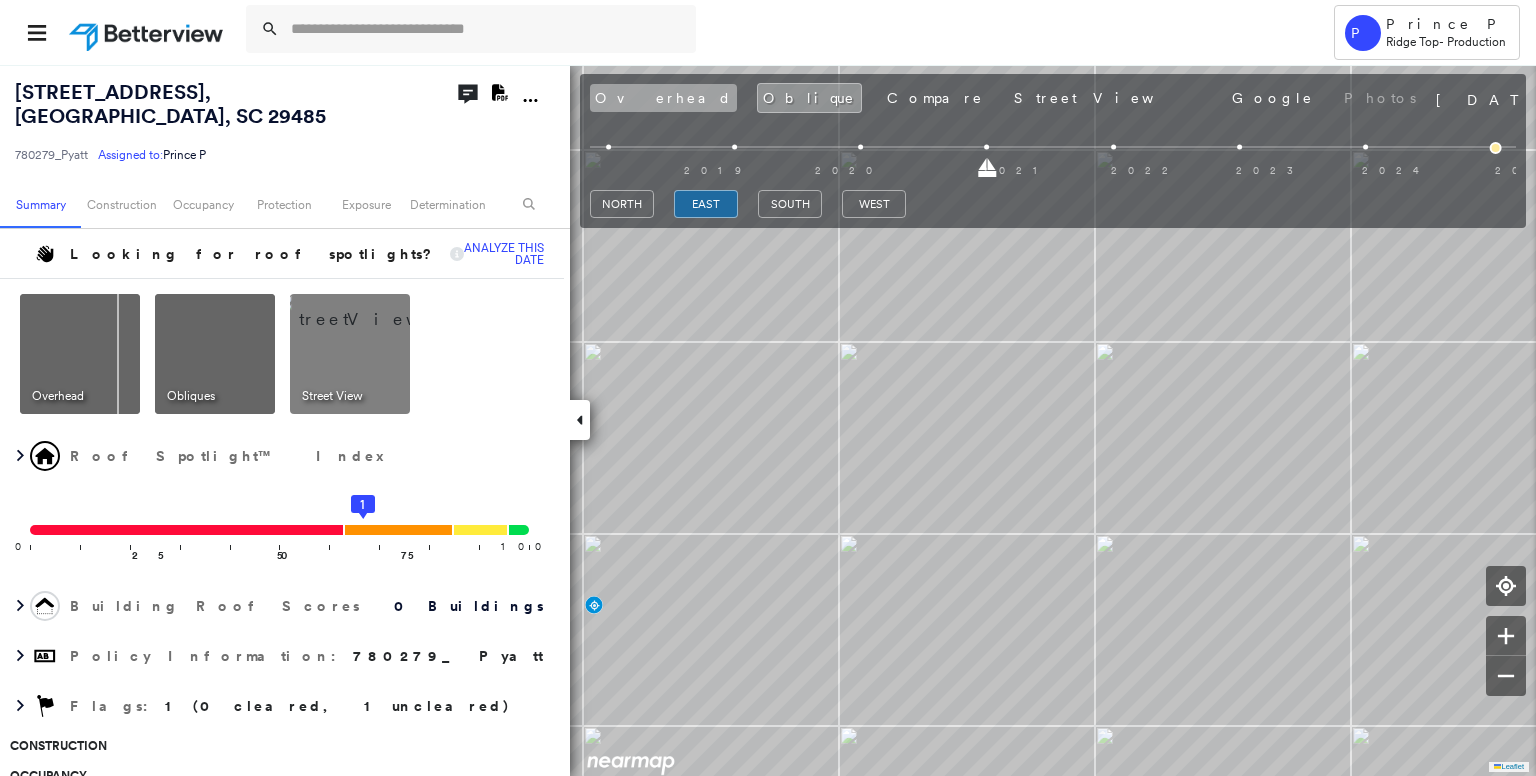 click on "Overhead" at bounding box center [663, 98] 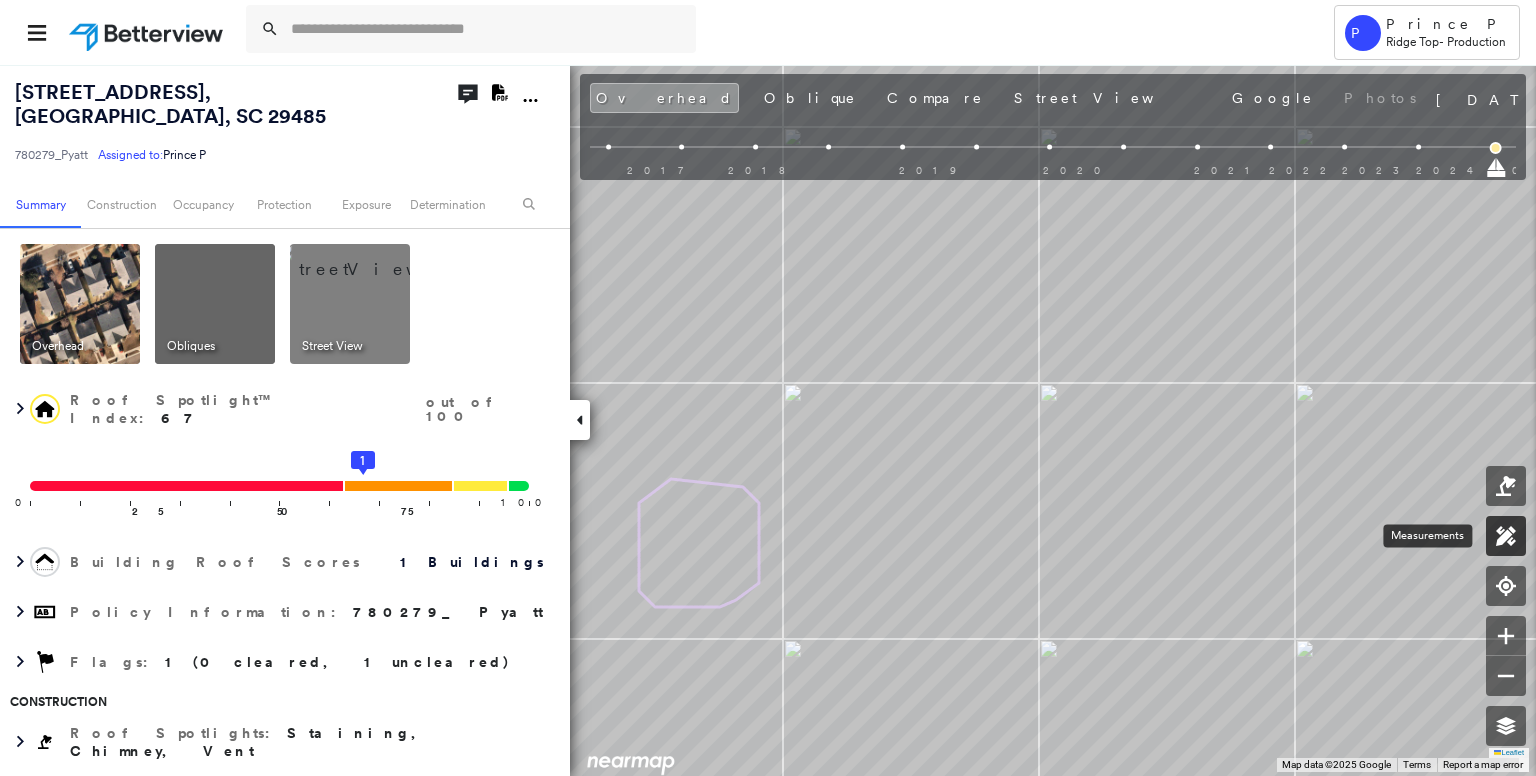 click 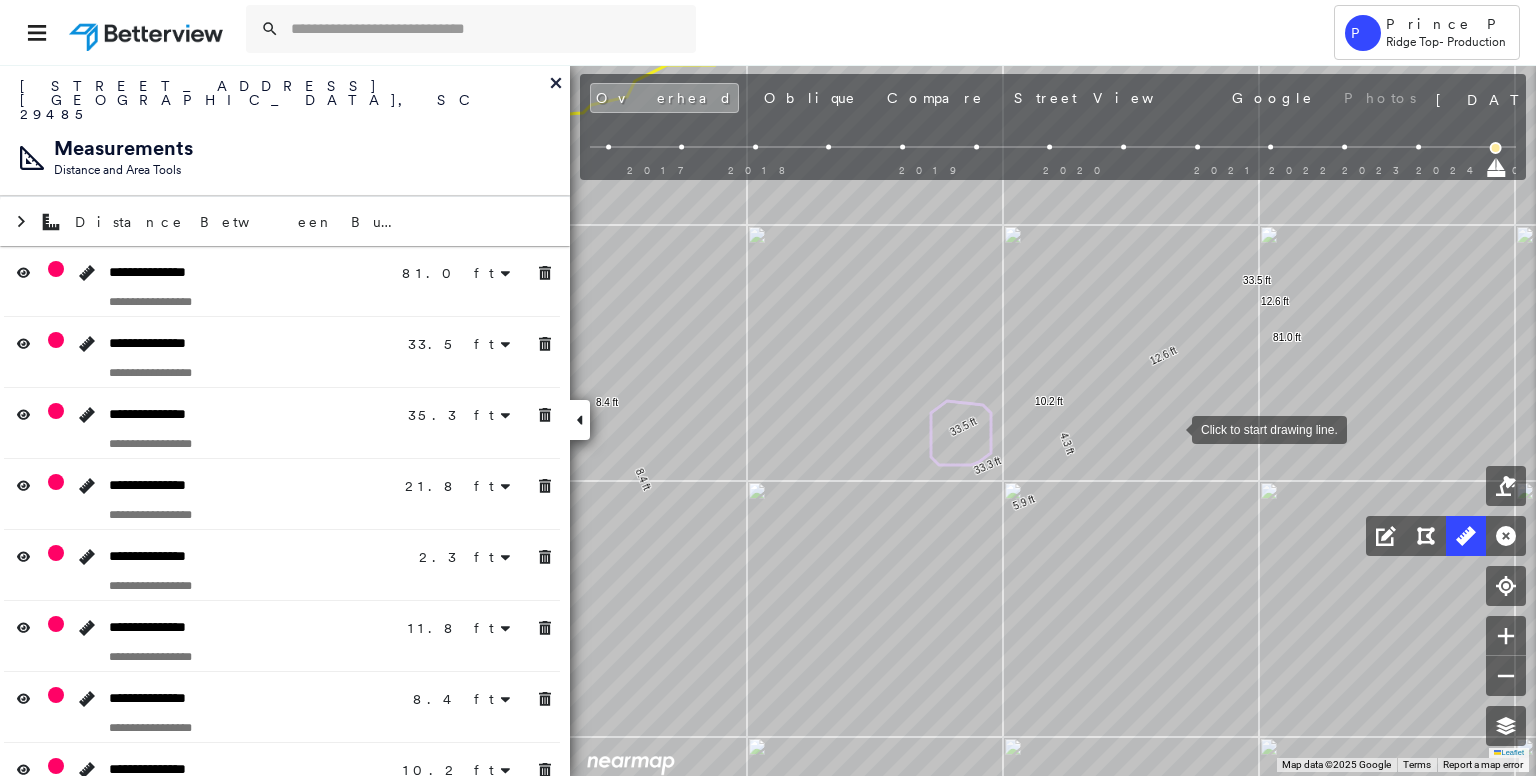 drag, startPoint x: 1129, startPoint y: 447, endPoint x: 1239, endPoint y: 409, distance: 116.37869 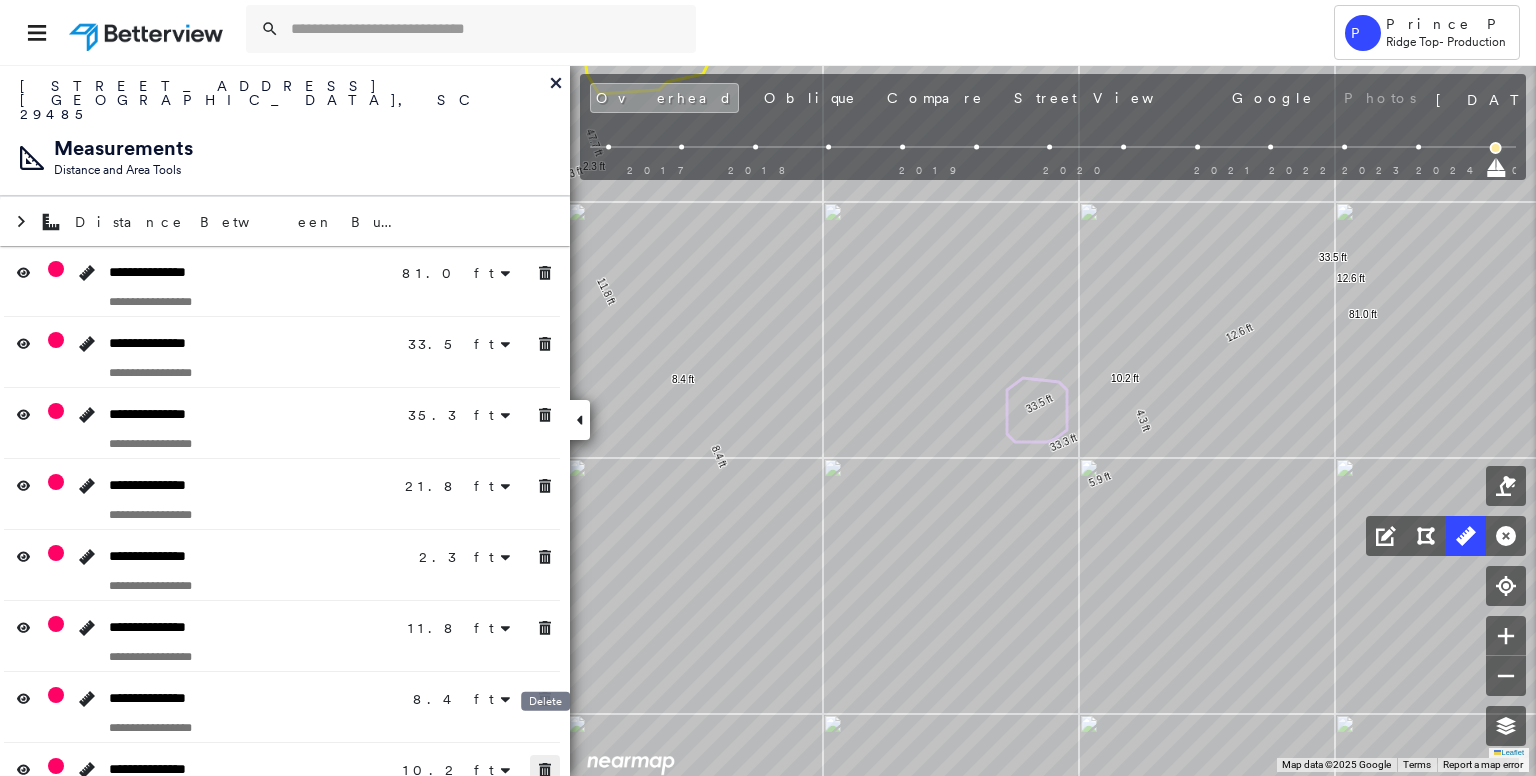 click at bounding box center (545, 770) 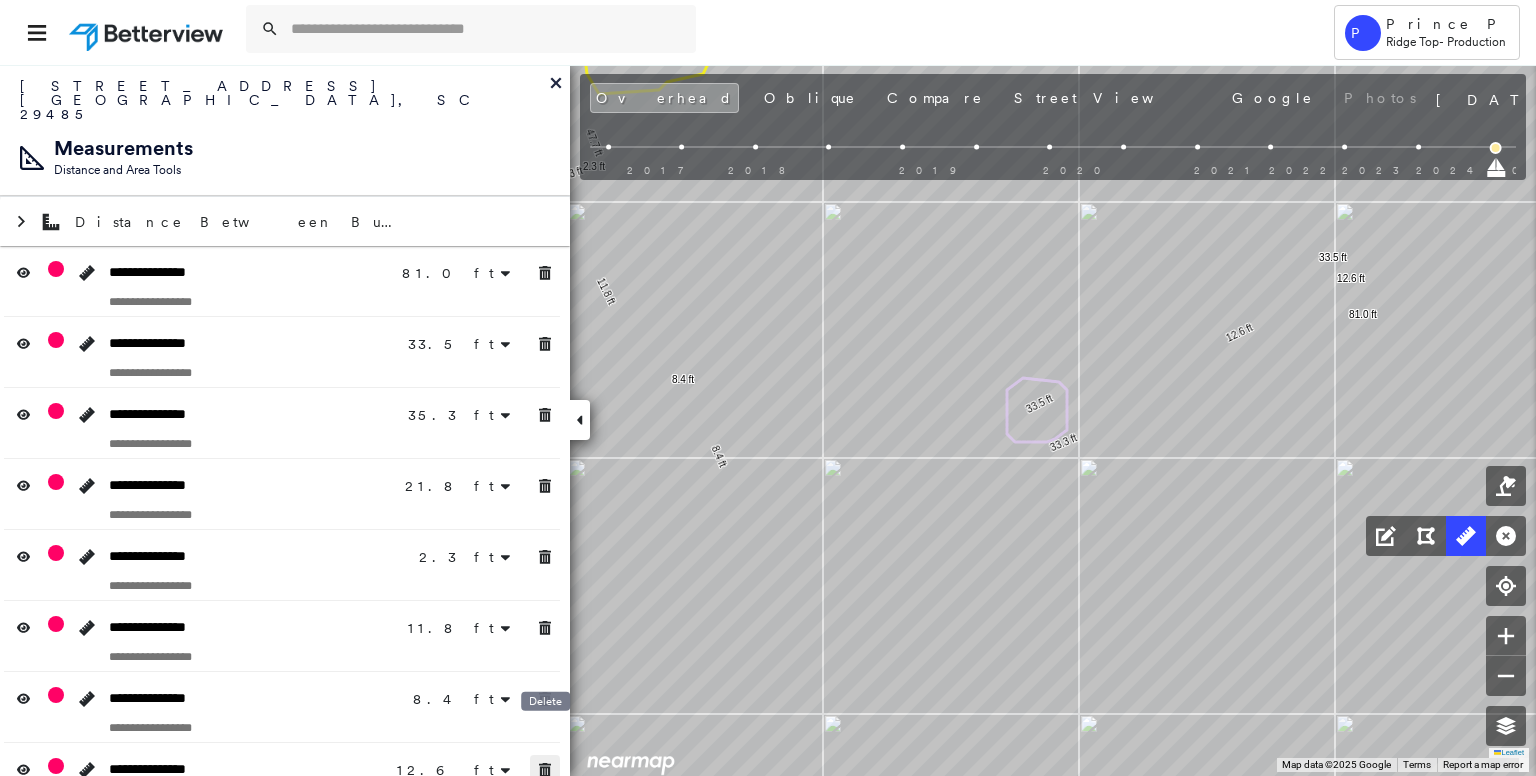 click 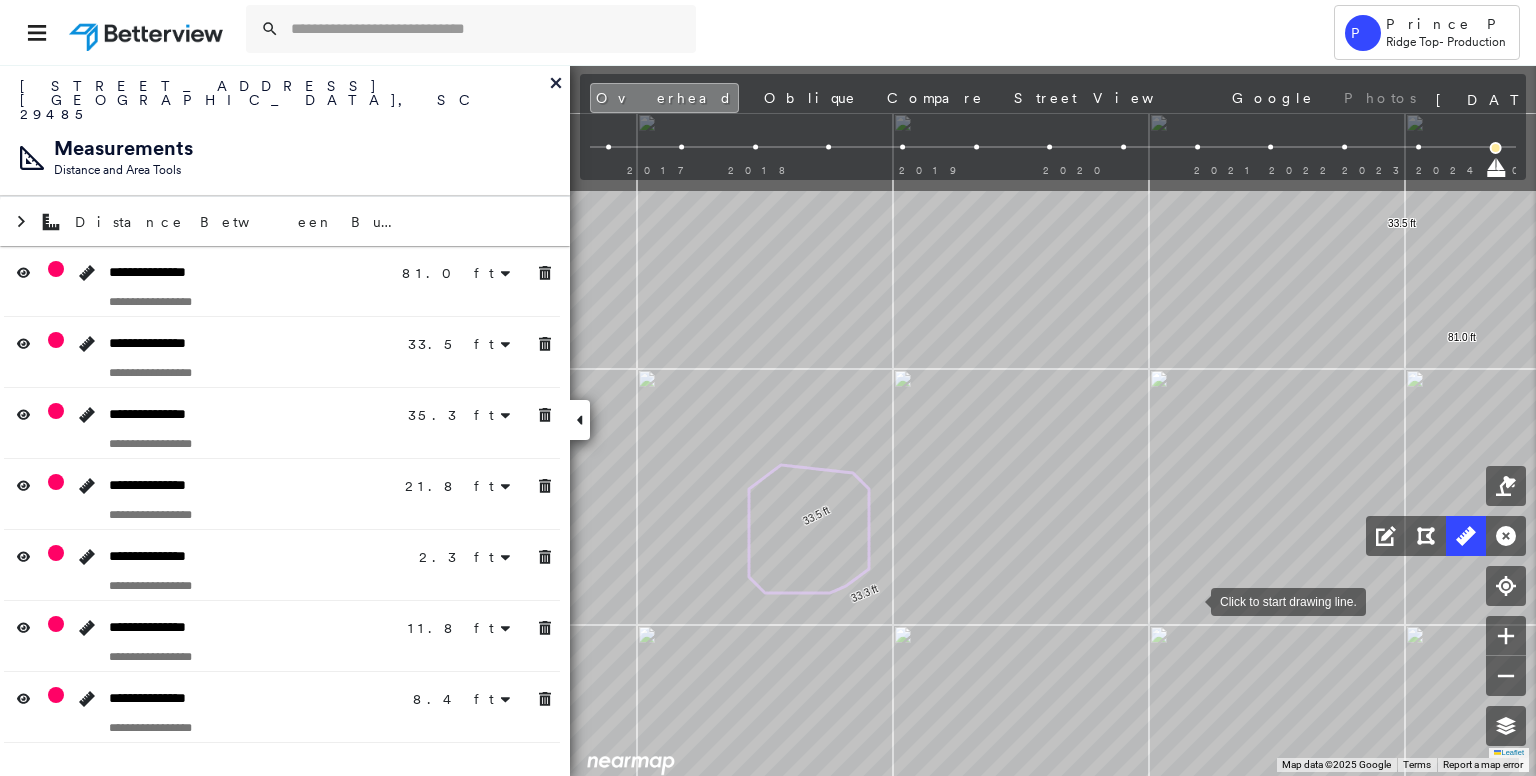 drag, startPoint x: 1196, startPoint y: 590, endPoint x: 1211, endPoint y: 577, distance: 19.849434 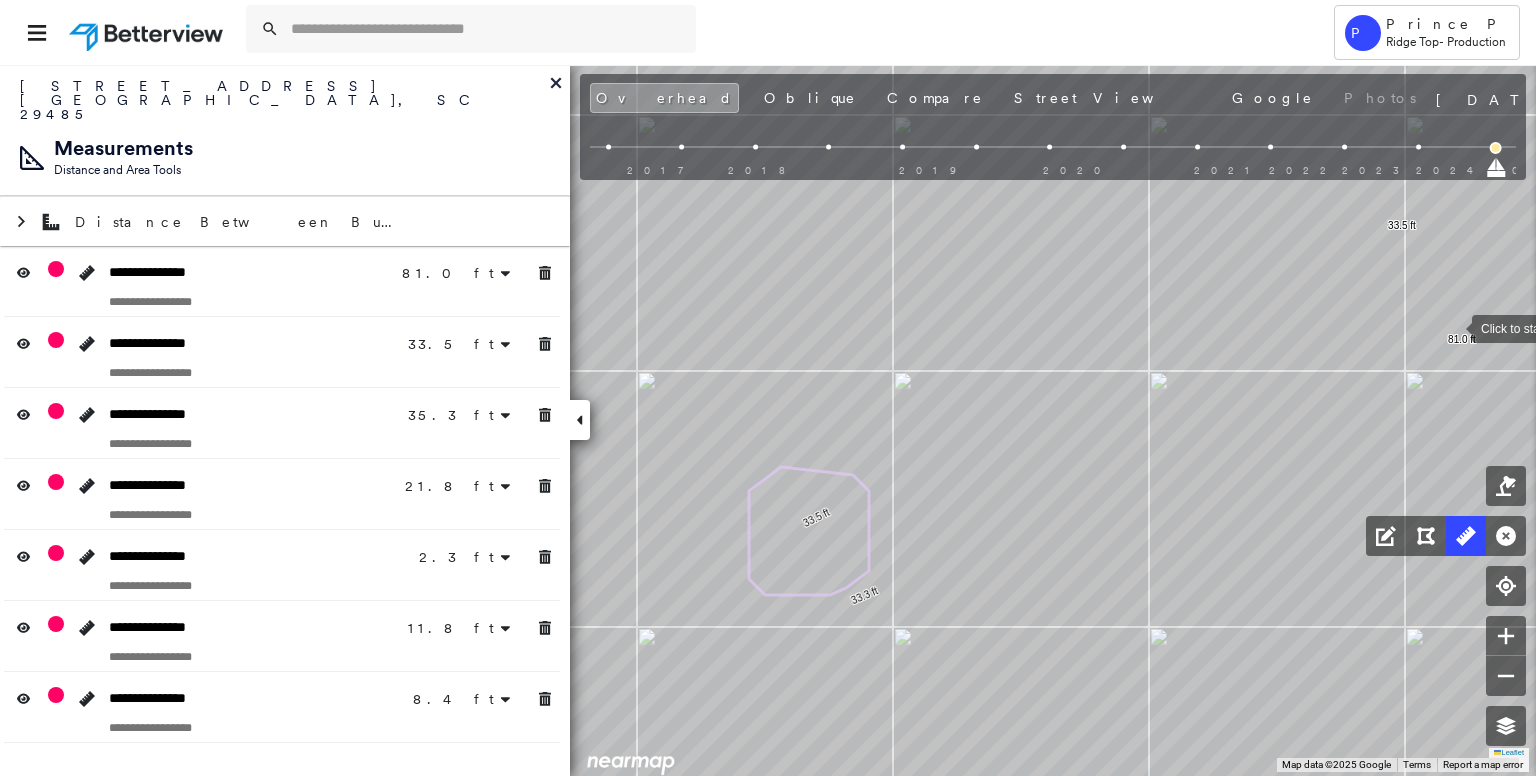 click at bounding box center (1452, 327) 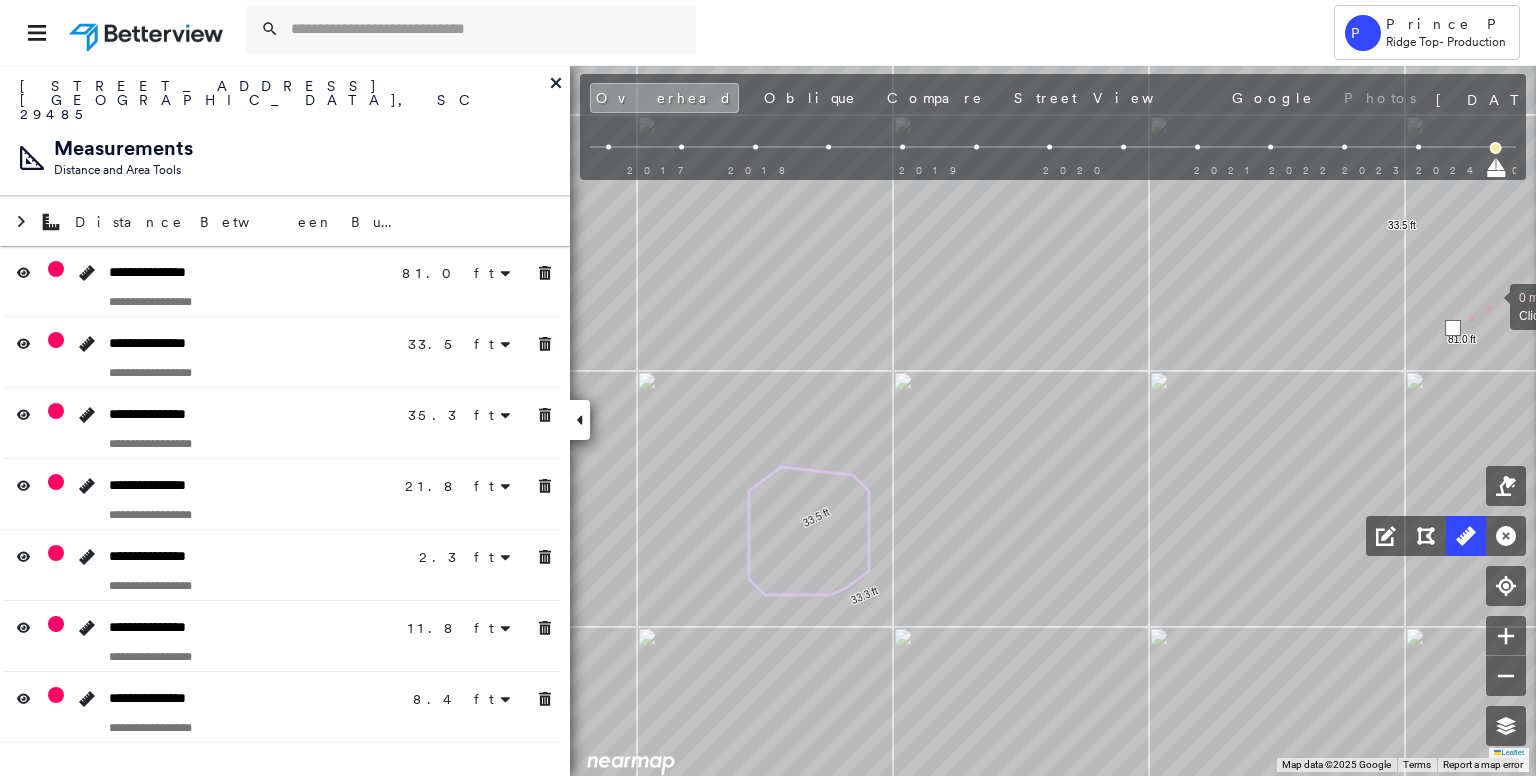 click at bounding box center [1490, 305] 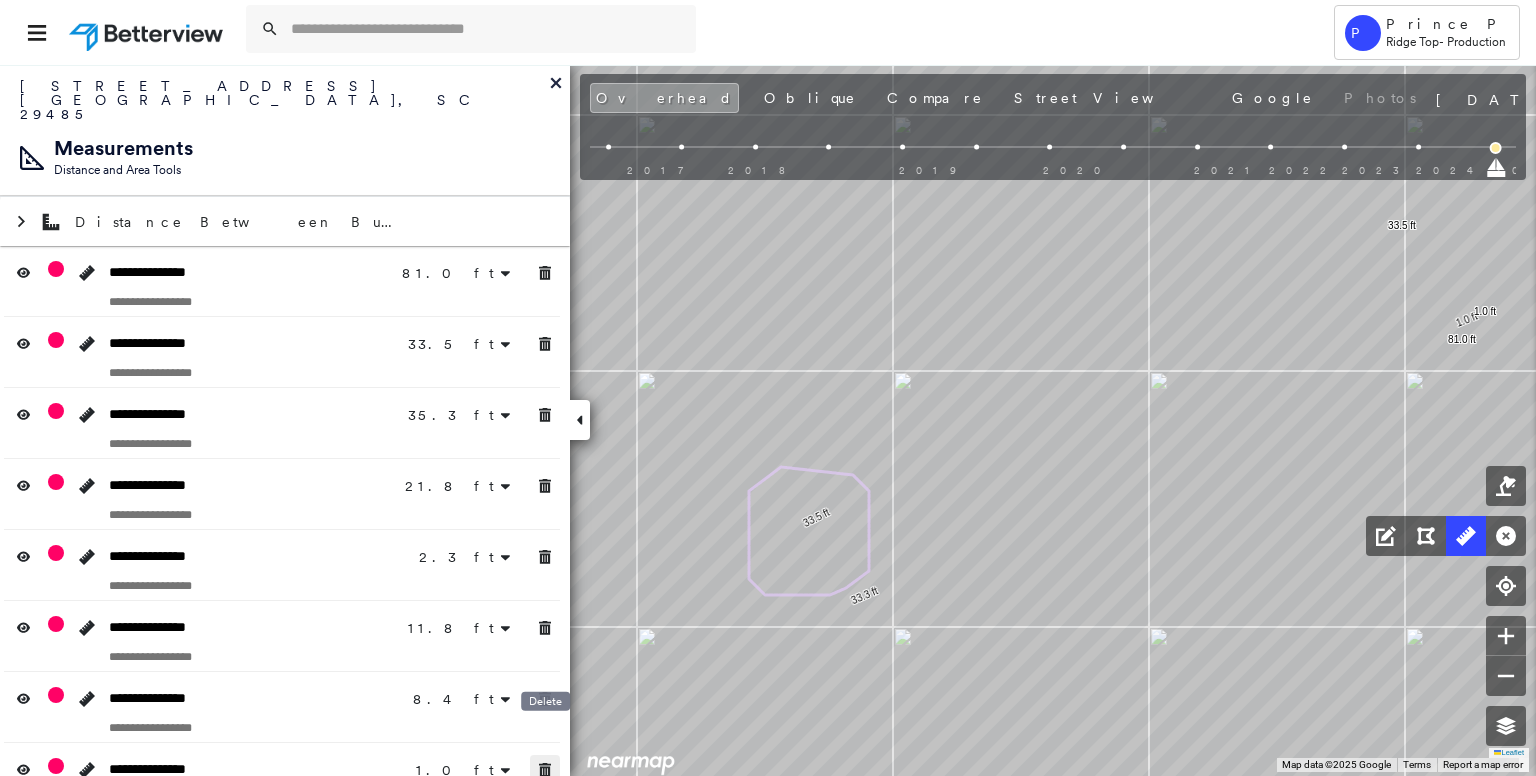 click at bounding box center [545, 770] 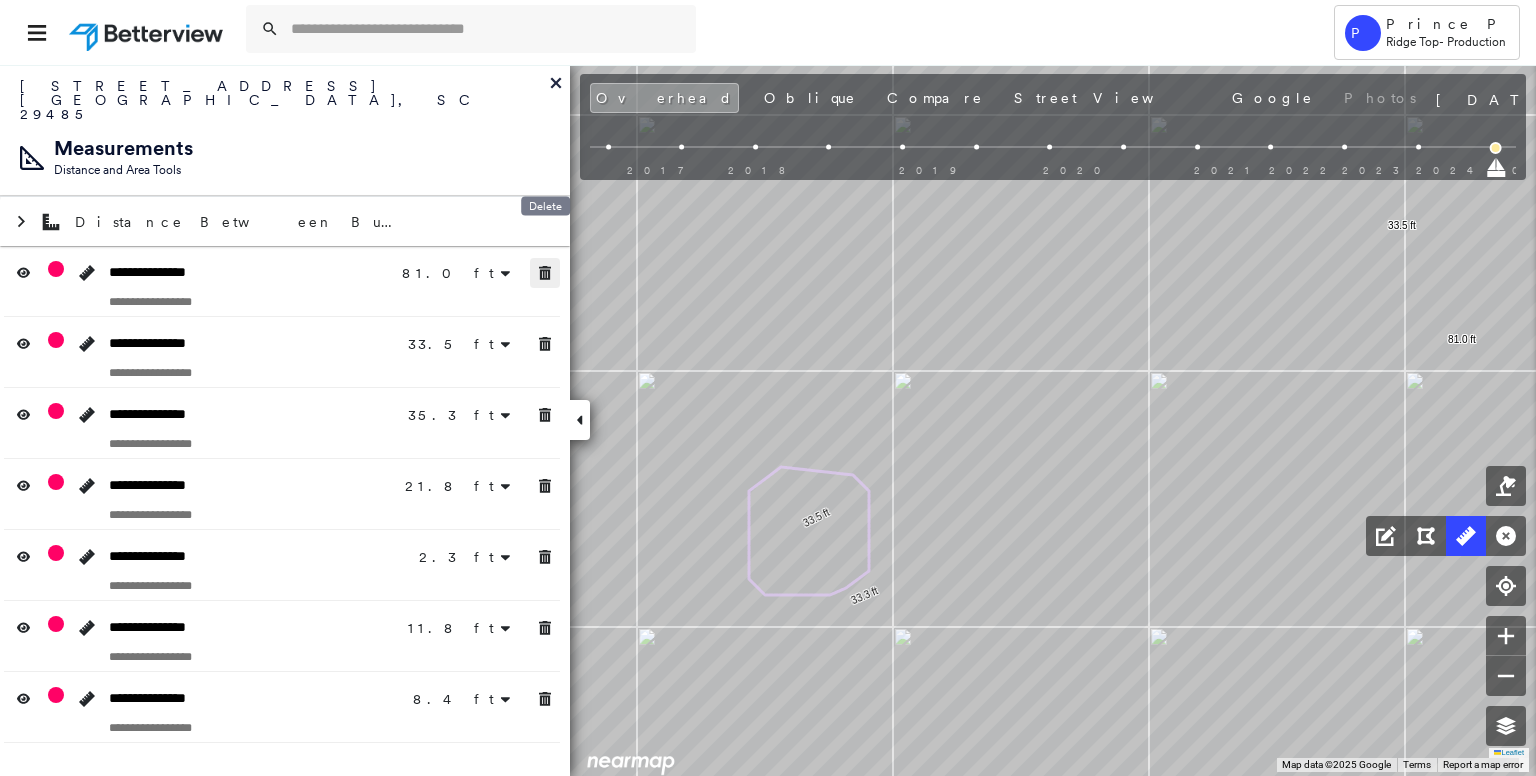 click 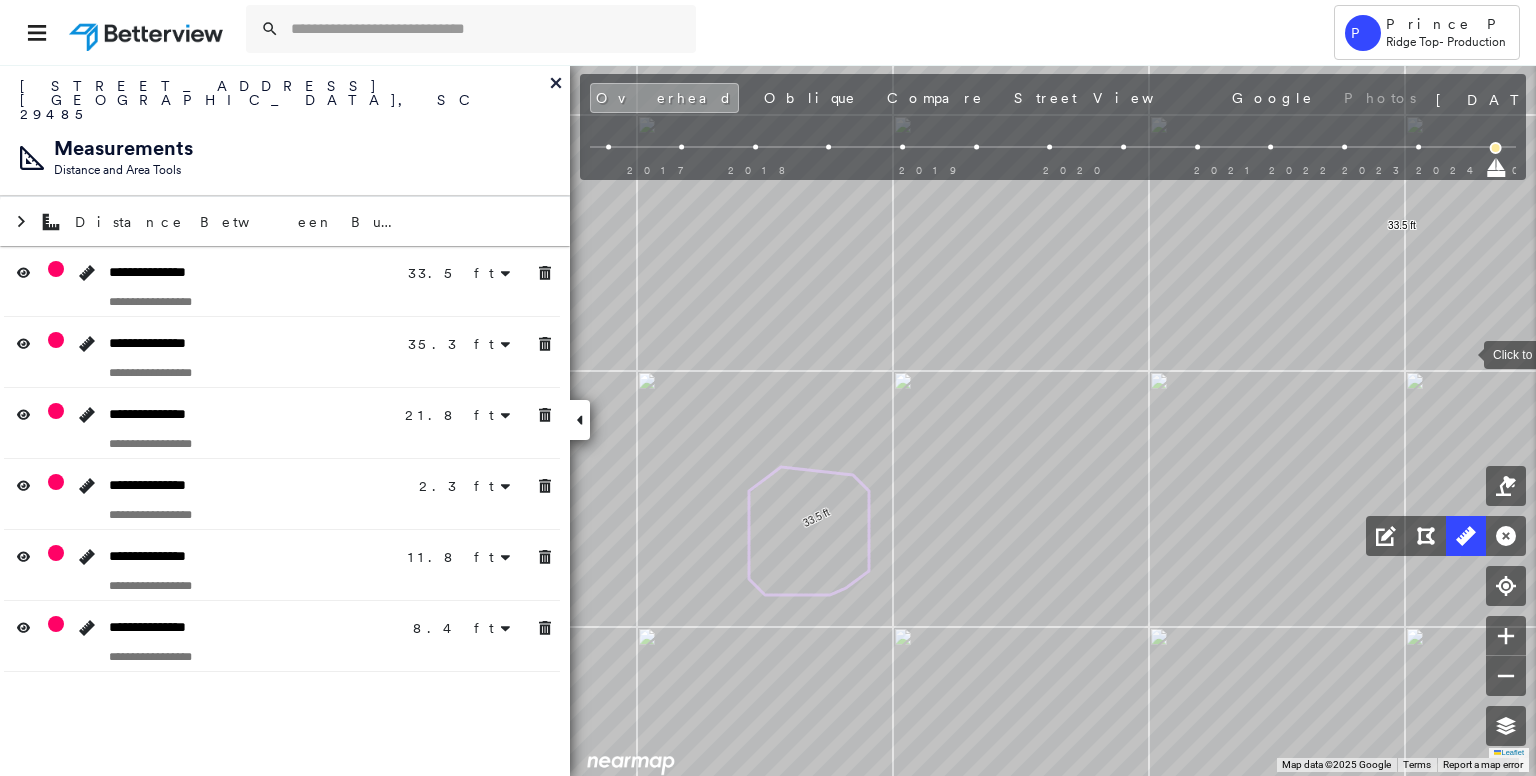 click at bounding box center [1464, 353] 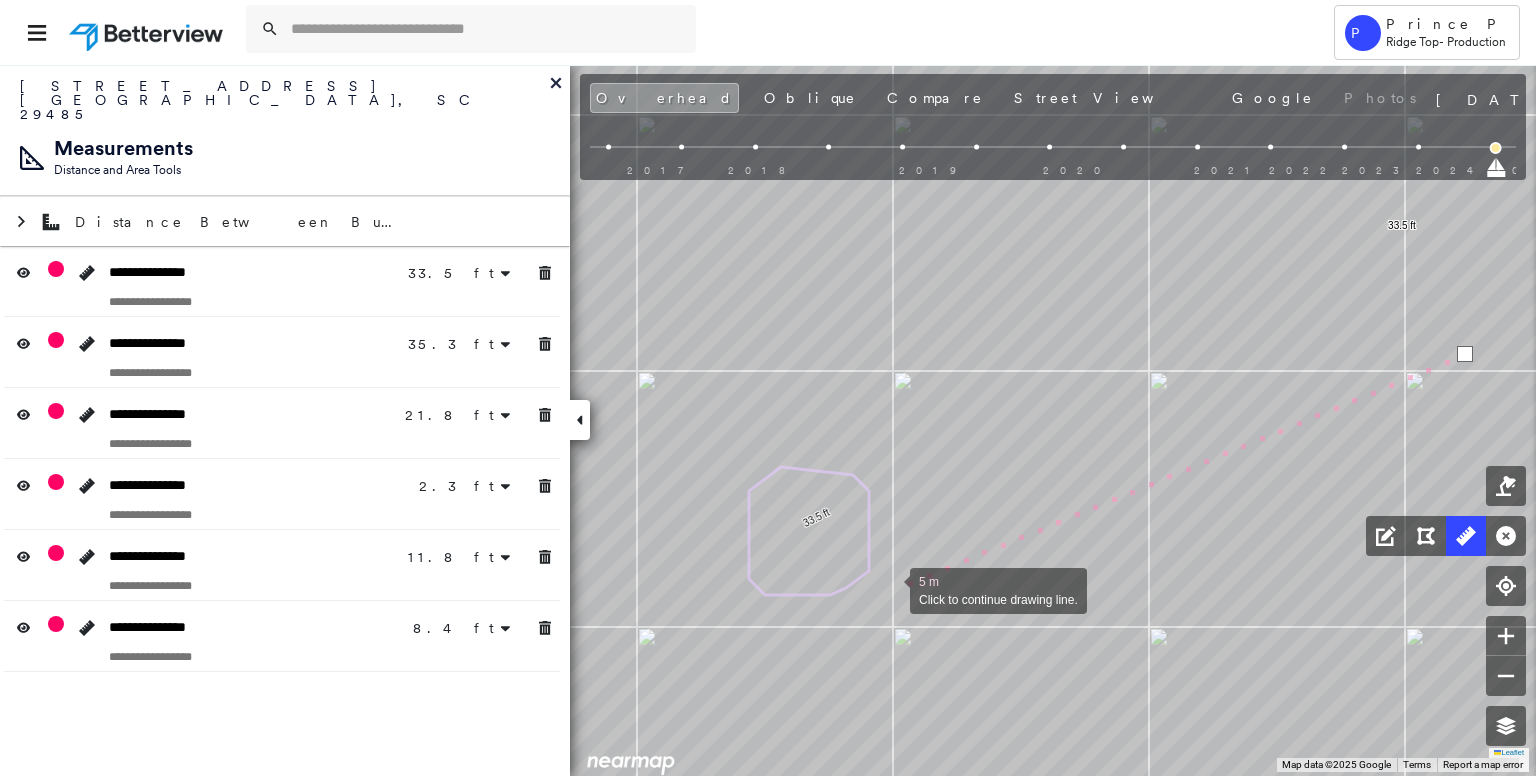 click at bounding box center [890, 589] 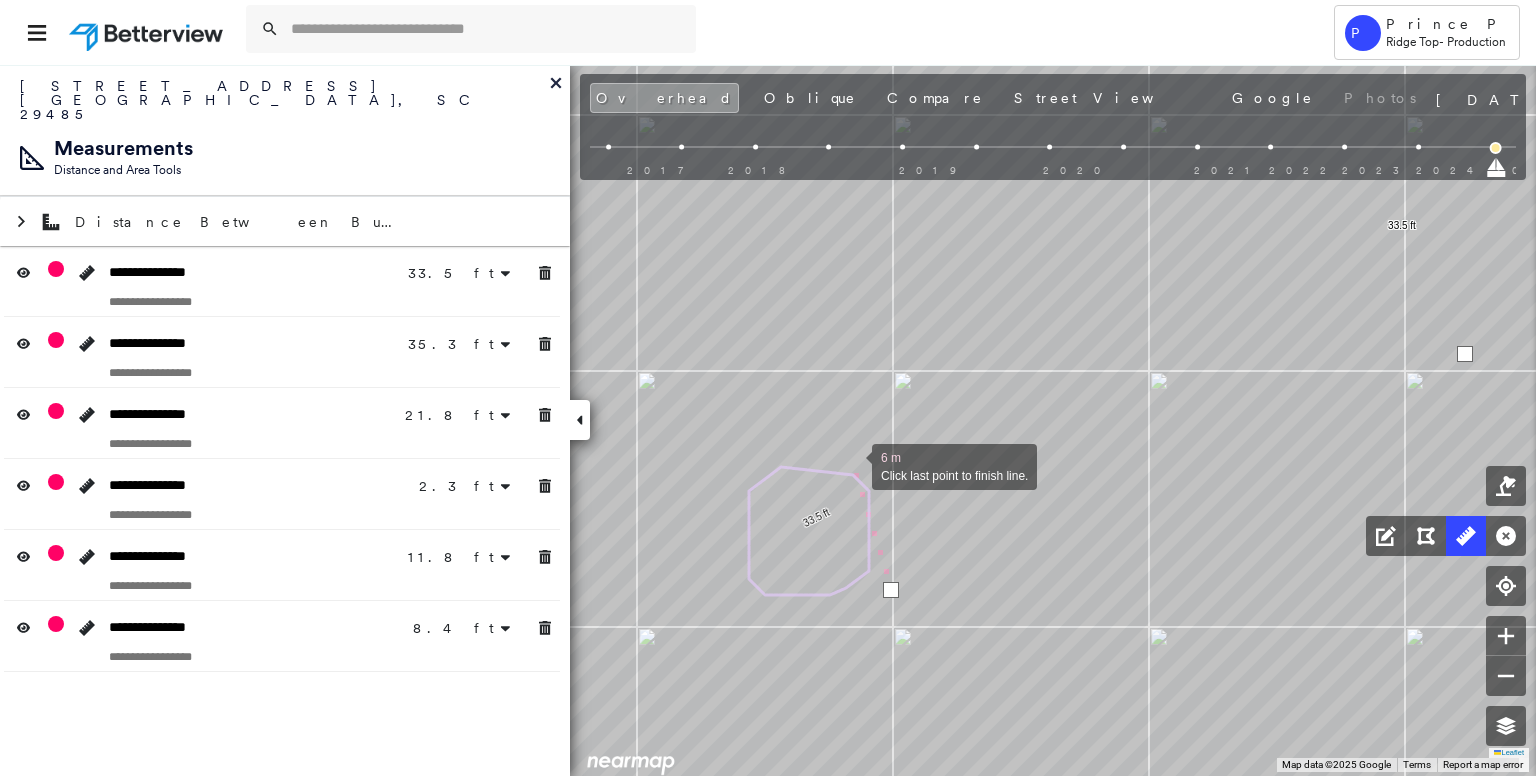 click at bounding box center [852, 465] 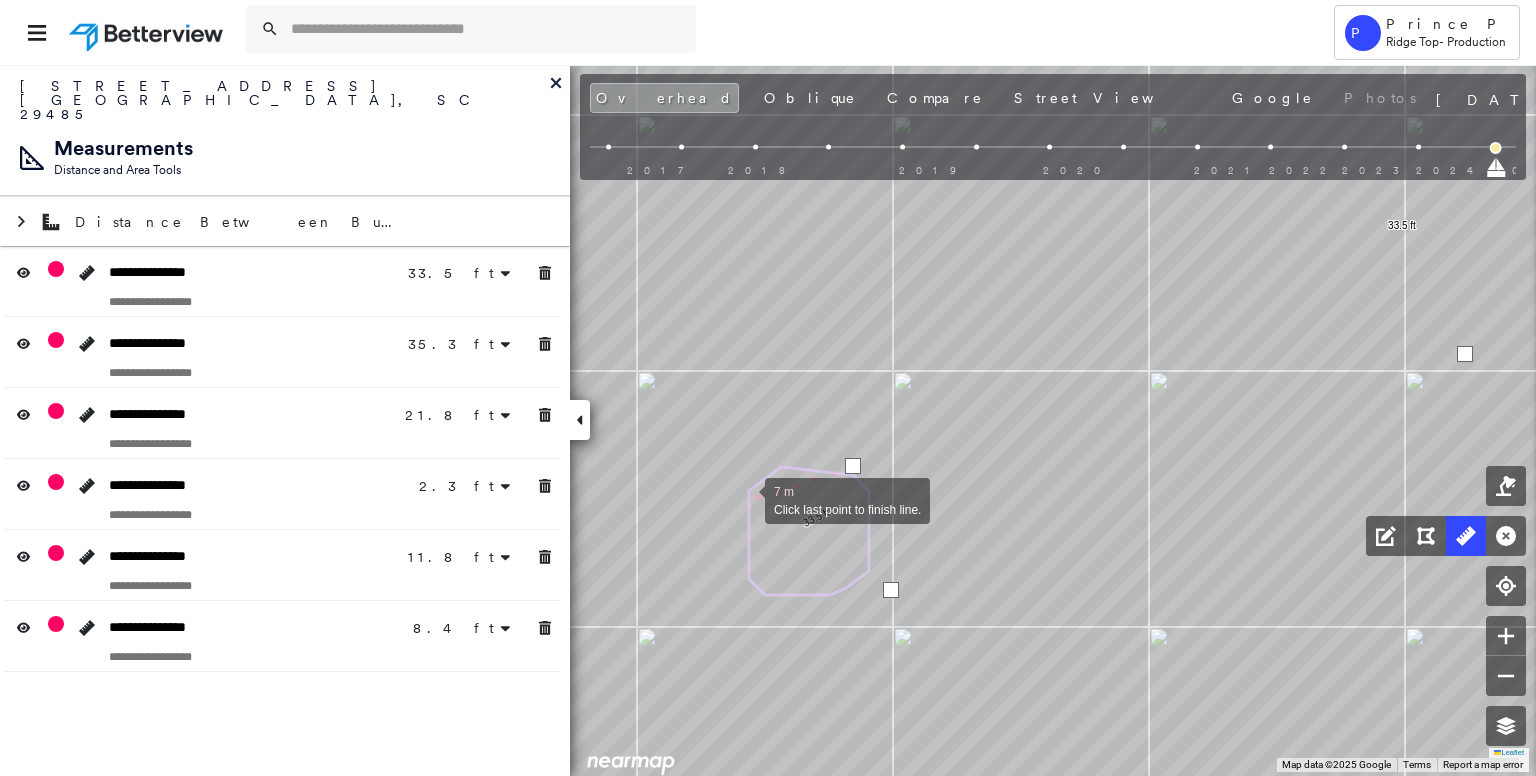 click at bounding box center [745, 499] 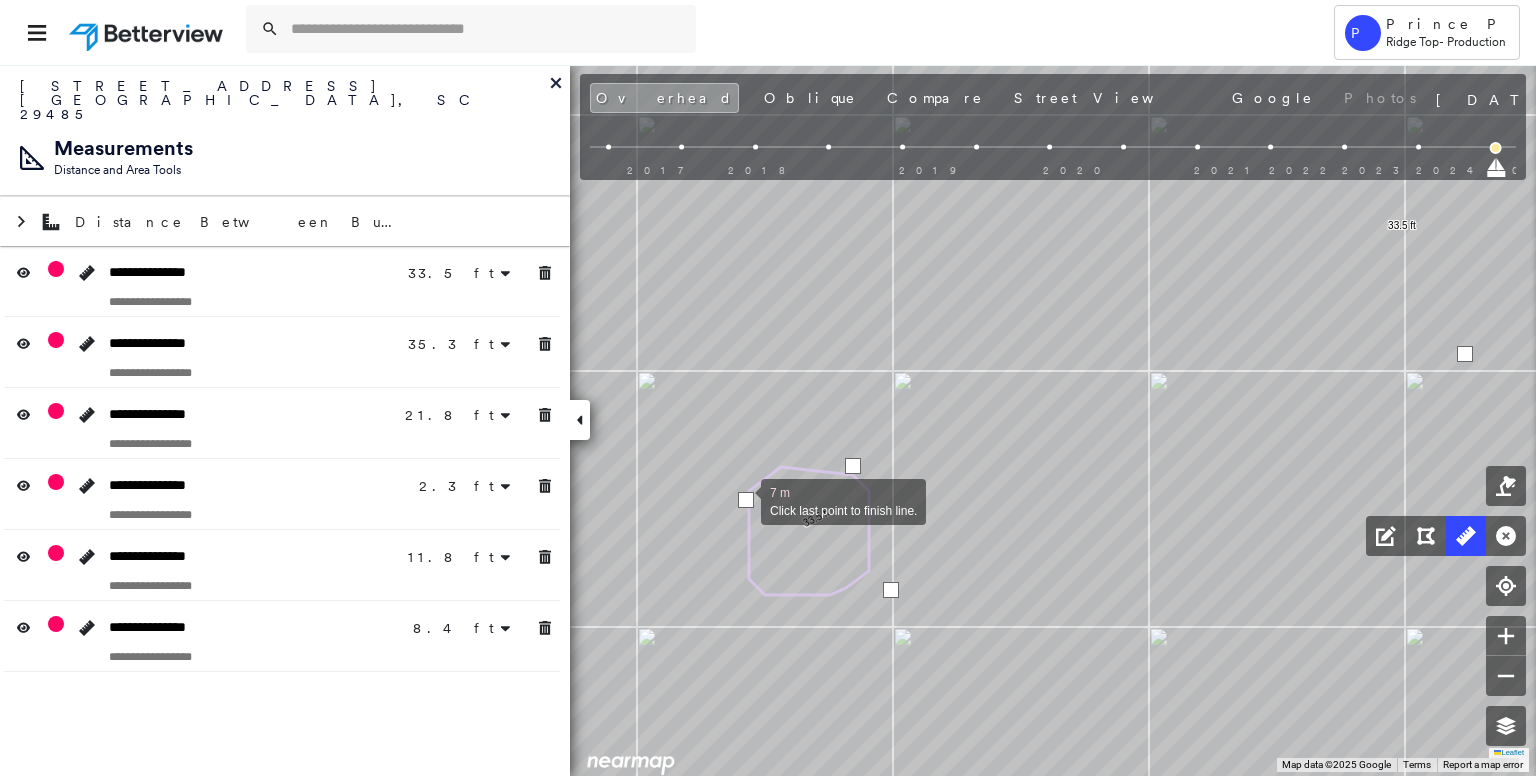 click at bounding box center (746, 500) 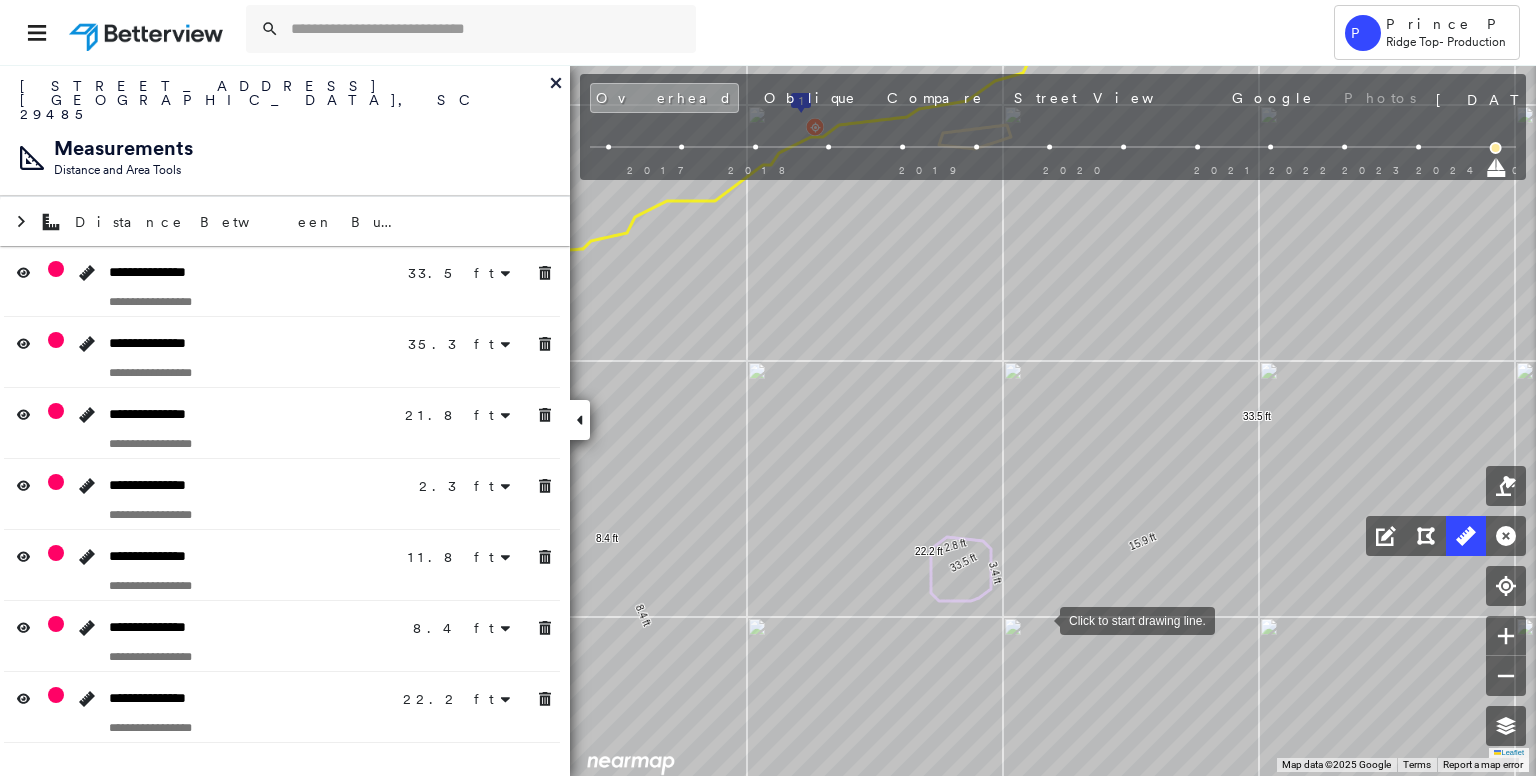 click on "1
89 ft
33 ft
10 ft
11 ft
33.5 ft 33.5 ft 9.7 ft 1.9 ft 23.6 ft 35.3 ft 5.5 ft 16.3 ft 21.8 ft 2.3 ft 2.3 ft 11.8 ft 11.8 ft 8.4 ft 8.4 ft 15.9 ft 3.4 ft 2.8 ft 22.2 ft Click to start drawing line." at bounding box center (43, -7) 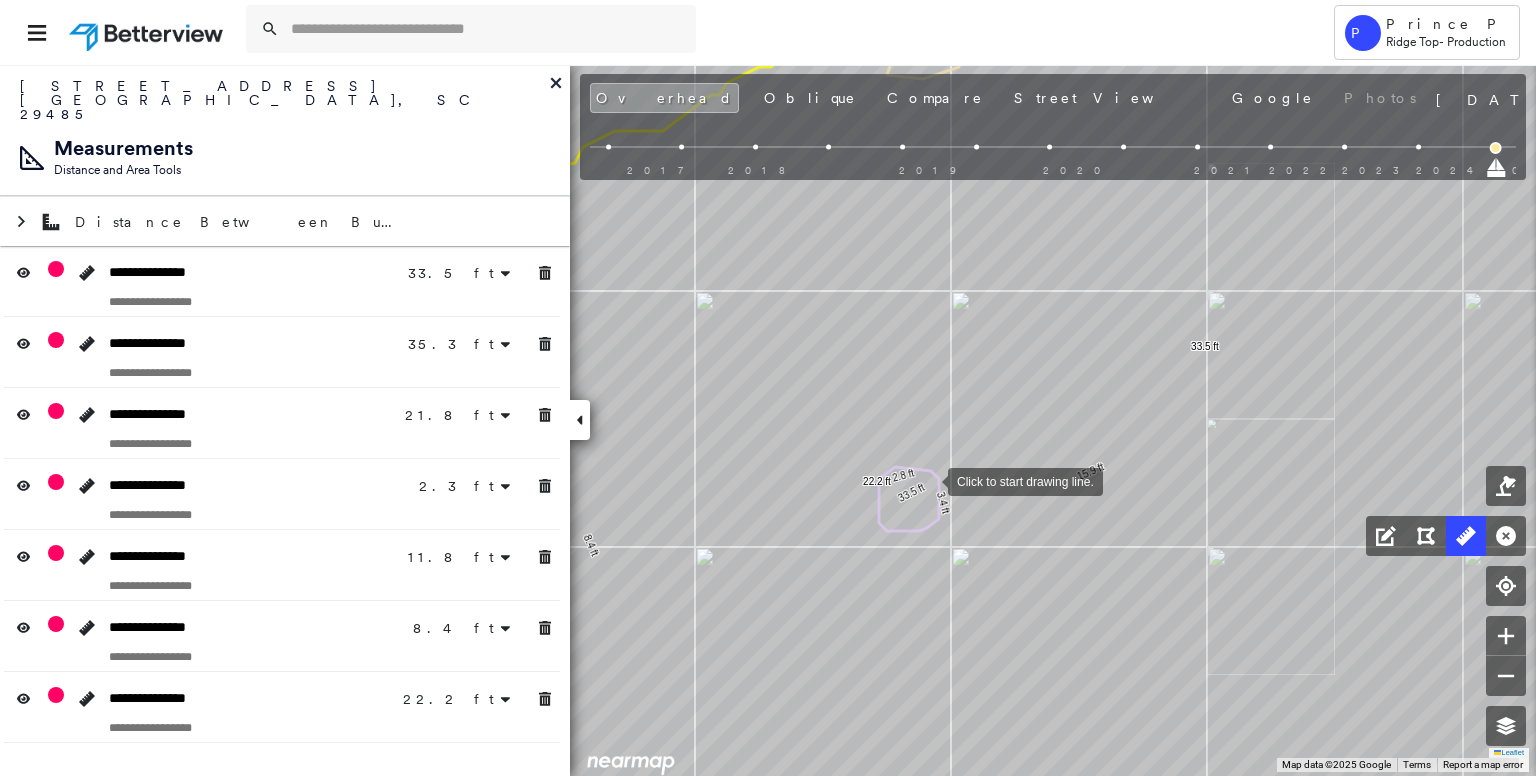 drag, startPoint x: 928, startPoint y: 480, endPoint x: 1001, endPoint y: 493, distance: 74.1485 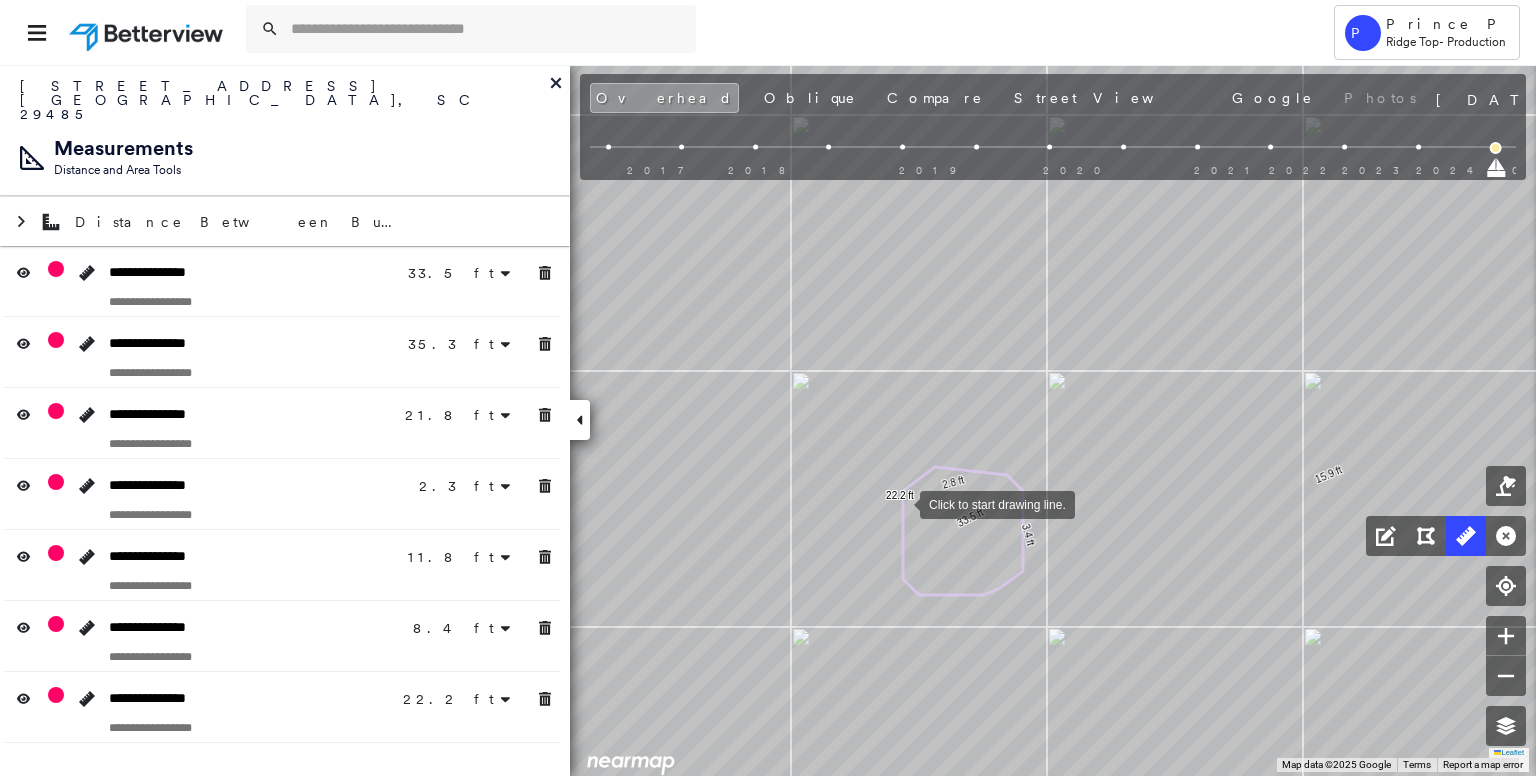 drag, startPoint x: 900, startPoint y: 503, endPoint x: 933, endPoint y: 498, distance: 33.37664 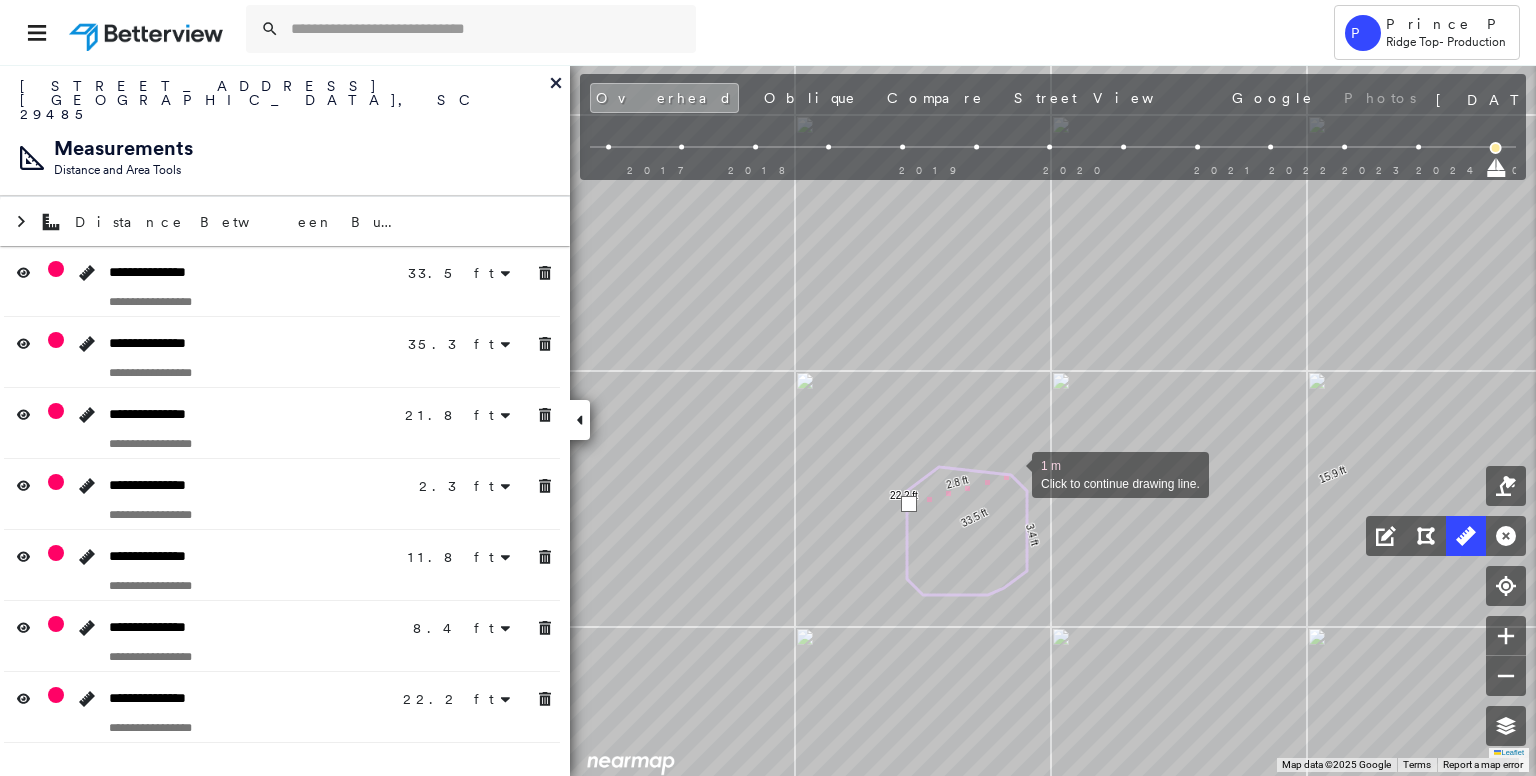 click at bounding box center [1012, 473] 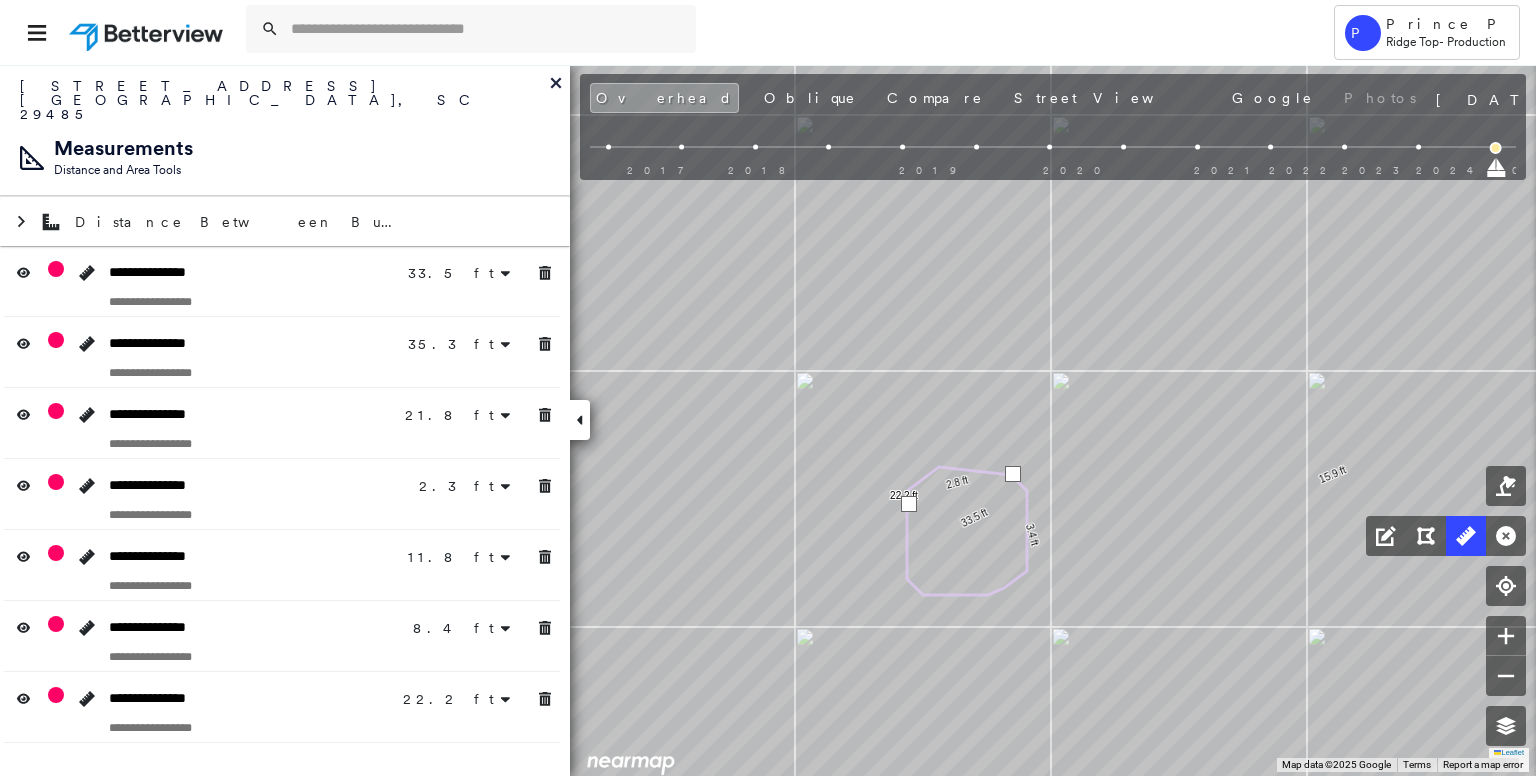 click at bounding box center (1013, 474) 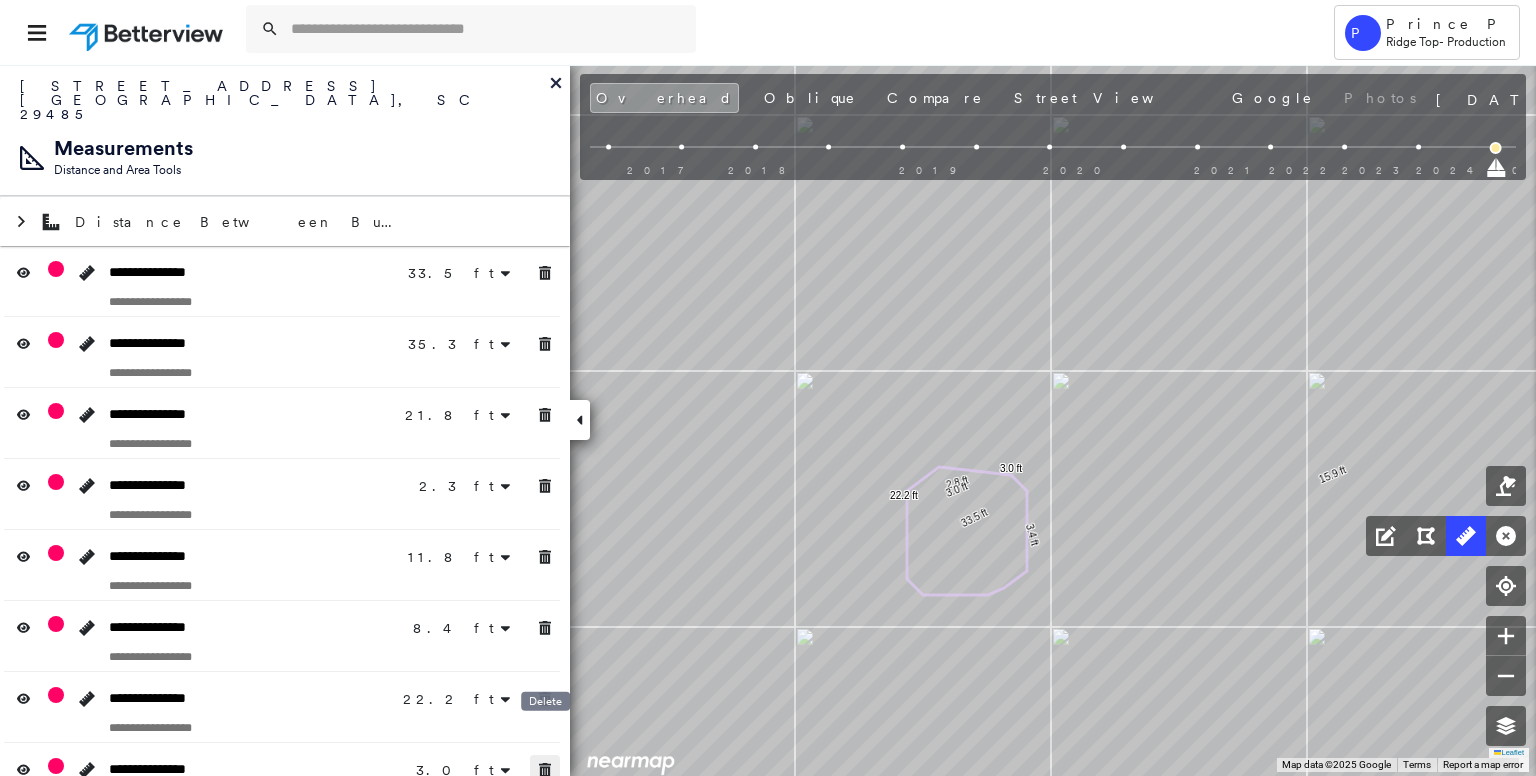 click 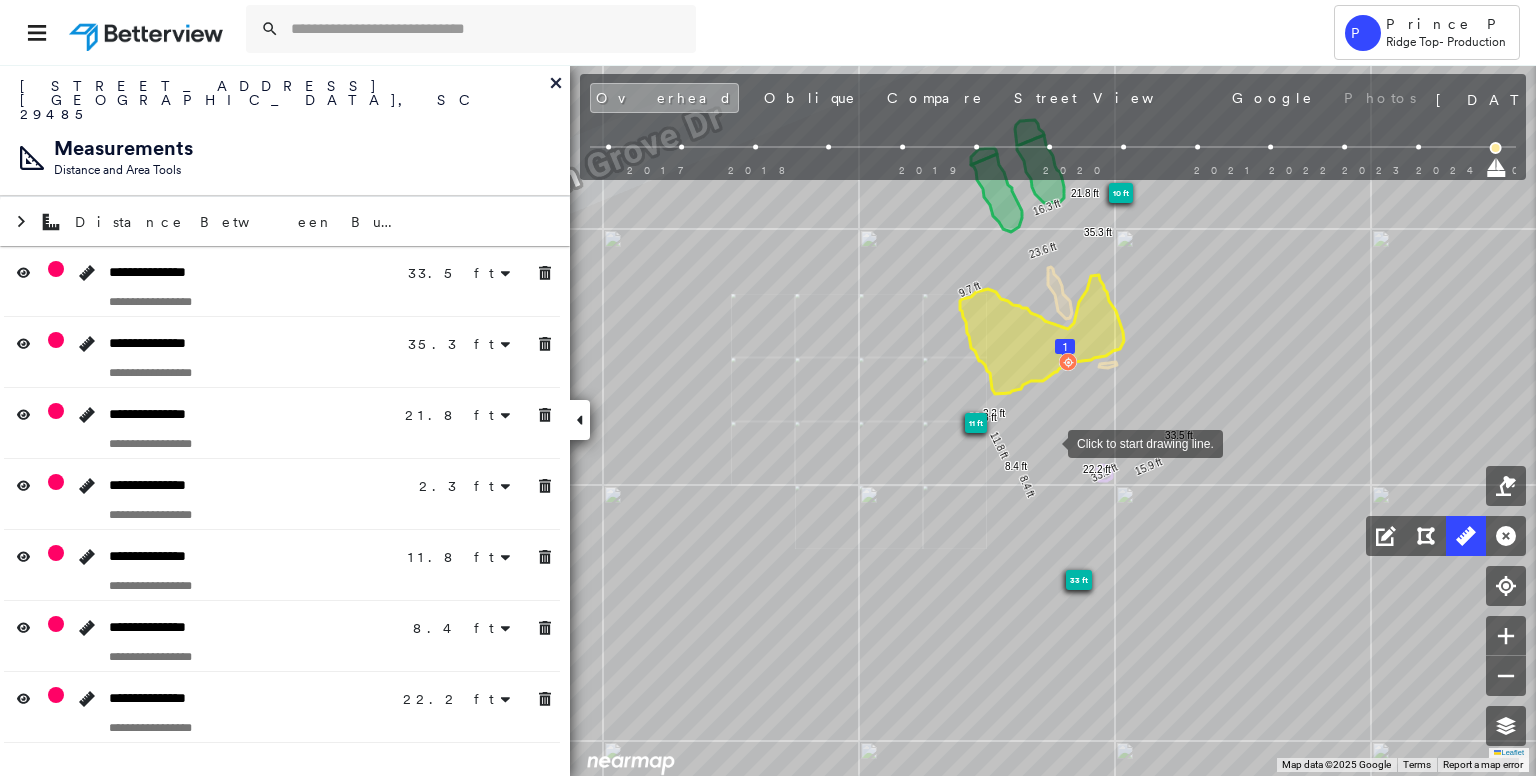 drag, startPoint x: 1088, startPoint y: 461, endPoint x: 1068, endPoint y: 548, distance: 89.26926 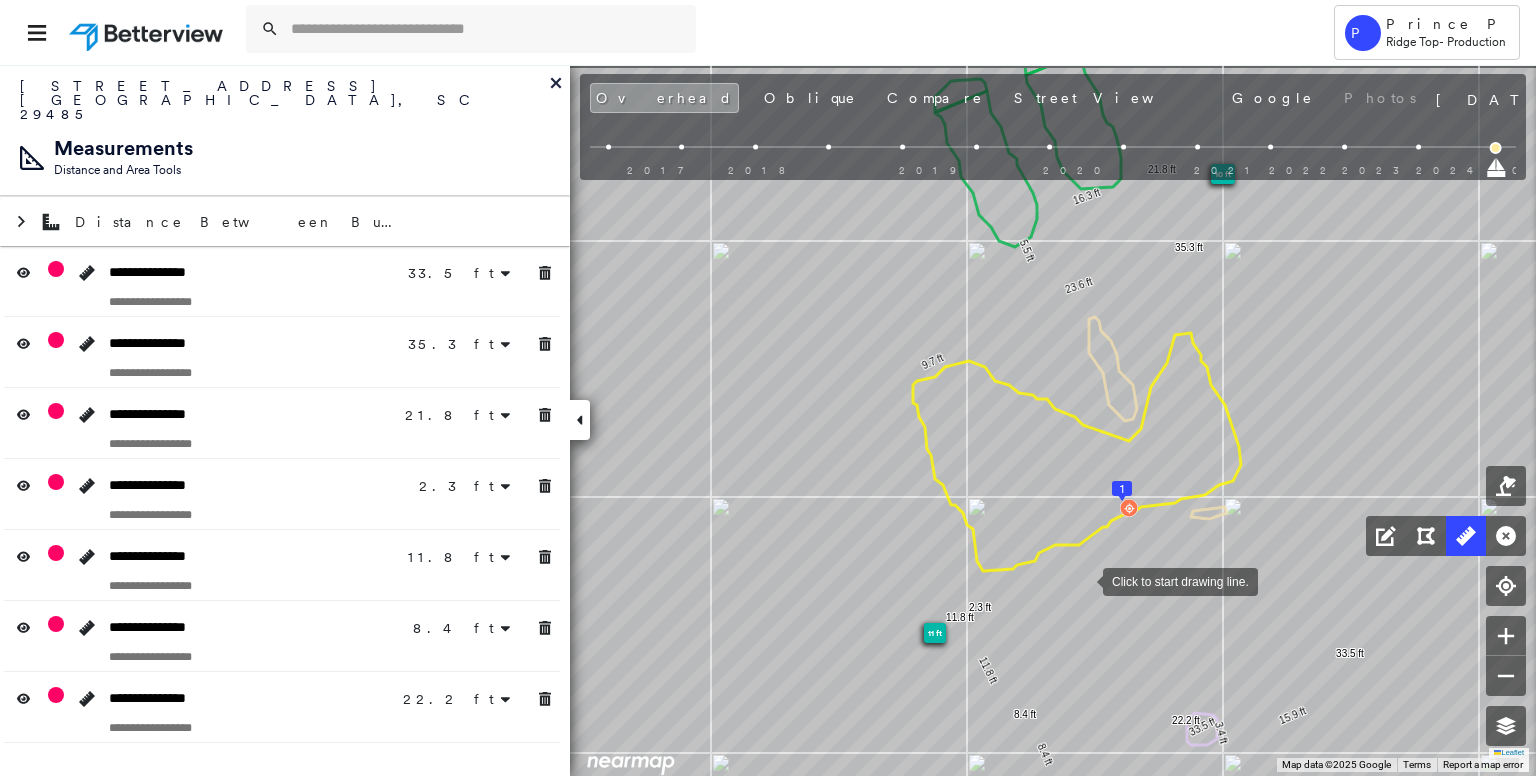 drag, startPoint x: 1080, startPoint y: 545, endPoint x: 1083, endPoint y: 599, distance: 54.08327 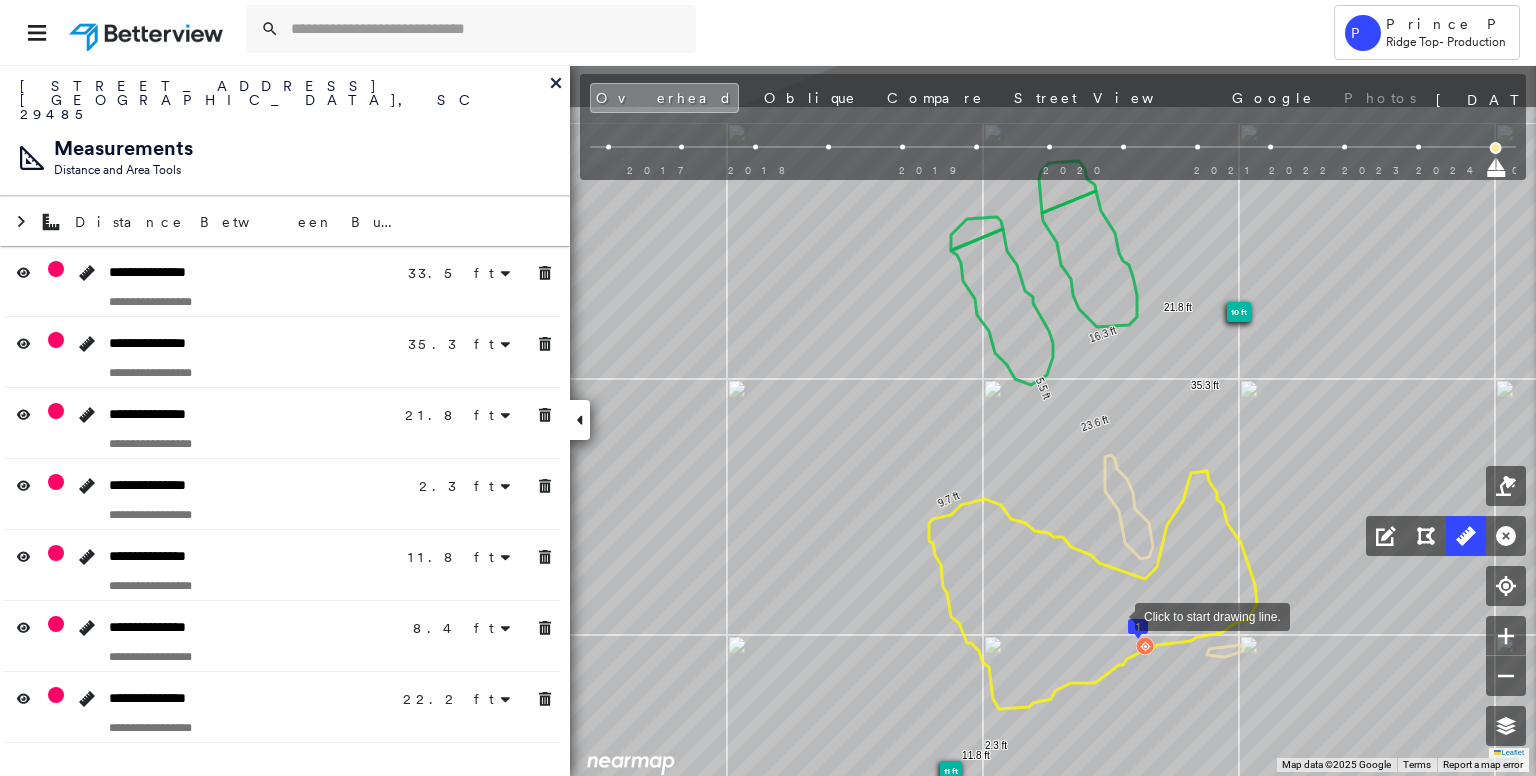 drag, startPoint x: 1115, startPoint y: 598, endPoint x: 1105, endPoint y: 605, distance: 12.206555 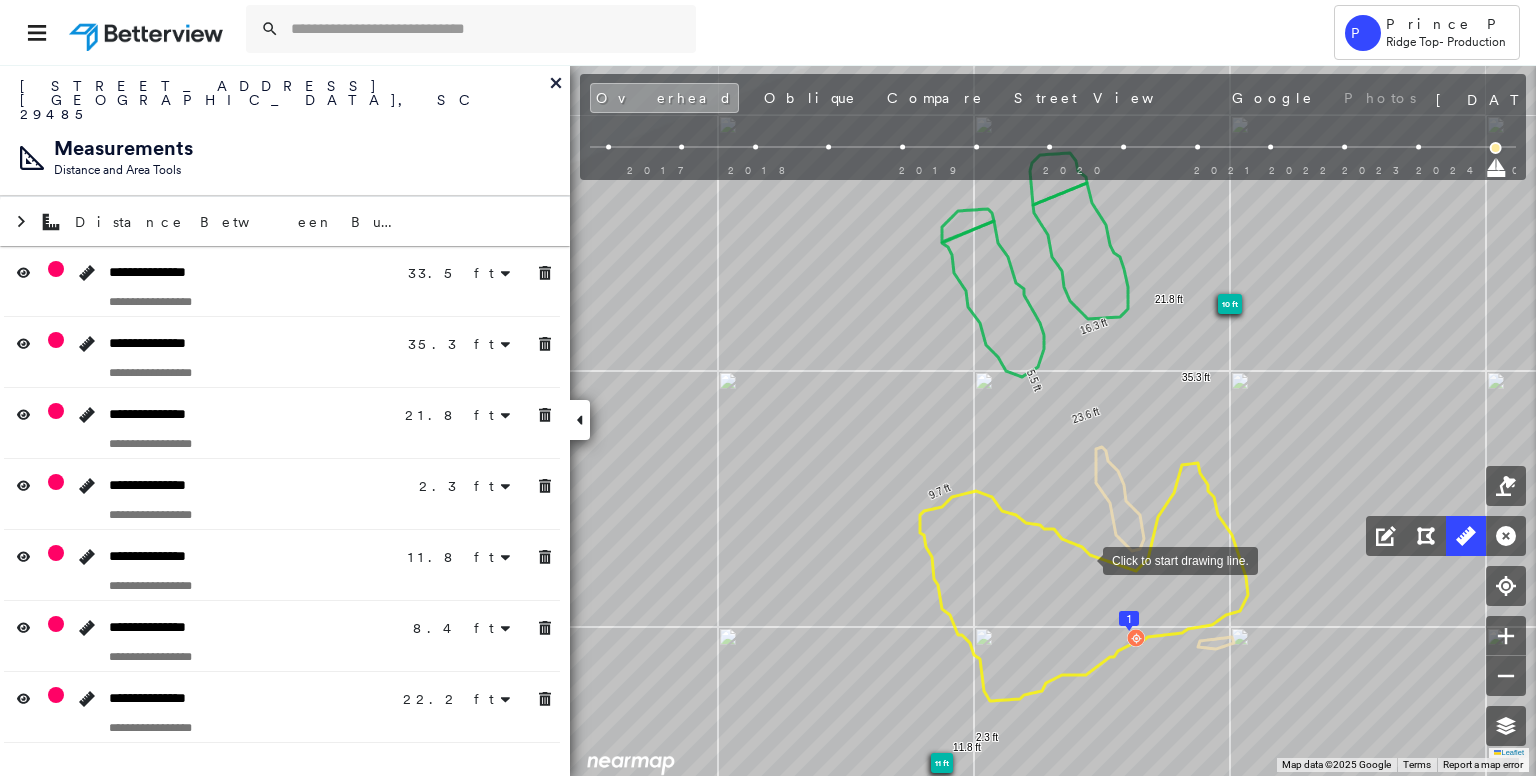 drag, startPoint x: 1095, startPoint y: 573, endPoint x: 1058, endPoint y: 483, distance: 97.308784 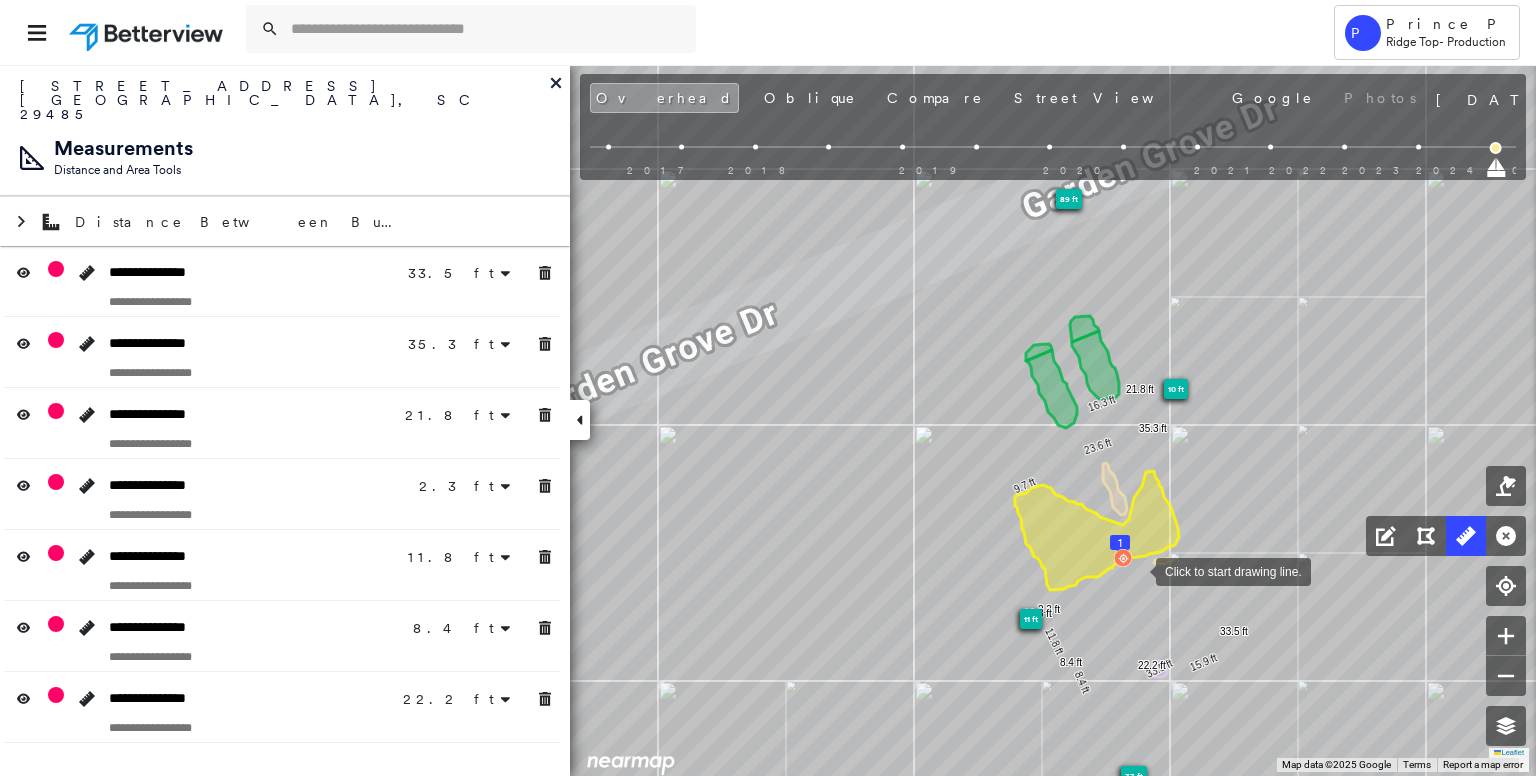 drag, startPoint x: 1136, startPoint y: 570, endPoint x: 1096, endPoint y: 514, distance: 68.8186 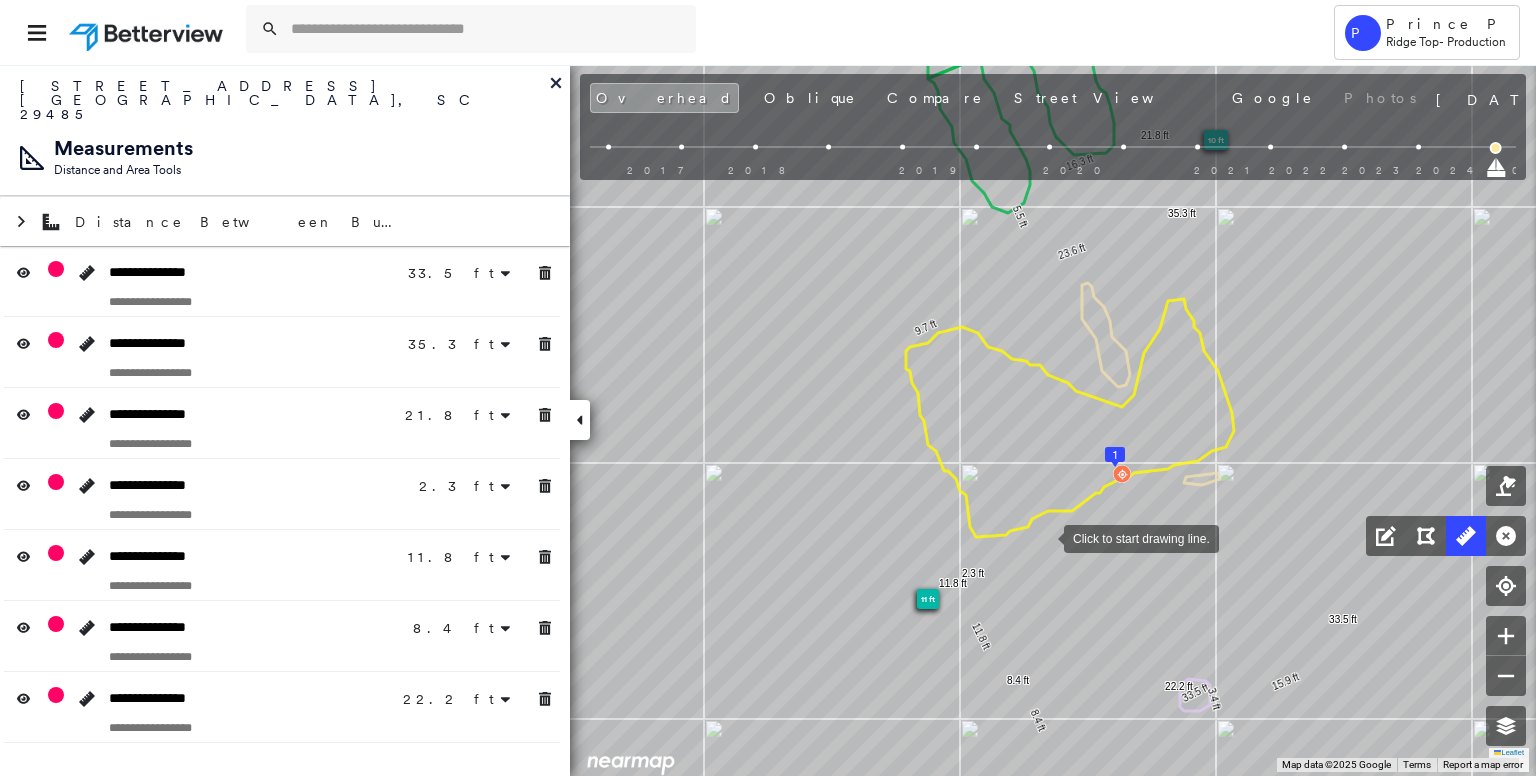 click at bounding box center (1044, 537) 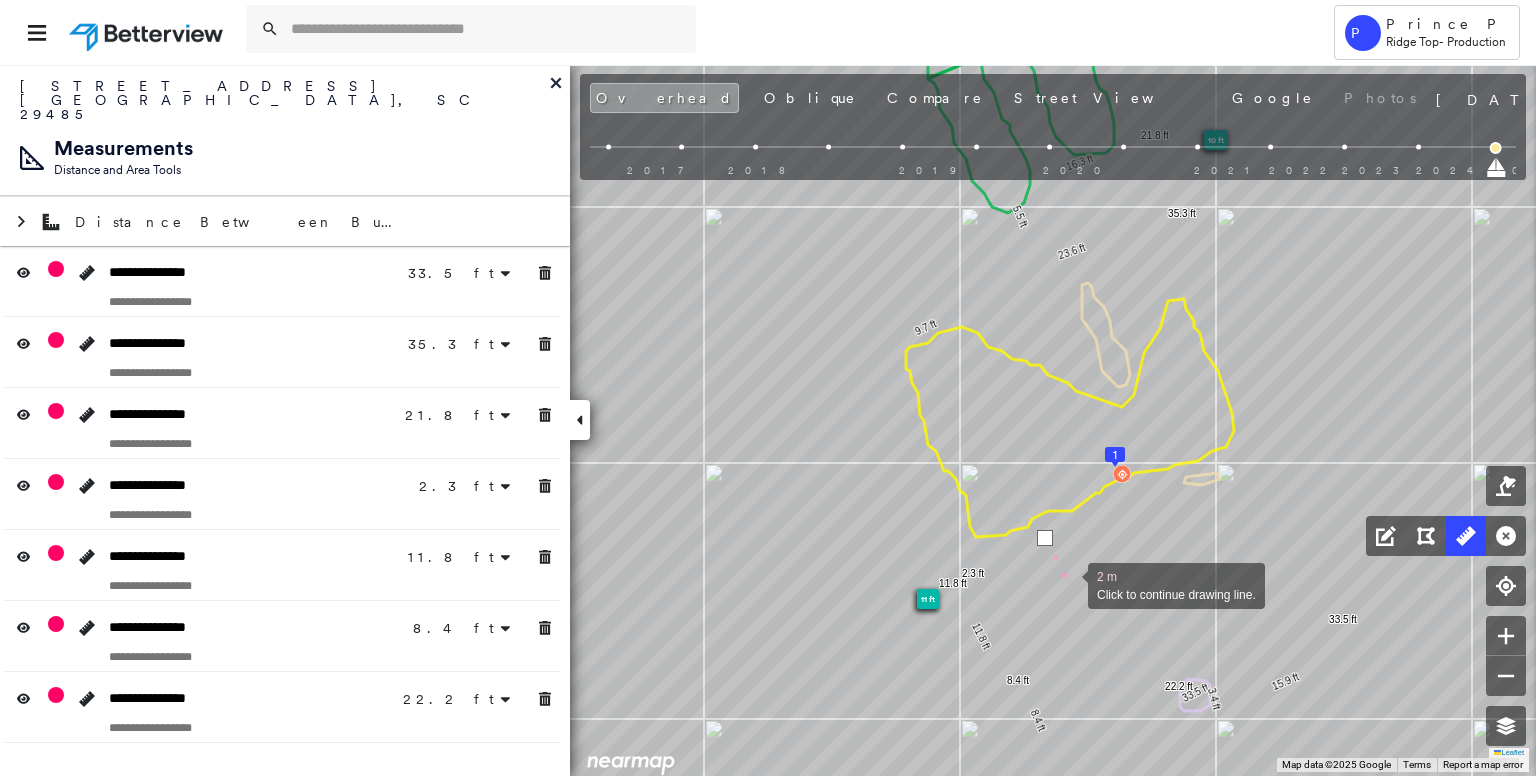 click at bounding box center (1068, 584) 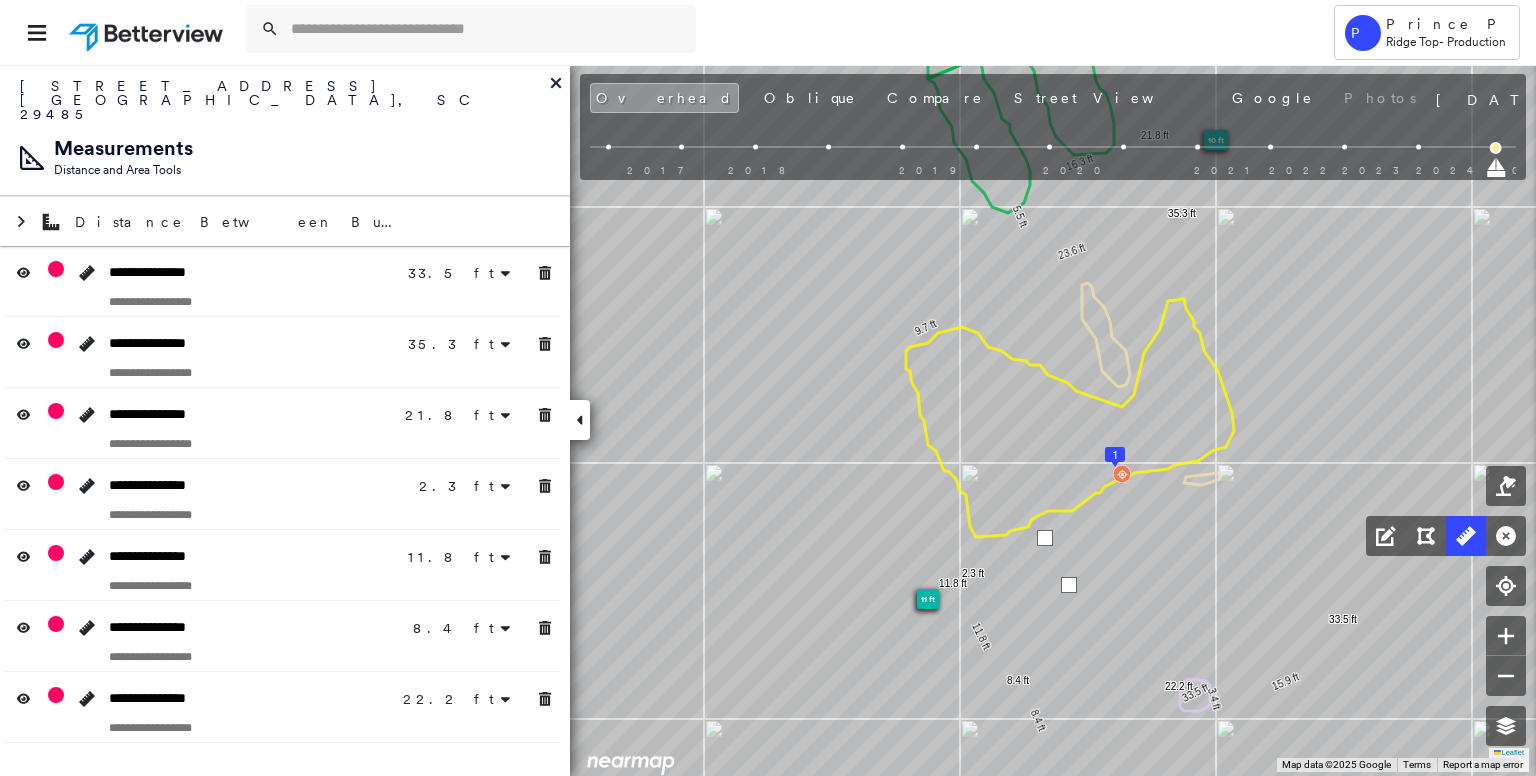 click at bounding box center [1069, 585] 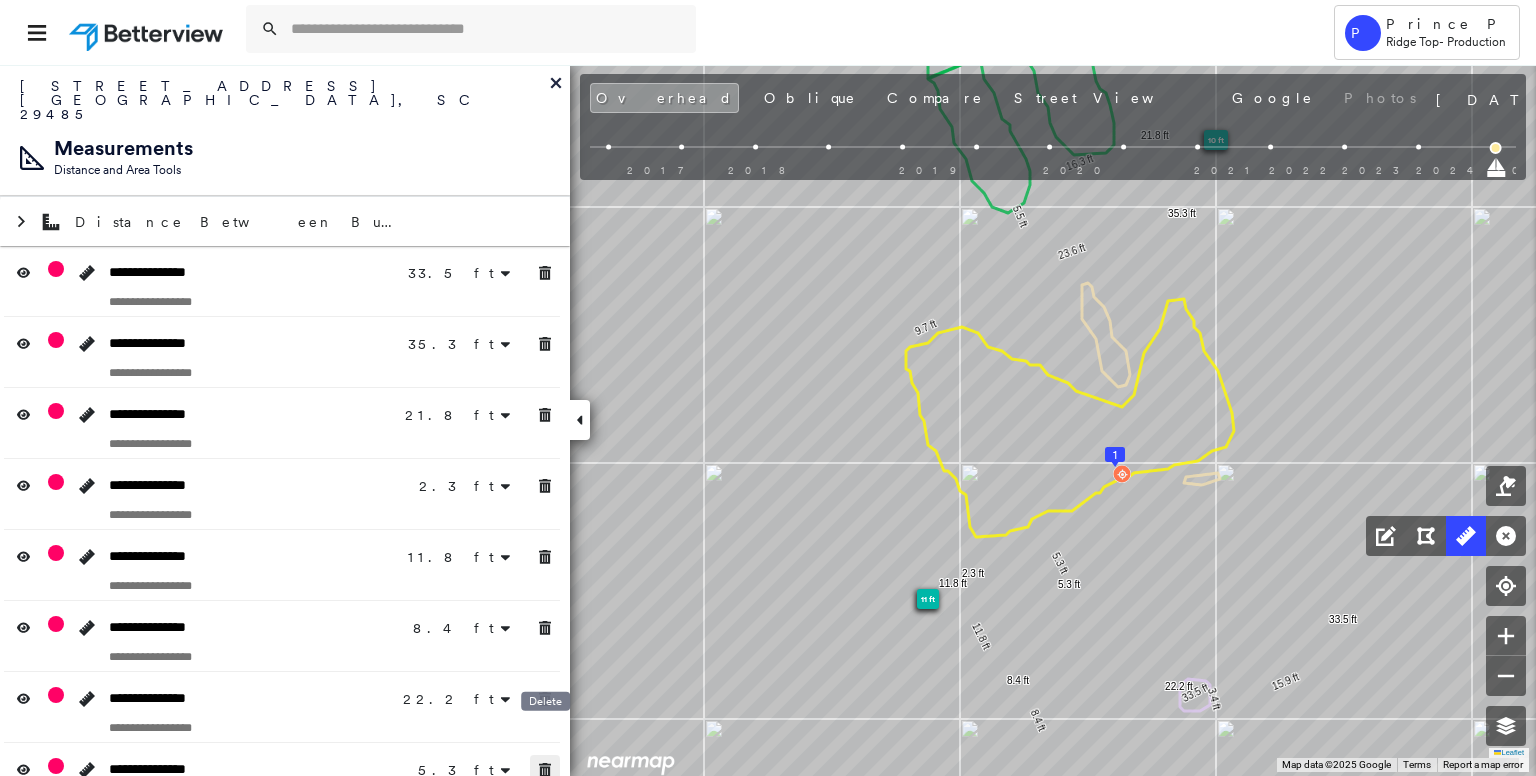 click 